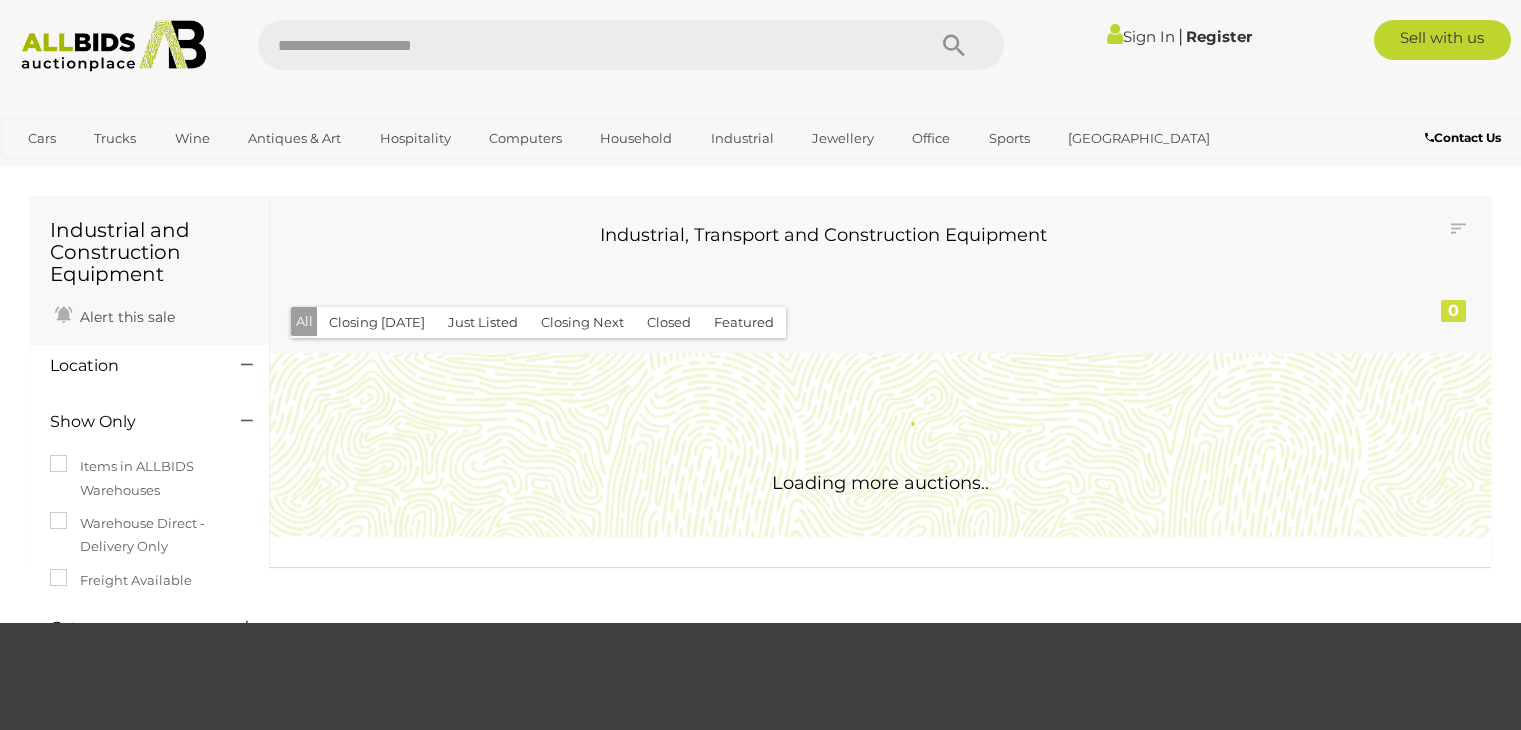 scroll, scrollTop: 0, scrollLeft: 0, axis: both 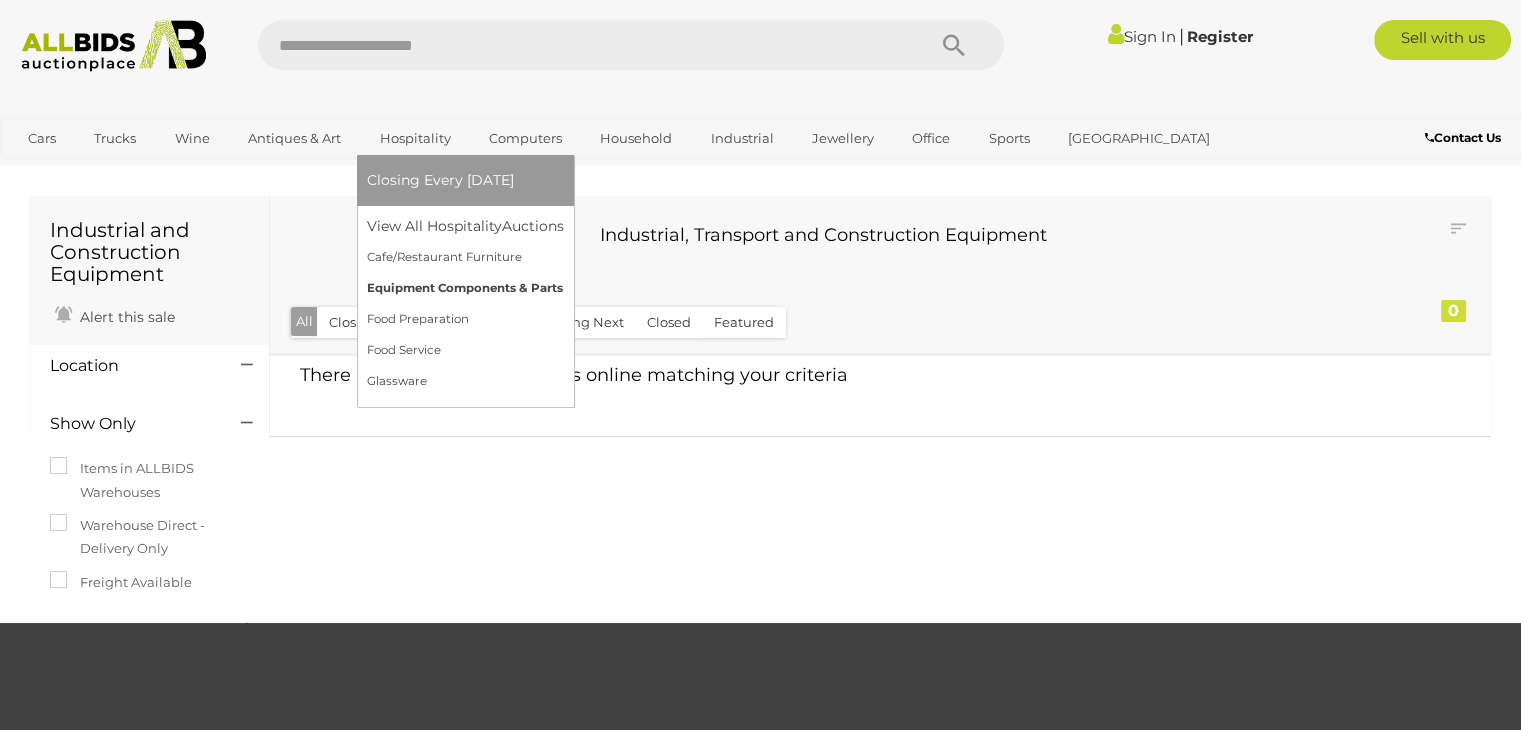 click on "Equipment Components & Parts" at bounding box center (465, 288) 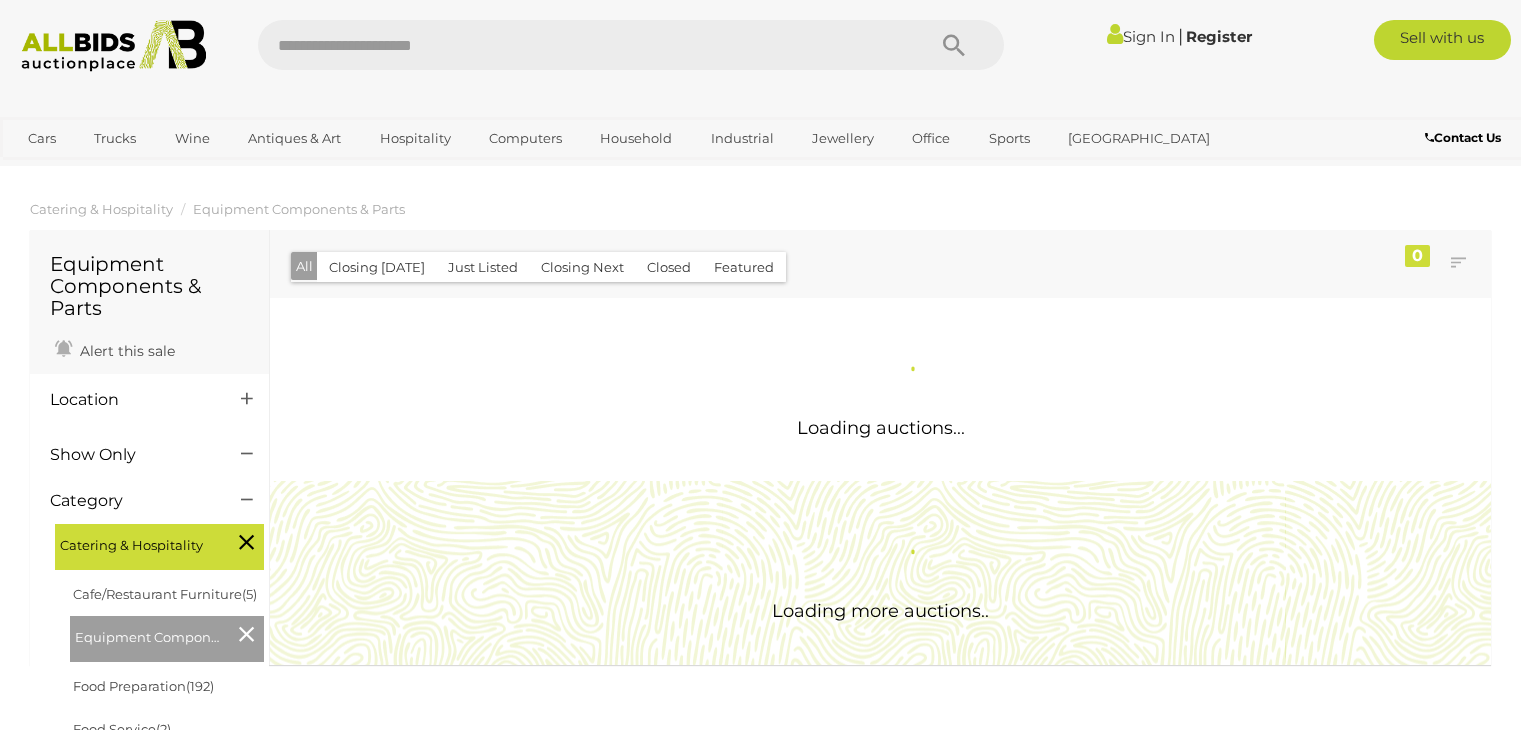 scroll, scrollTop: 0, scrollLeft: 0, axis: both 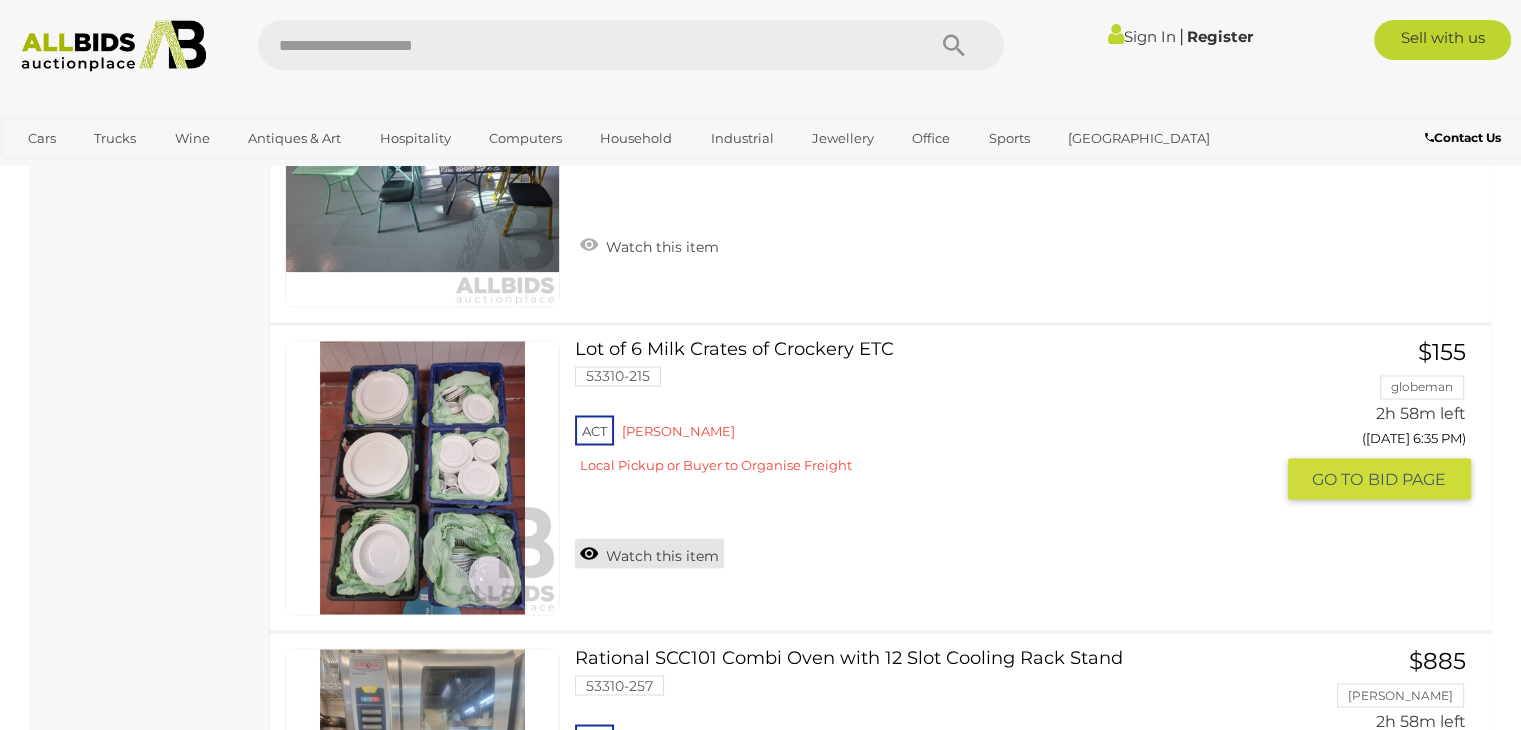 click on "Watch this item" at bounding box center (649, 553) 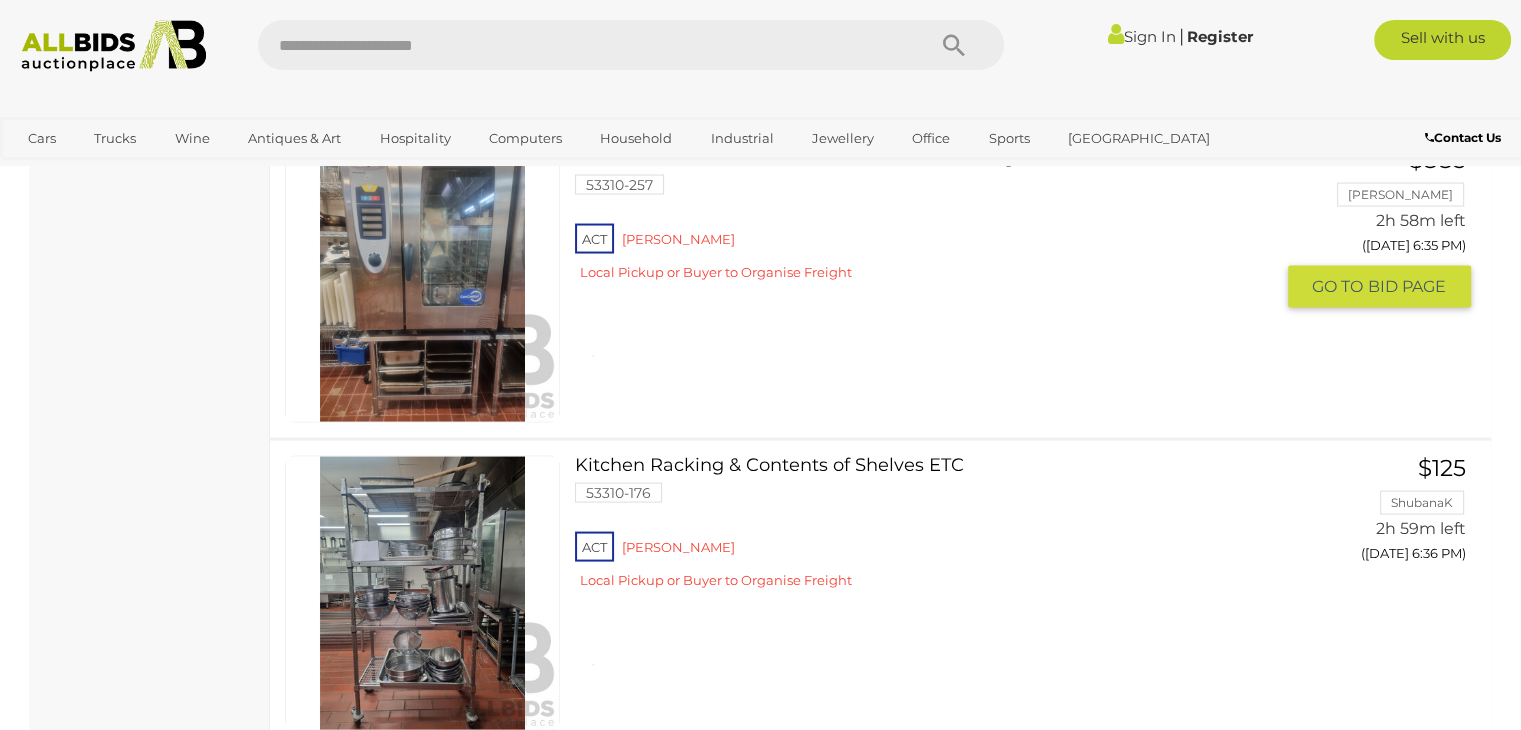 scroll, scrollTop: 3500, scrollLeft: 0, axis: vertical 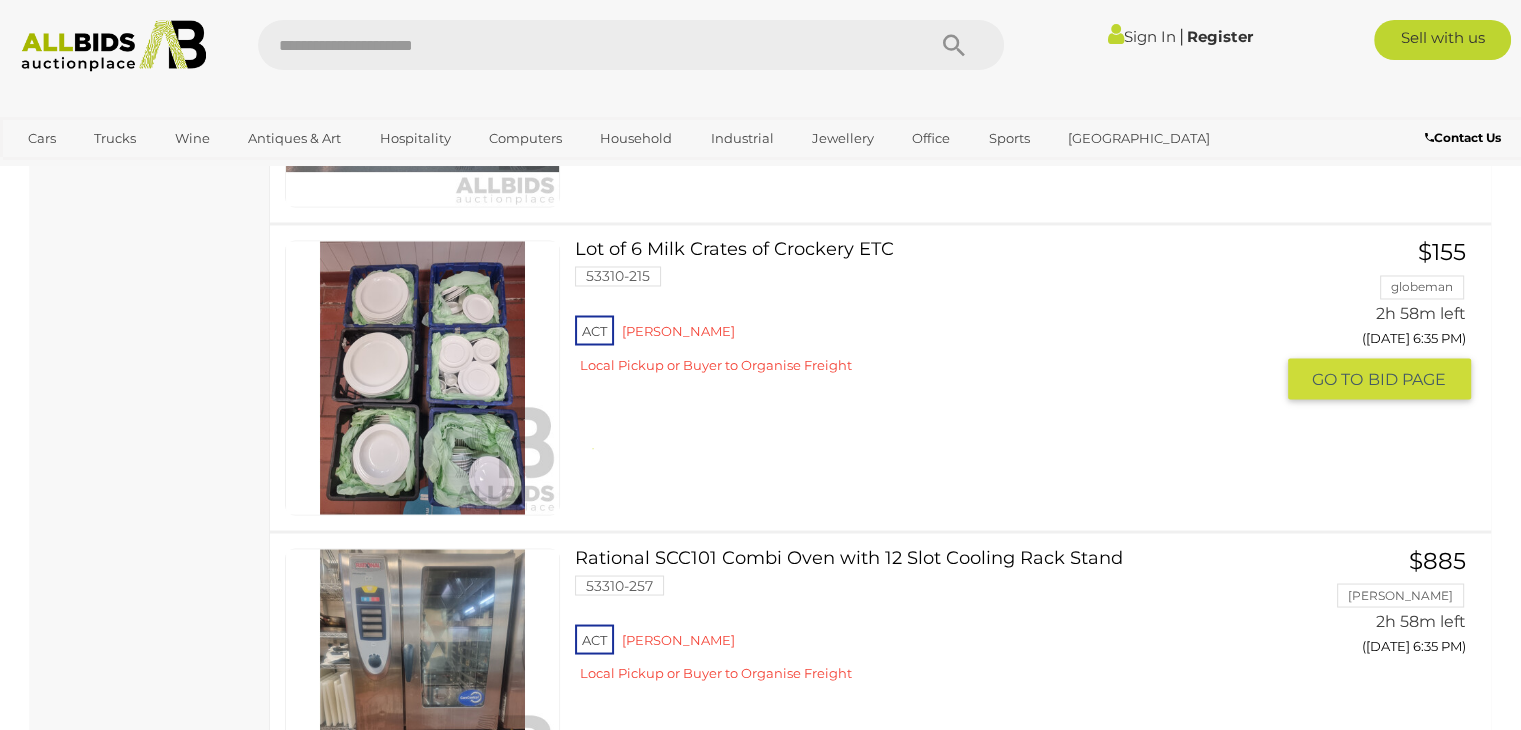 click on "ACT
[PERSON_NAME]
Local Pickup or Buyer to Organise Freight" at bounding box center [923, 349] 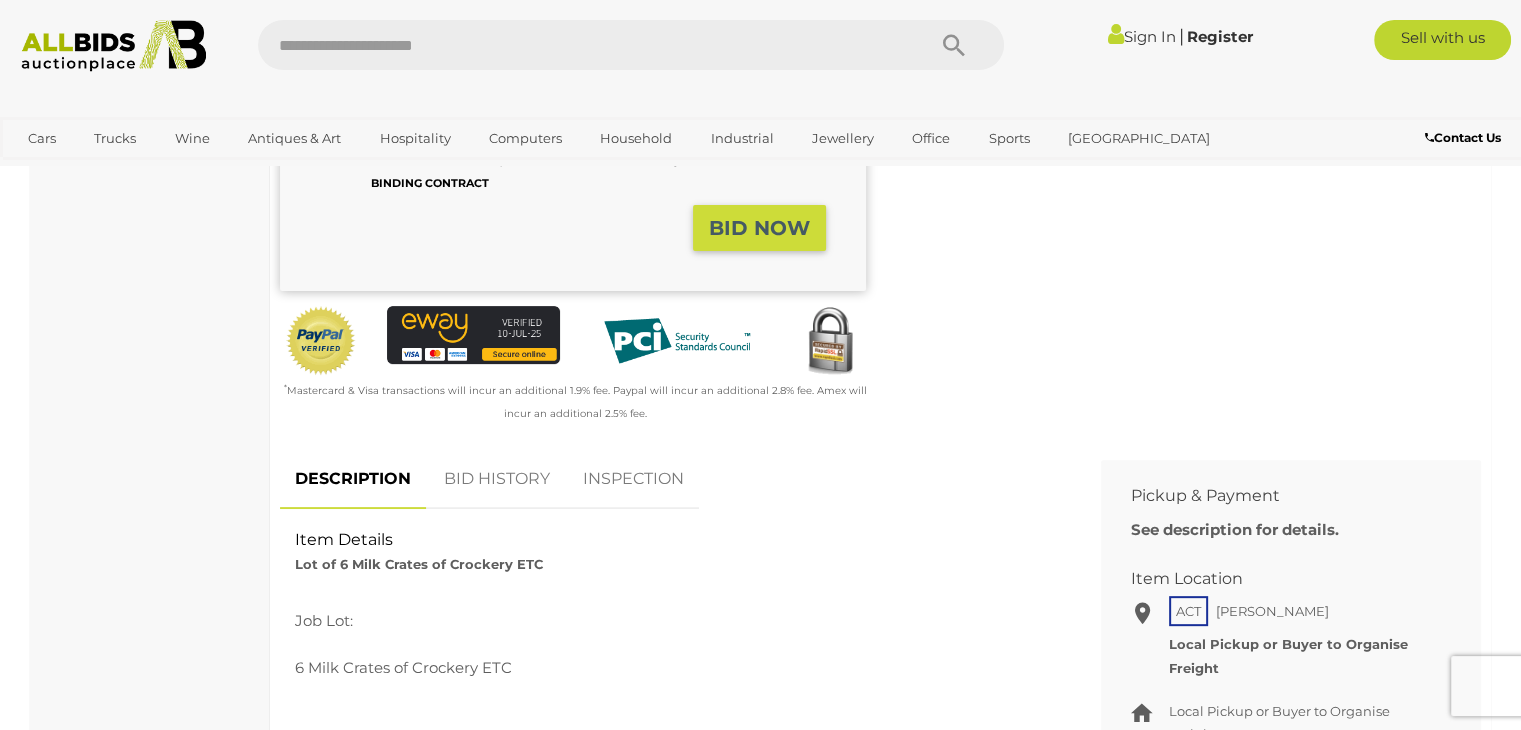 scroll, scrollTop: 600, scrollLeft: 0, axis: vertical 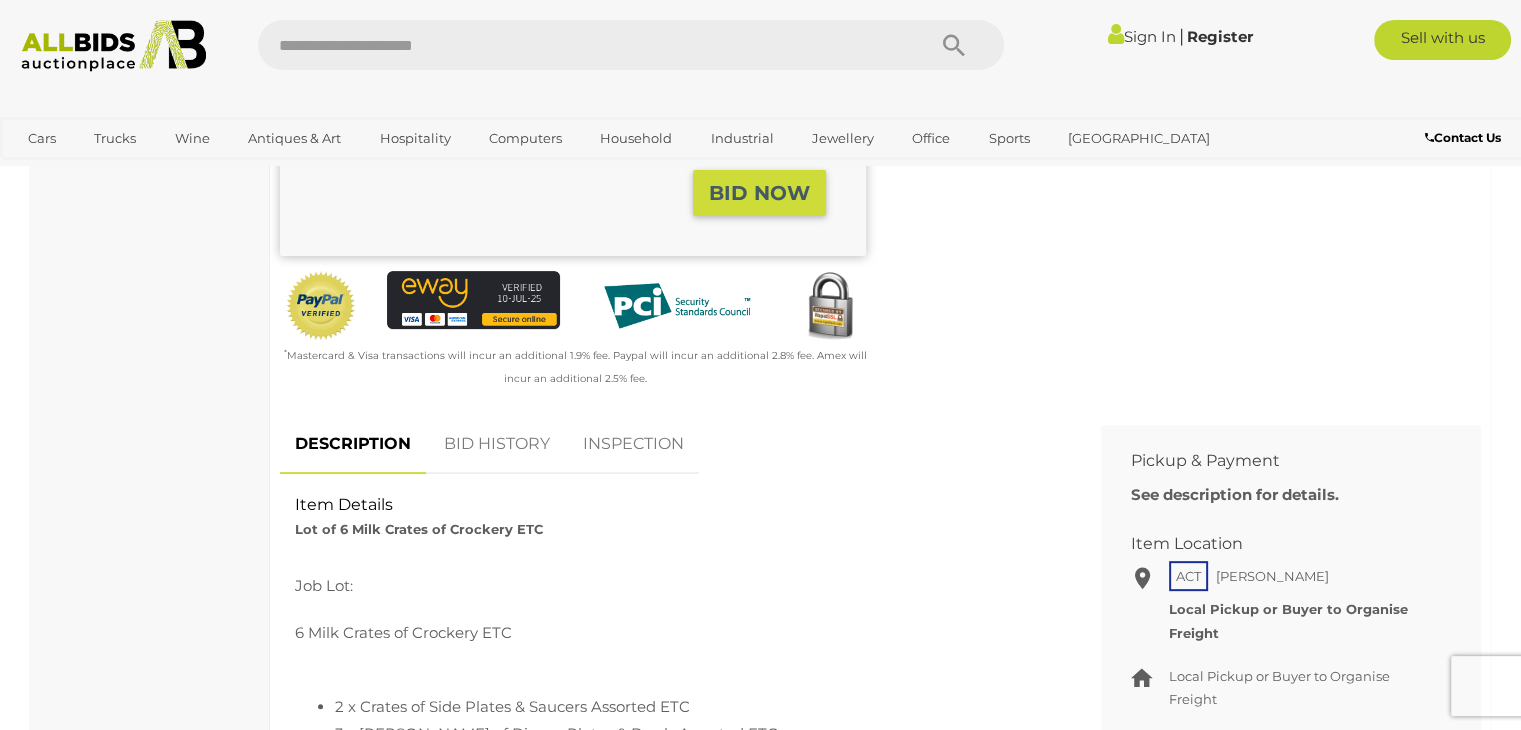 click on "BID HISTORY" at bounding box center [497, 444] 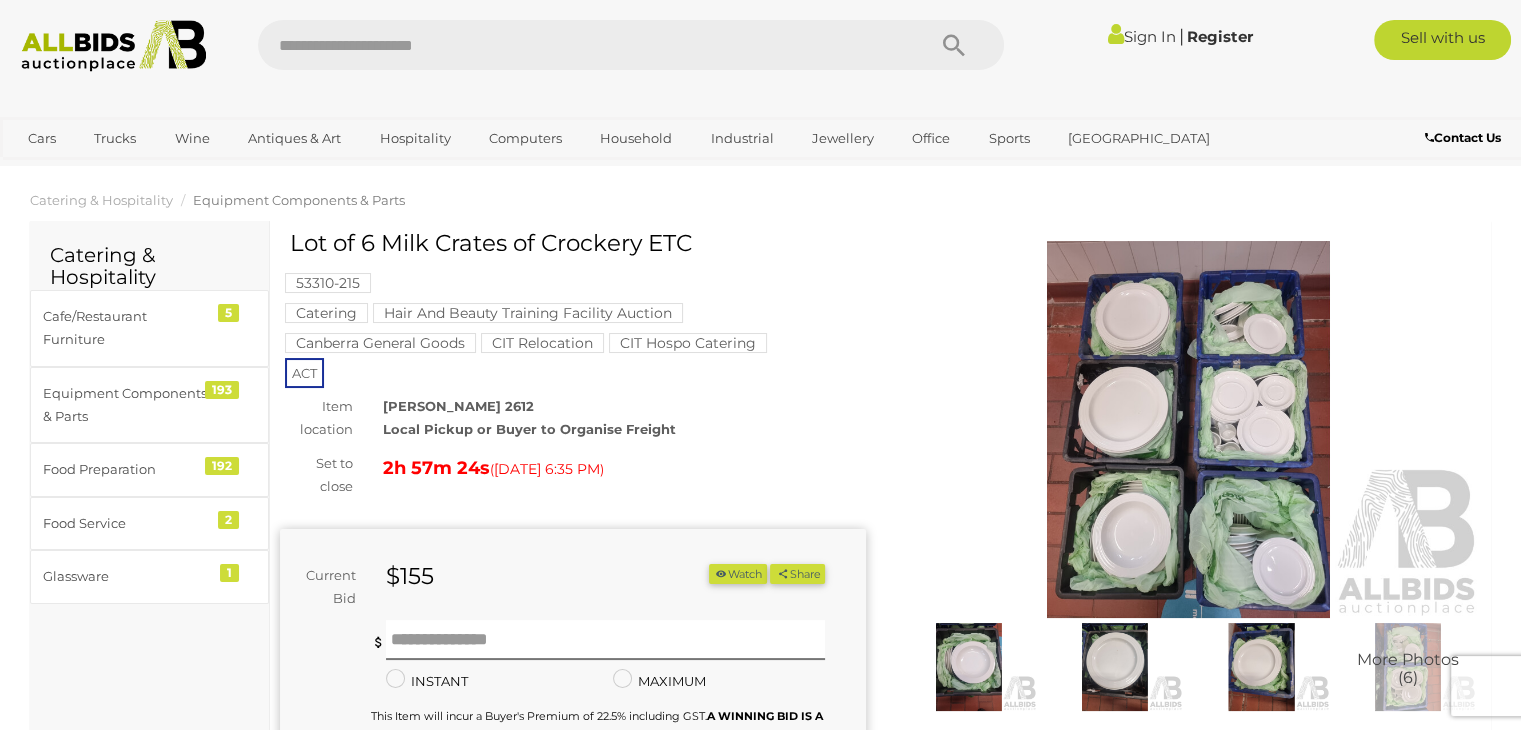 scroll, scrollTop: 0, scrollLeft: 0, axis: both 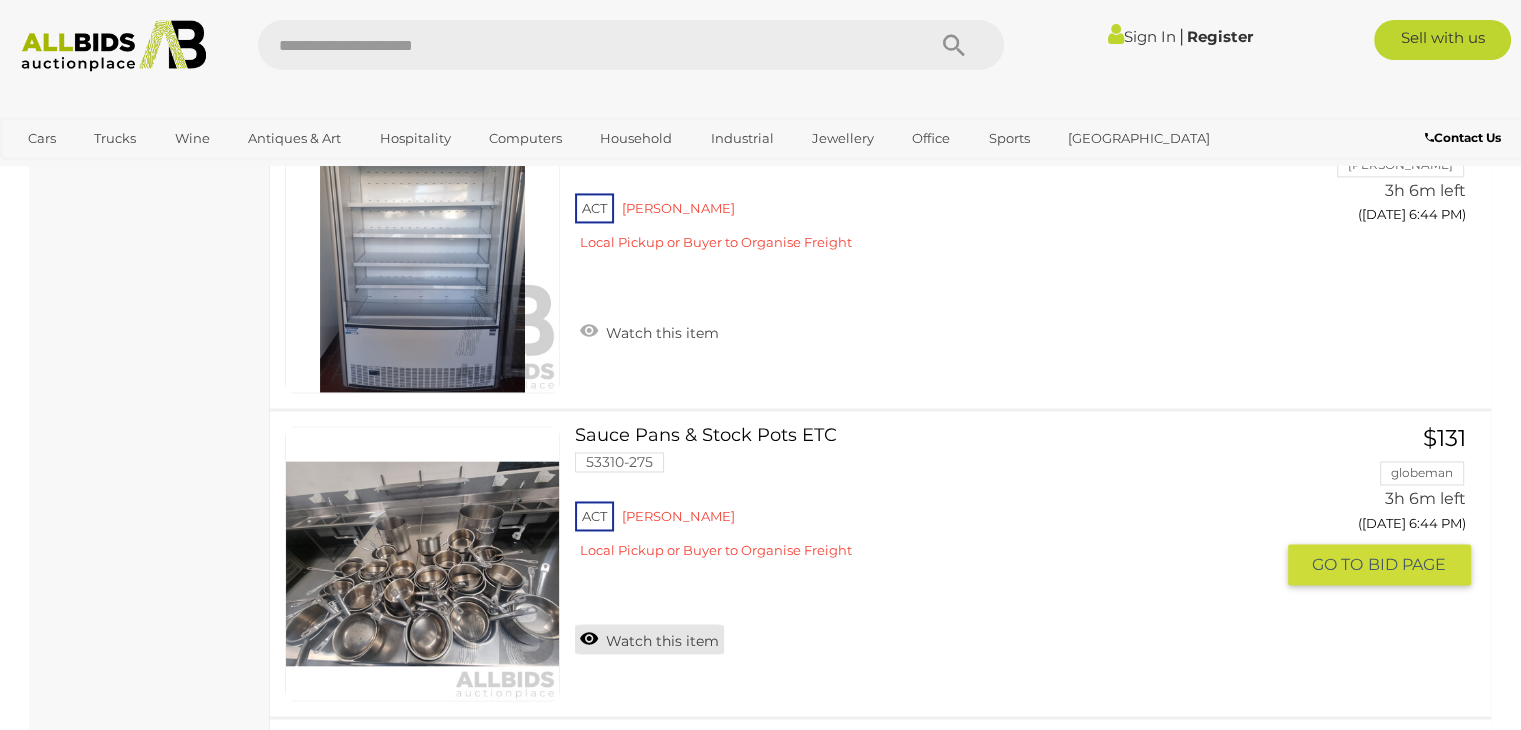 click on "Watch this item" at bounding box center (649, 639) 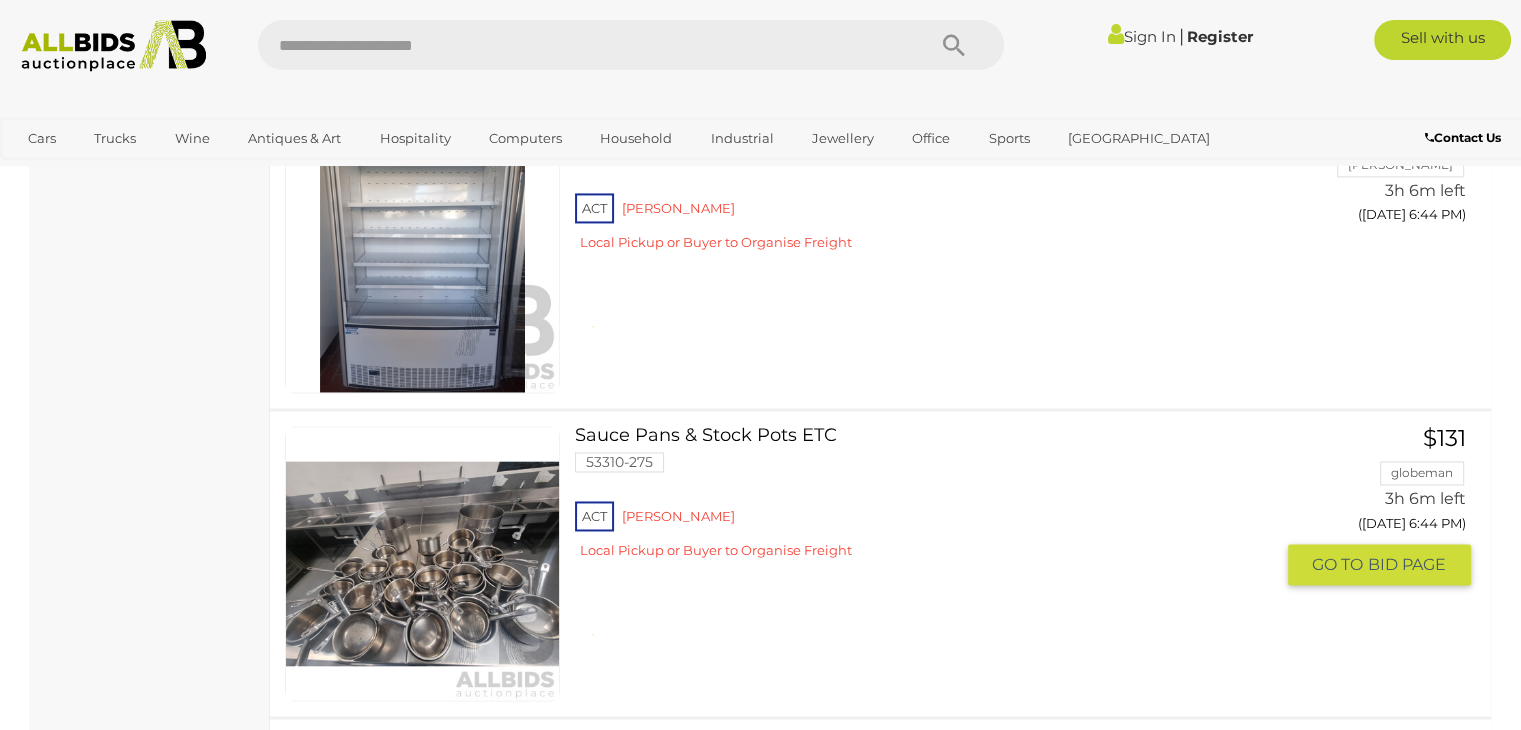 click on "ACT
Reid
Local Pickup or Buyer to Organise Freight" at bounding box center [923, 535] 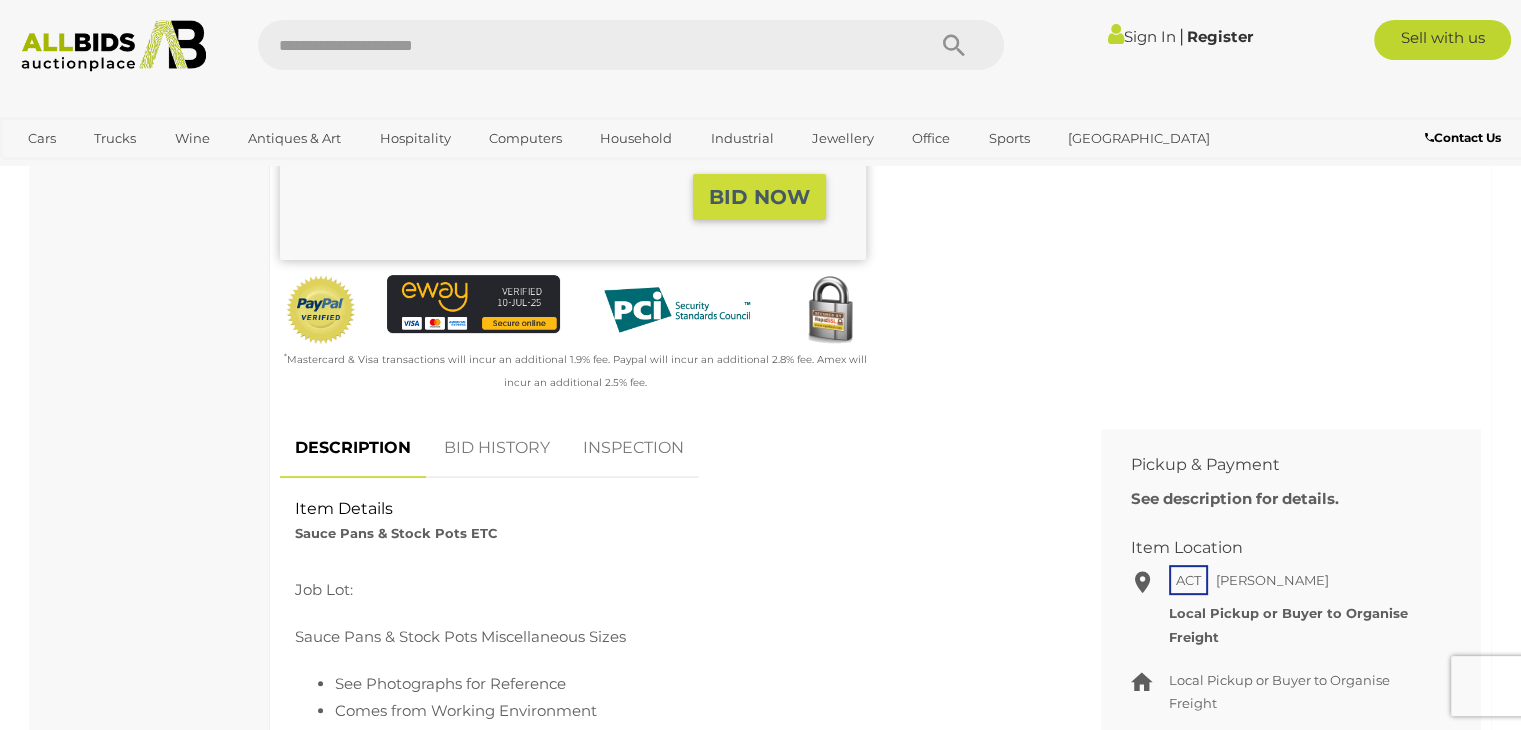 scroll, scrollTop: 600, scrollLeft: 0, axis: vertical 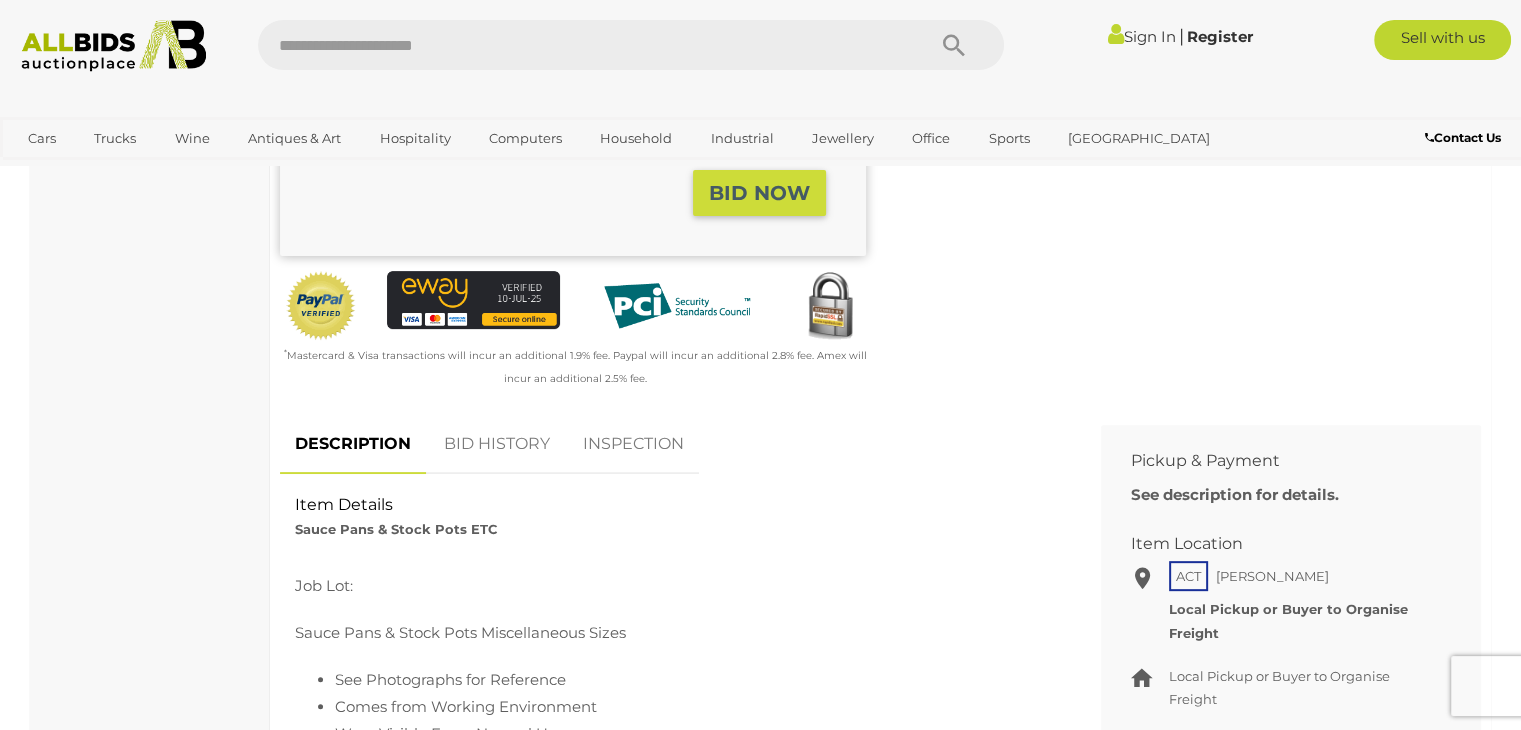 click on "BID HISTORY" at bounding box center [497, 444] 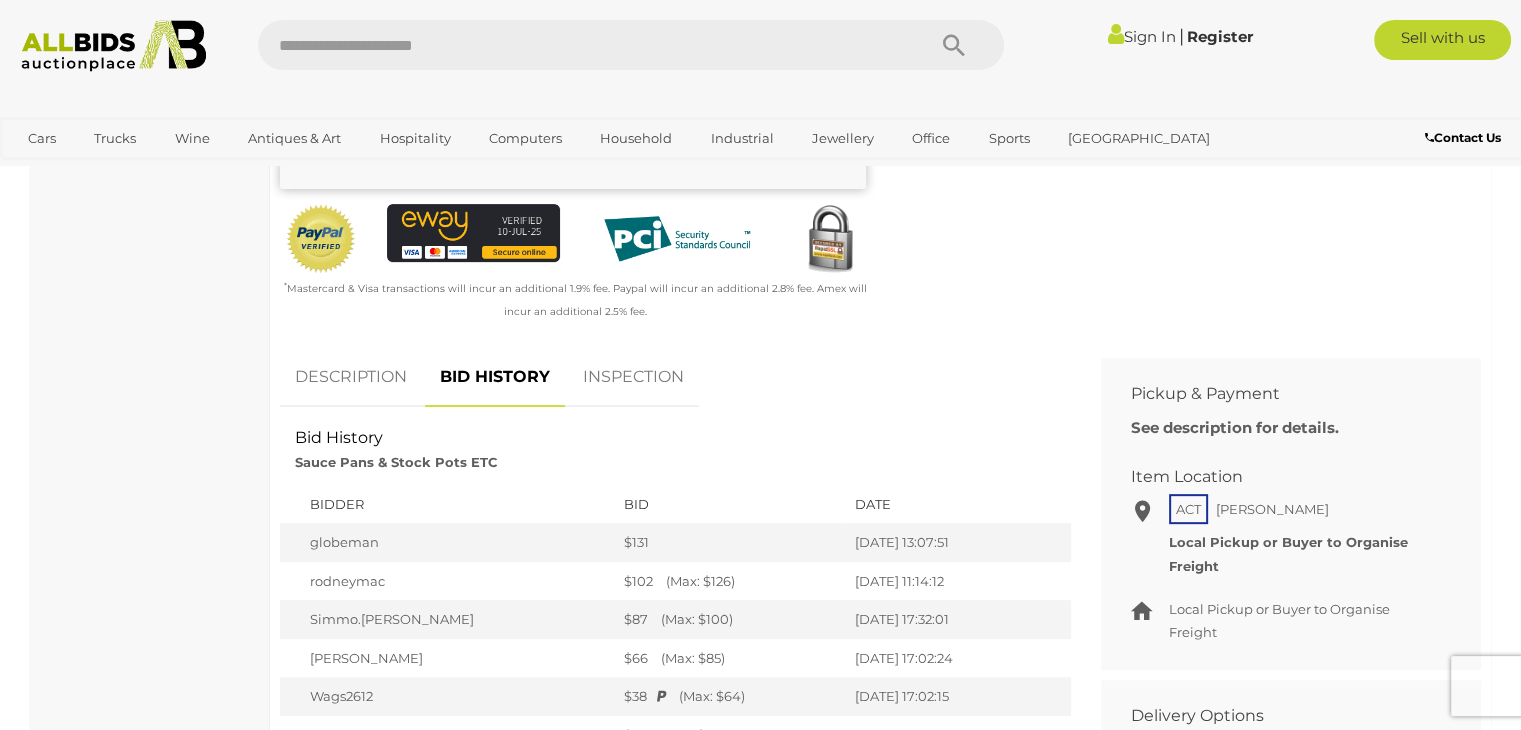 scroll, scrollTop: 700, scrollLeft: 0, axis: vertical 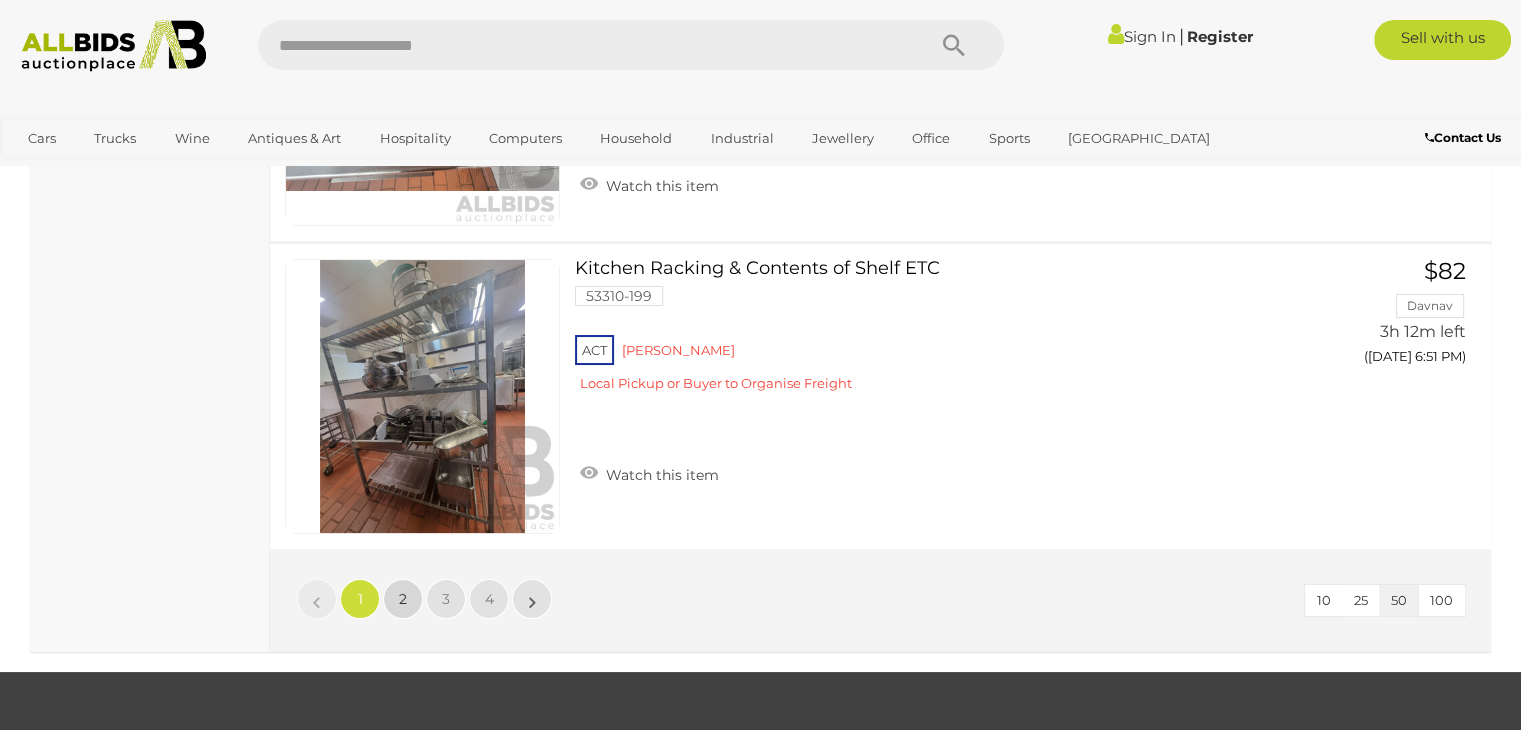click on "2" at bounding box center (403, 599) 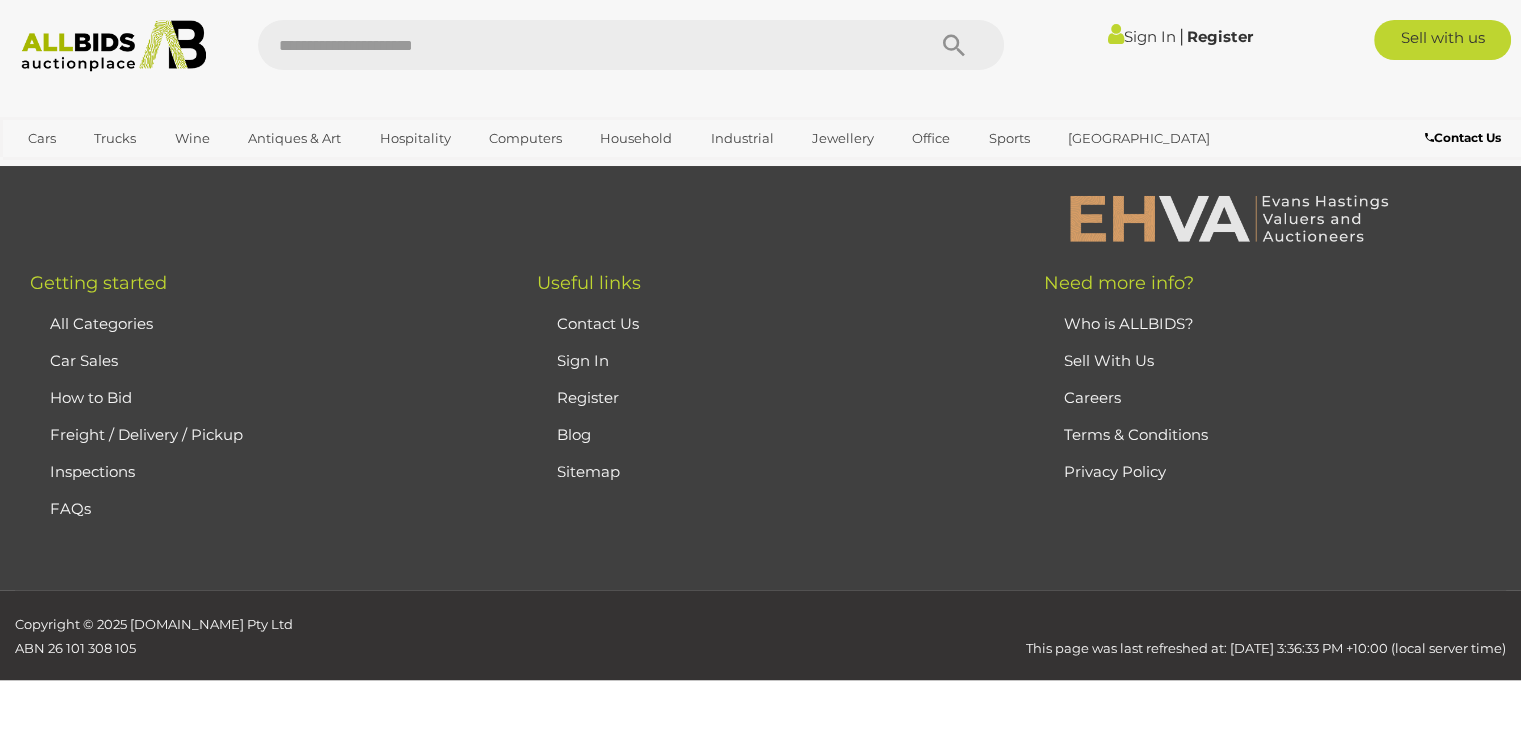 scroll, scrollTop: 131, scrollLeft: 0, axis: vertical 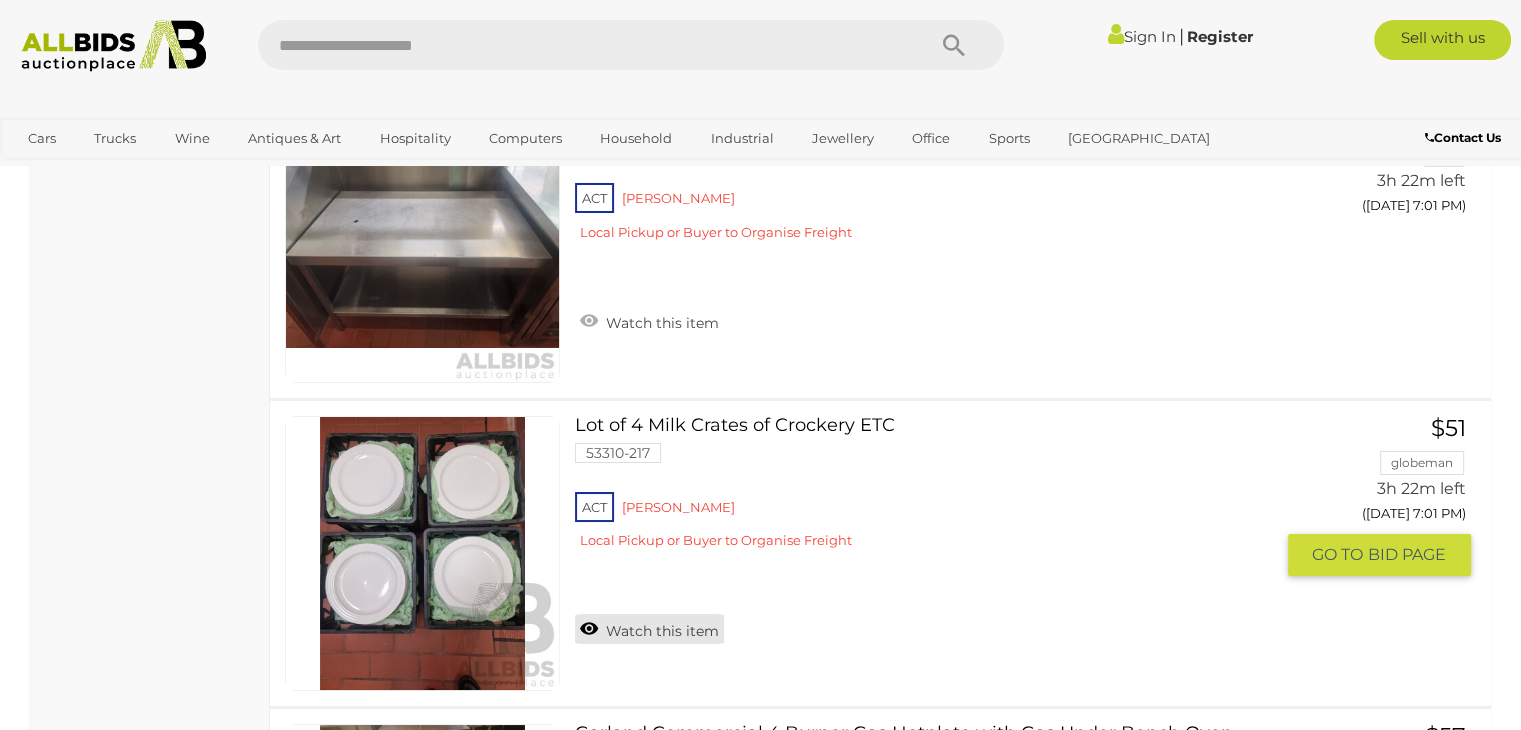 click on "Watch this item" at bounding box center (649, 629) 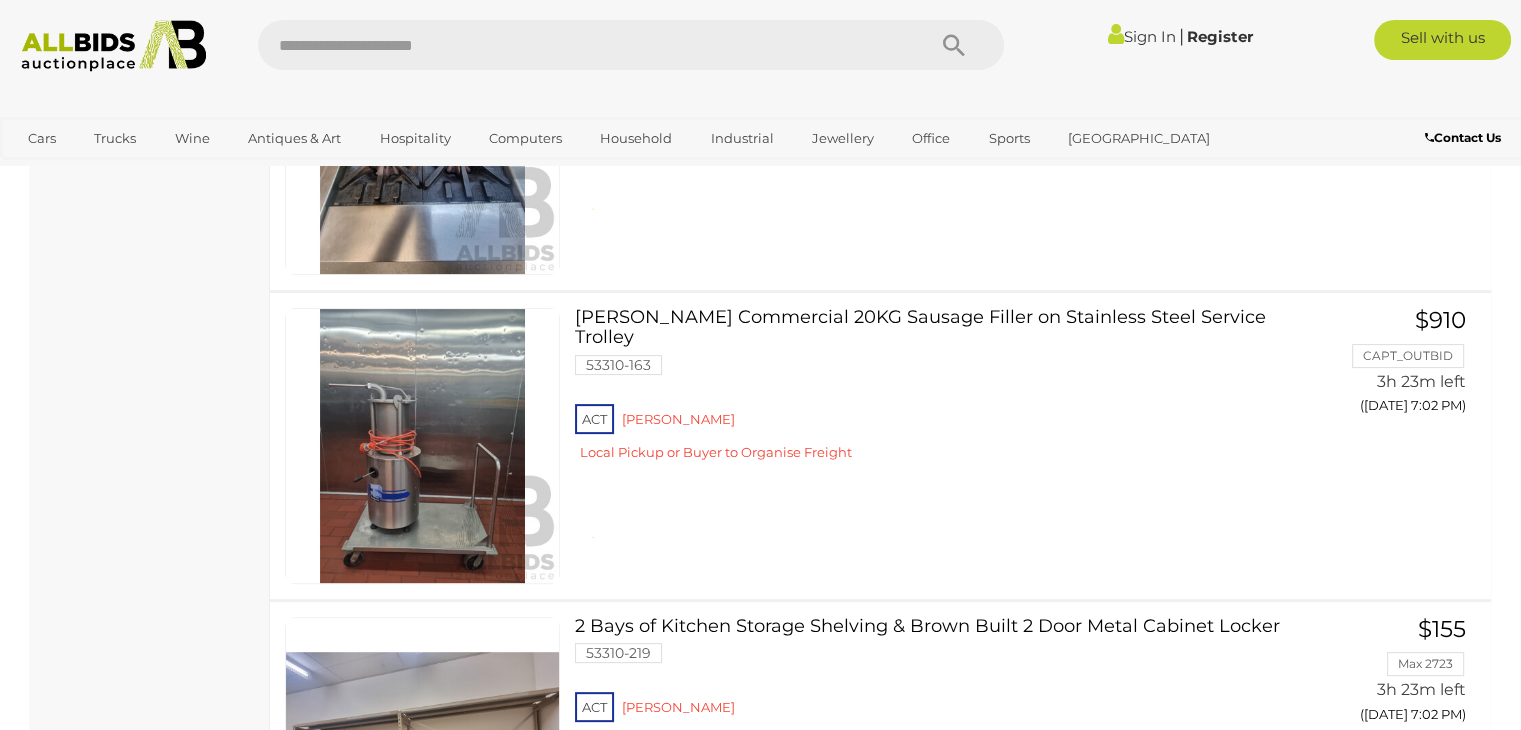 scroll, scrollTop: 8031, scrollLeft: 0, axis: vertical 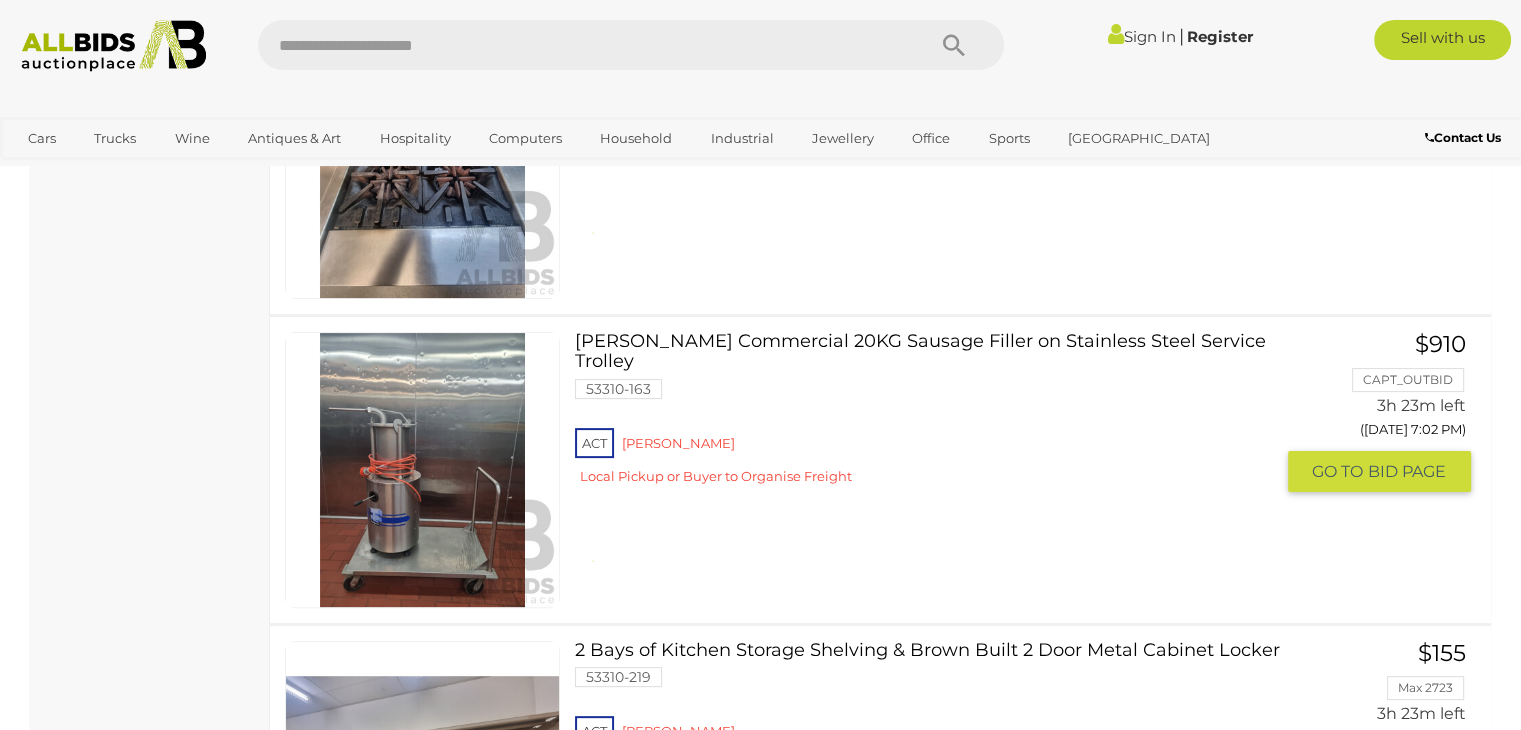 click on "ACT
[PERSON_NAME]
Local Pickup or Buyer to Organise Freight" at bounding box center (923, 462) 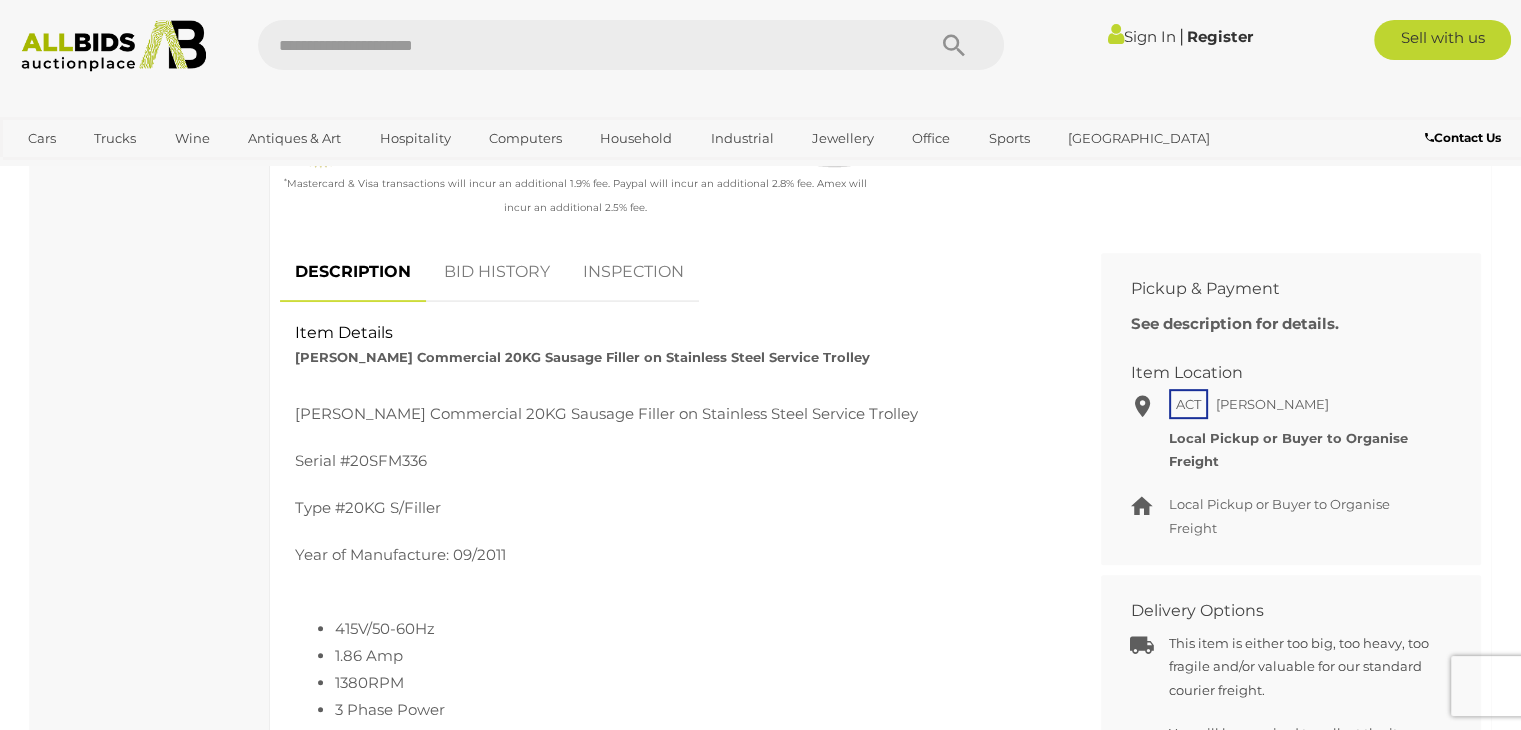 scroll, scrollTop: 800, scrollLeft: 0, axis: vertical 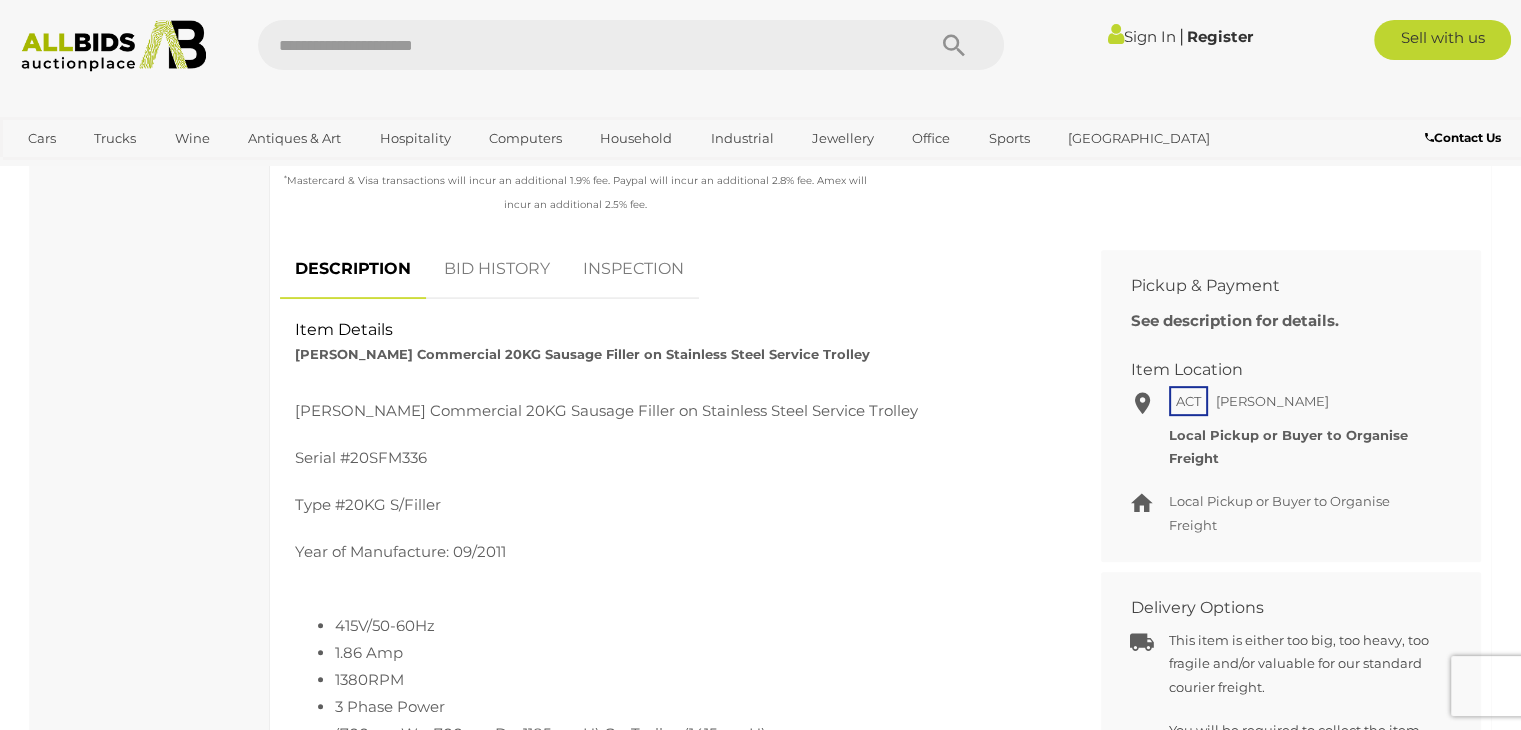 click on "BID HISTORY" at bounding box center (497, 269) 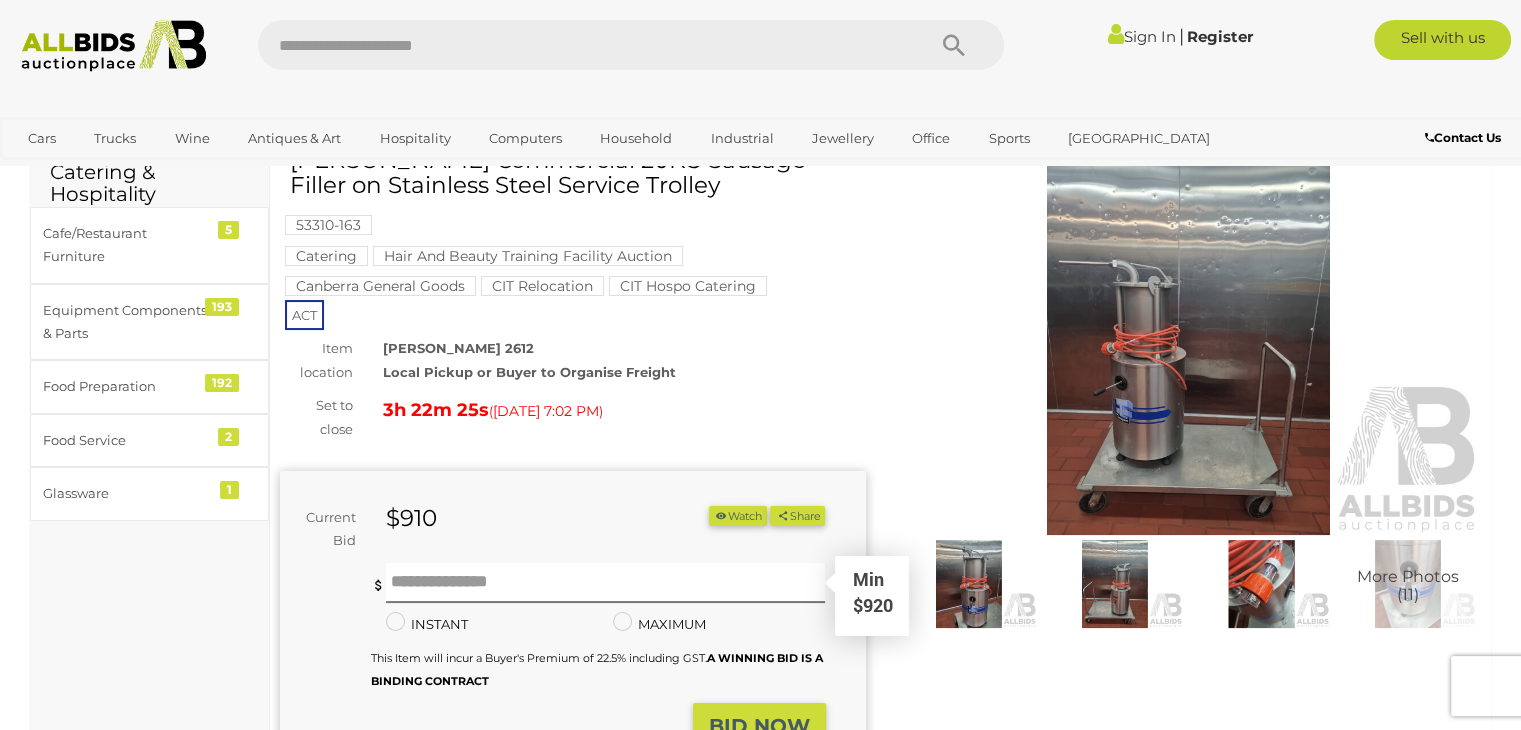 scroll, scrollTop: 0, scrollLeft: 0, axis: both 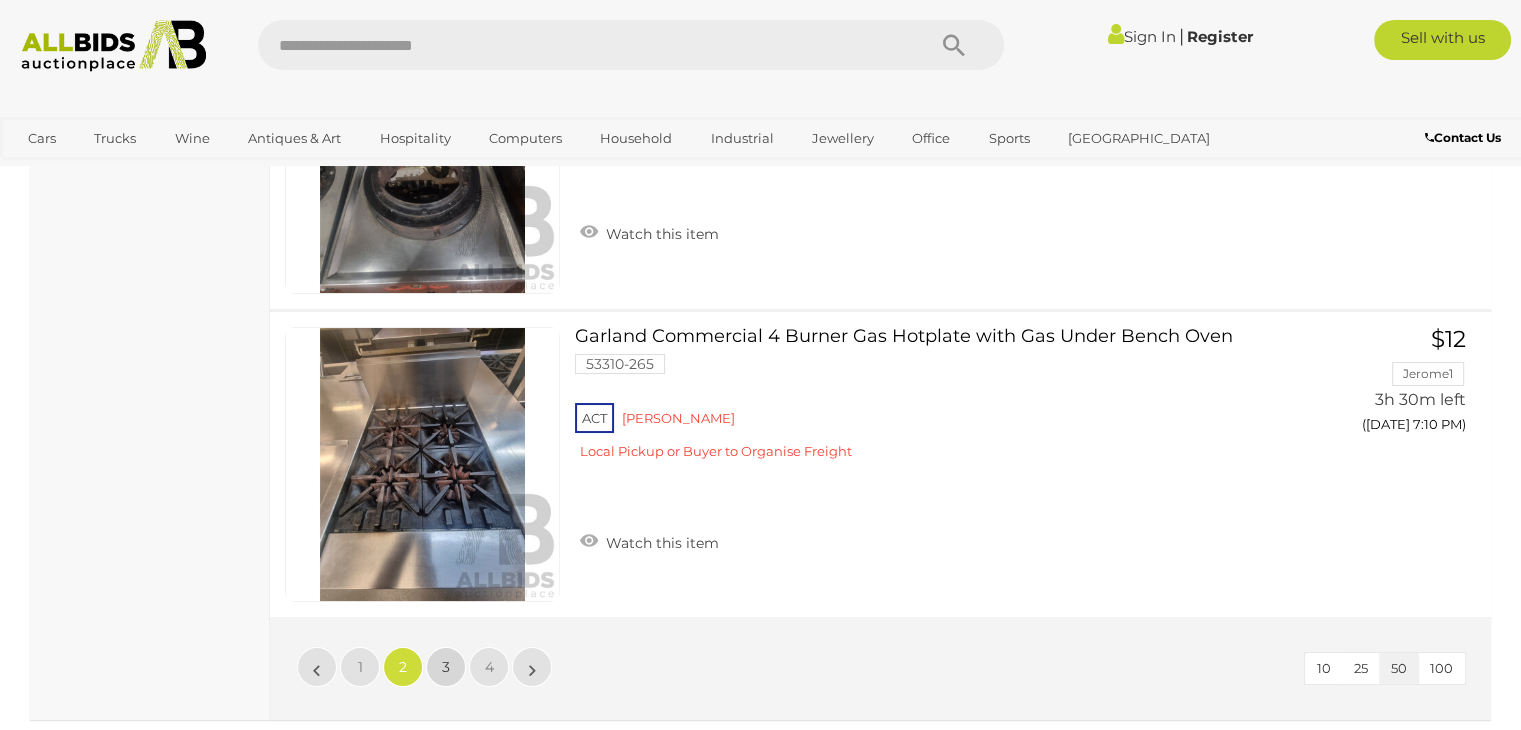 click on "3" at bounding box center (446, 667) 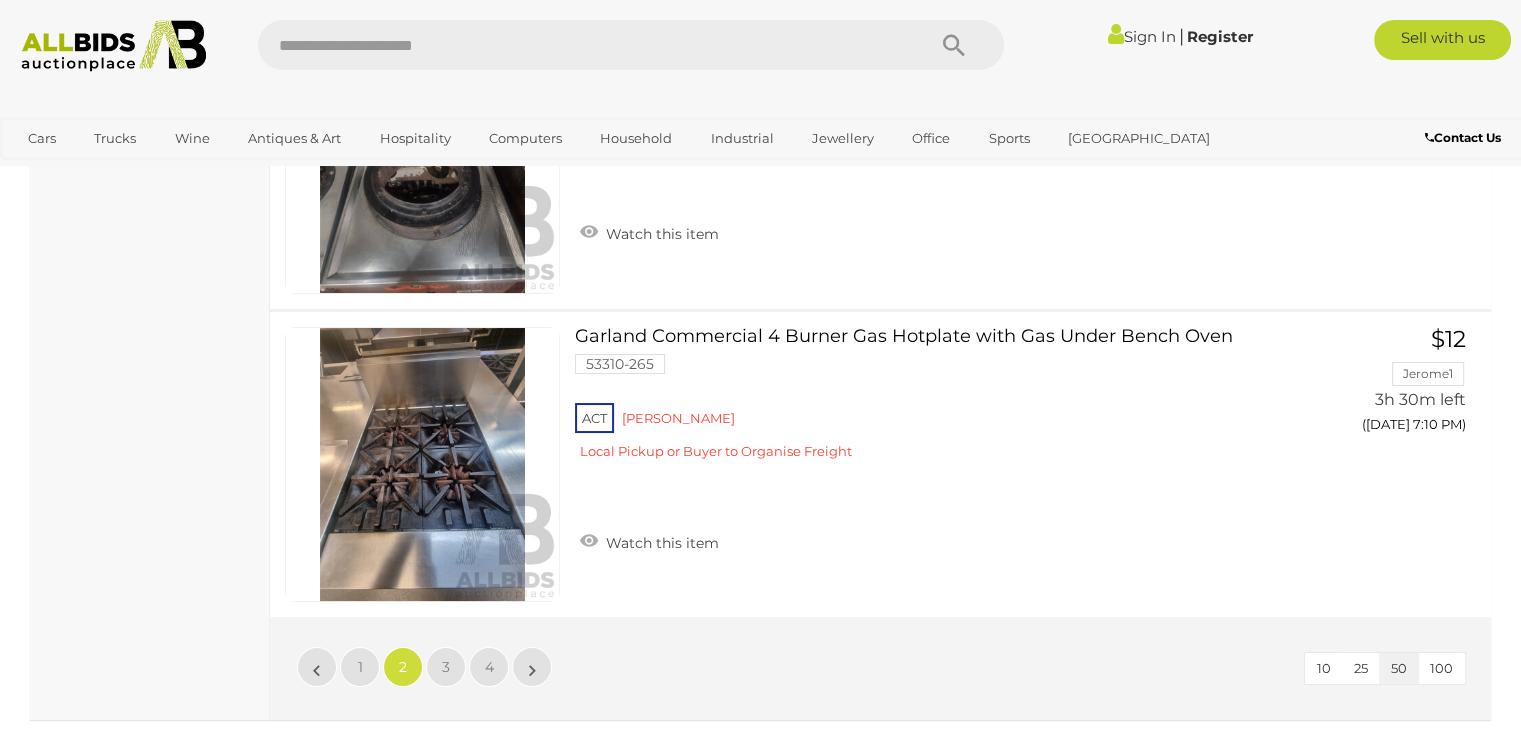 scroll, scrollTop: 131, scrollLeft: 0, axis: vertical 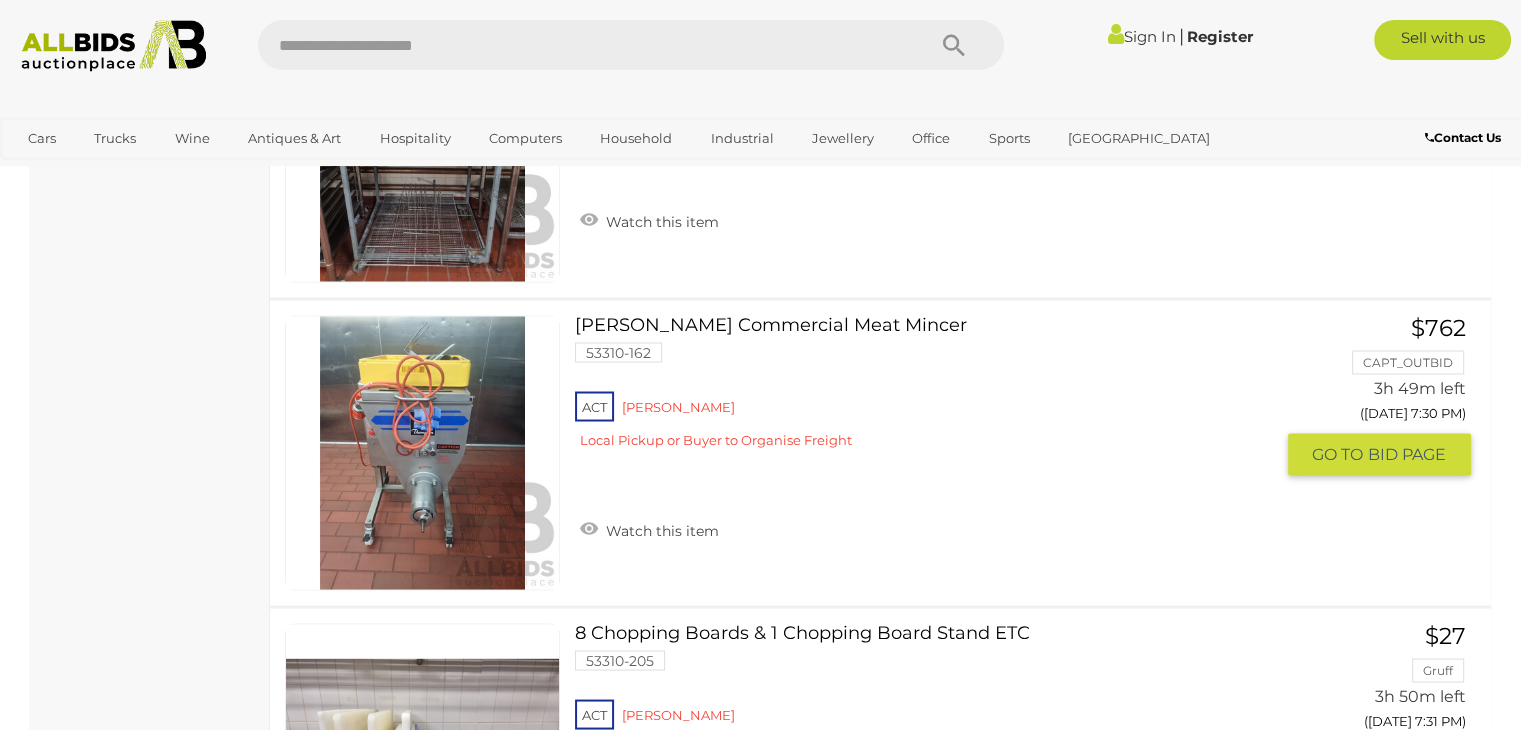 click on "ACT
[PERSON_NAME]
Local Pickup or Buyer to Organise Freight" at bounding box center [923, 425] 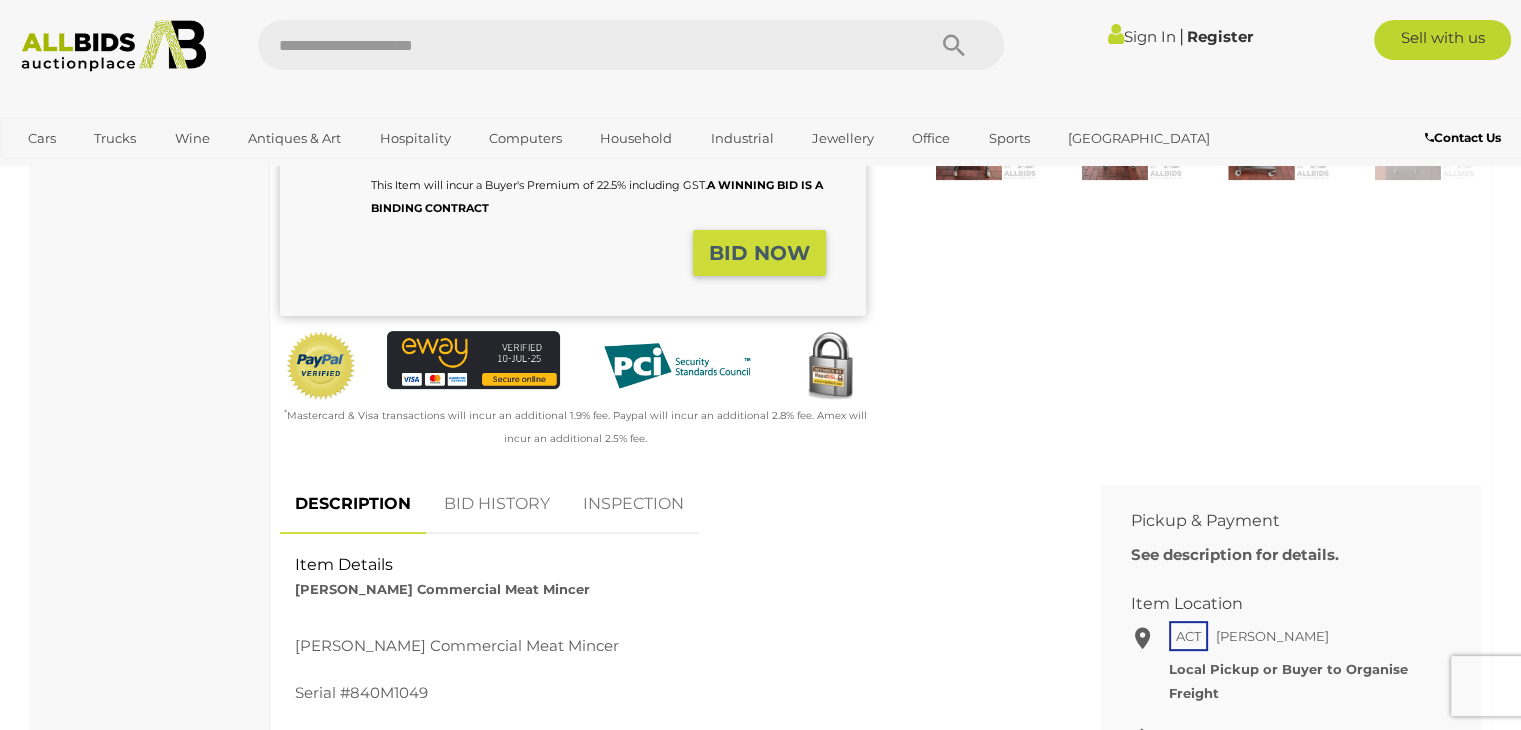 scroll, scrollTop: 700, scrollLeft: 0, axis: vertical 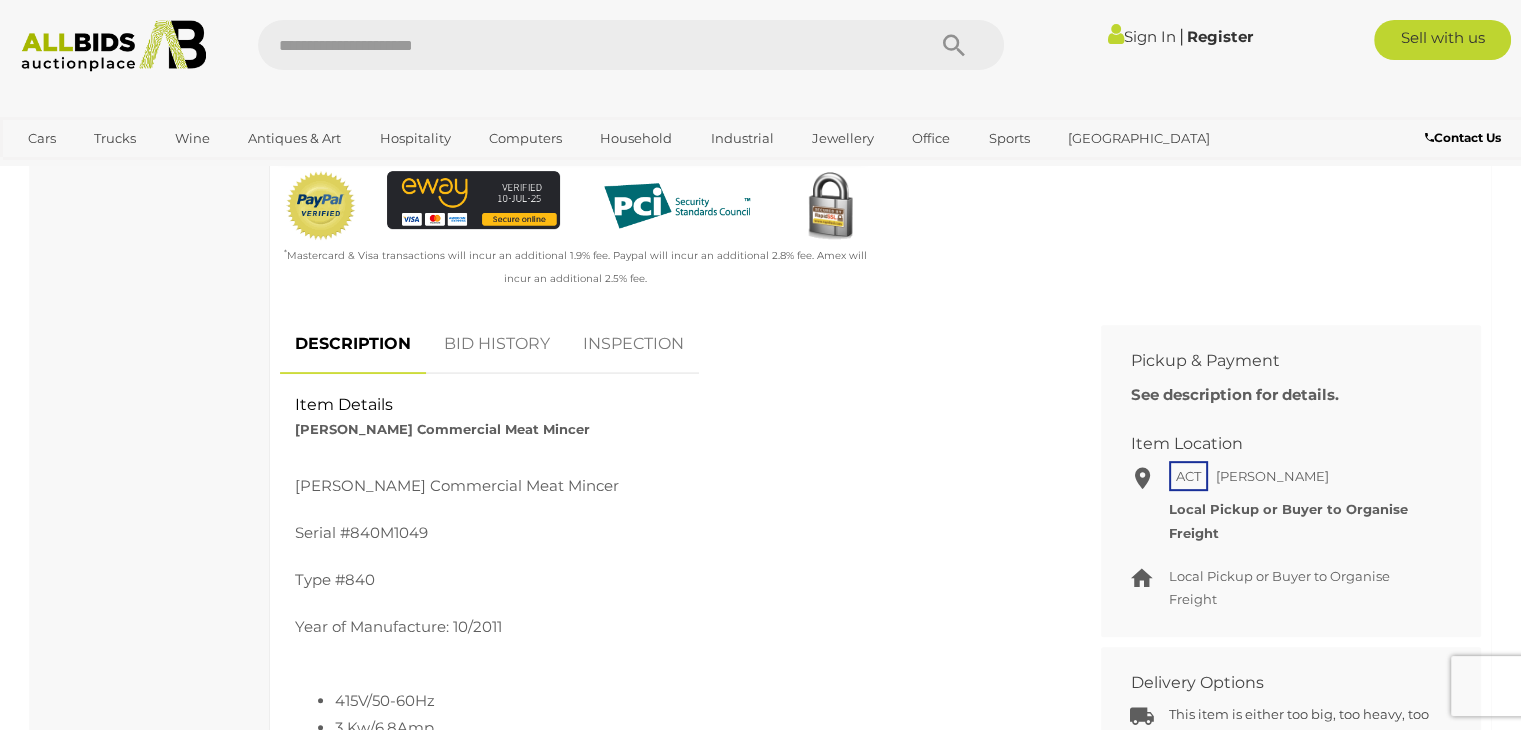click on "BID HISTORY" at bounding box center [497, 344] 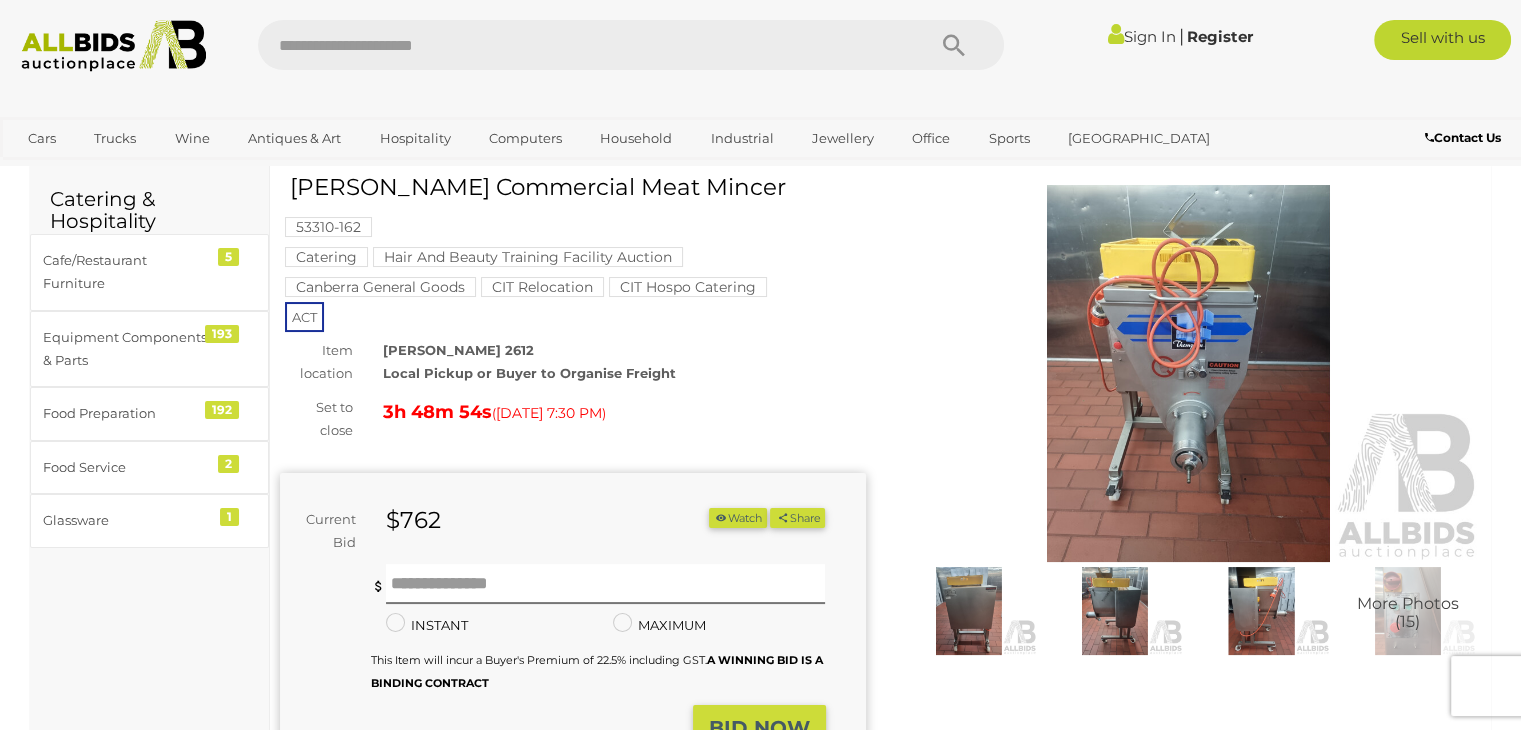 scroll, scrollTop: 100, scrollLeft: 0, axis: vertical 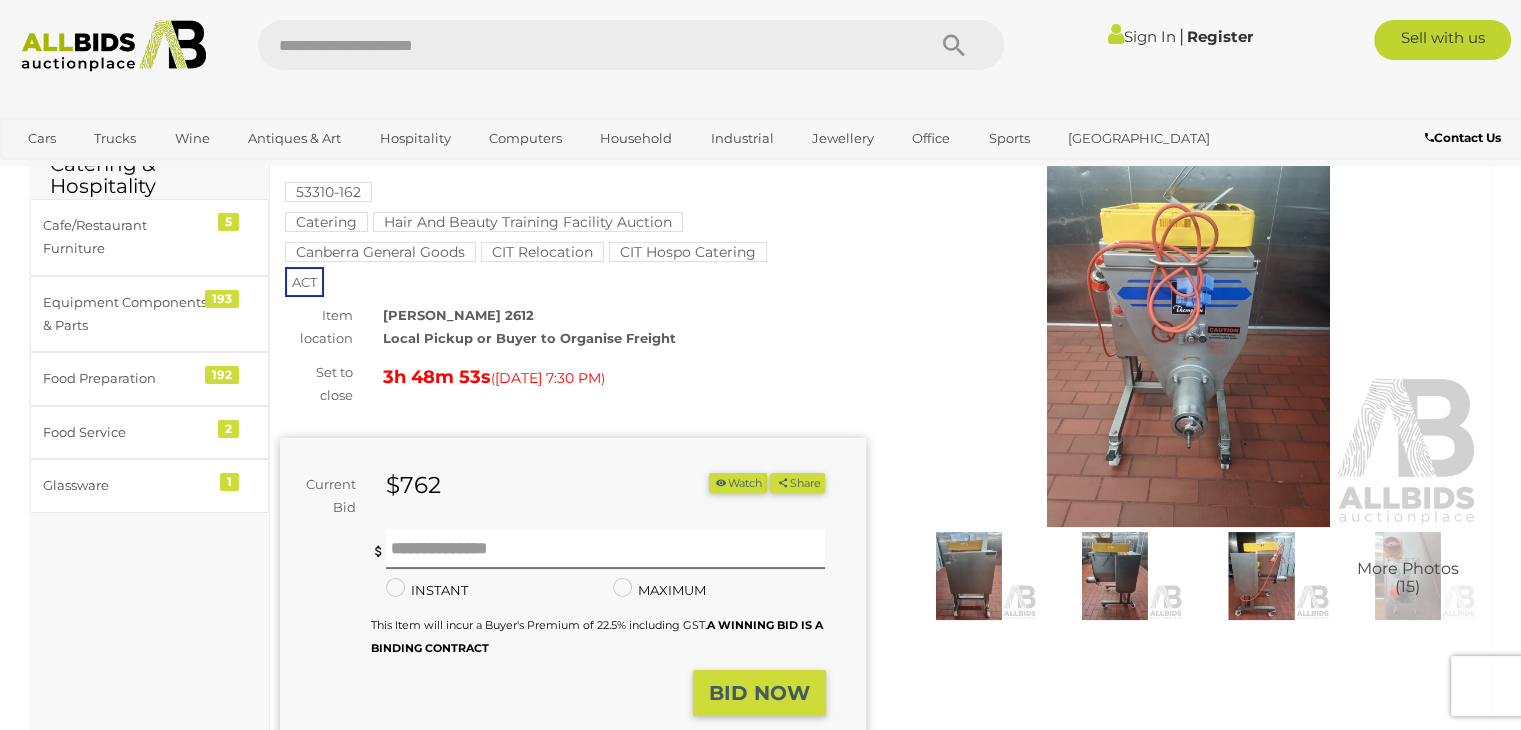 click at bounding box center (1189, 338) 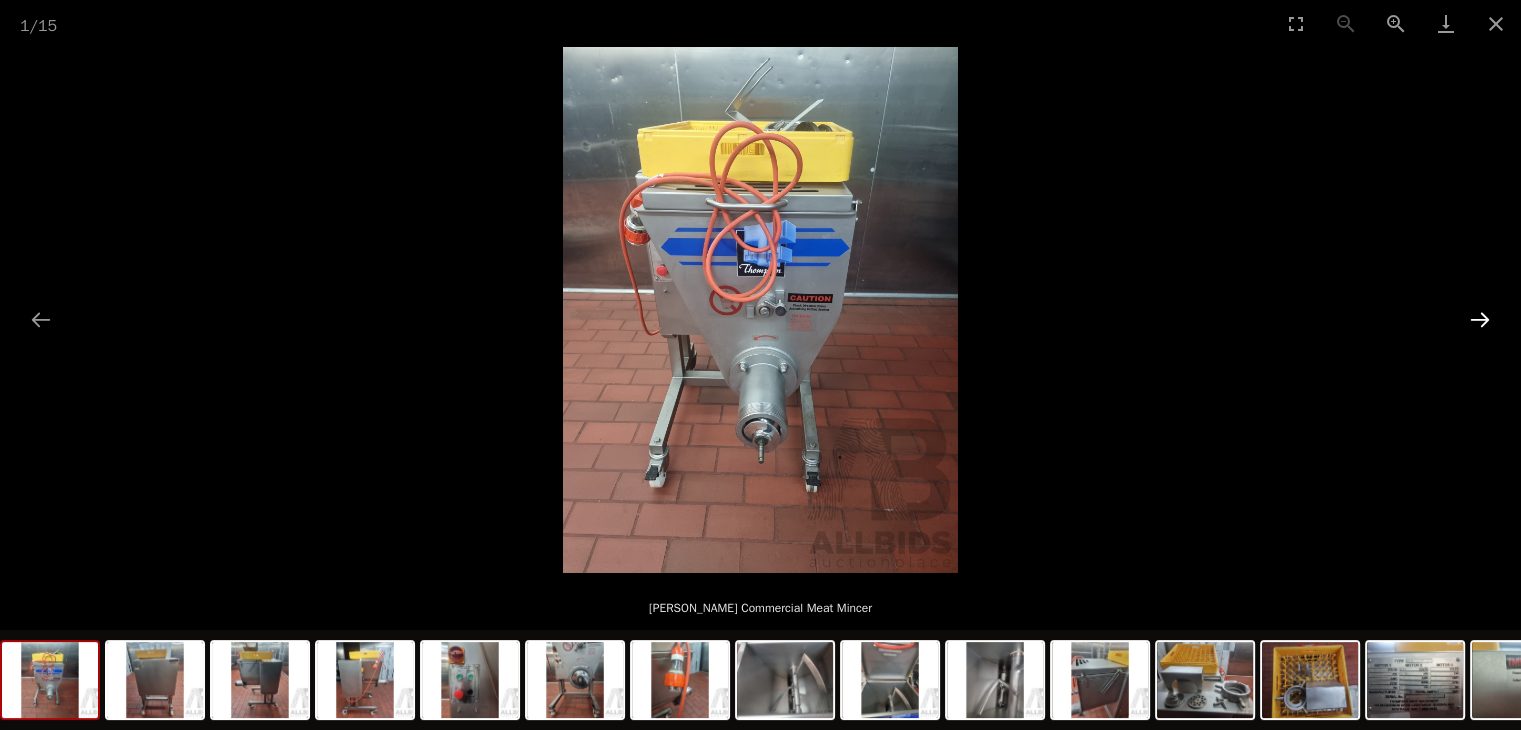 click at bounding box center (1480, 319) 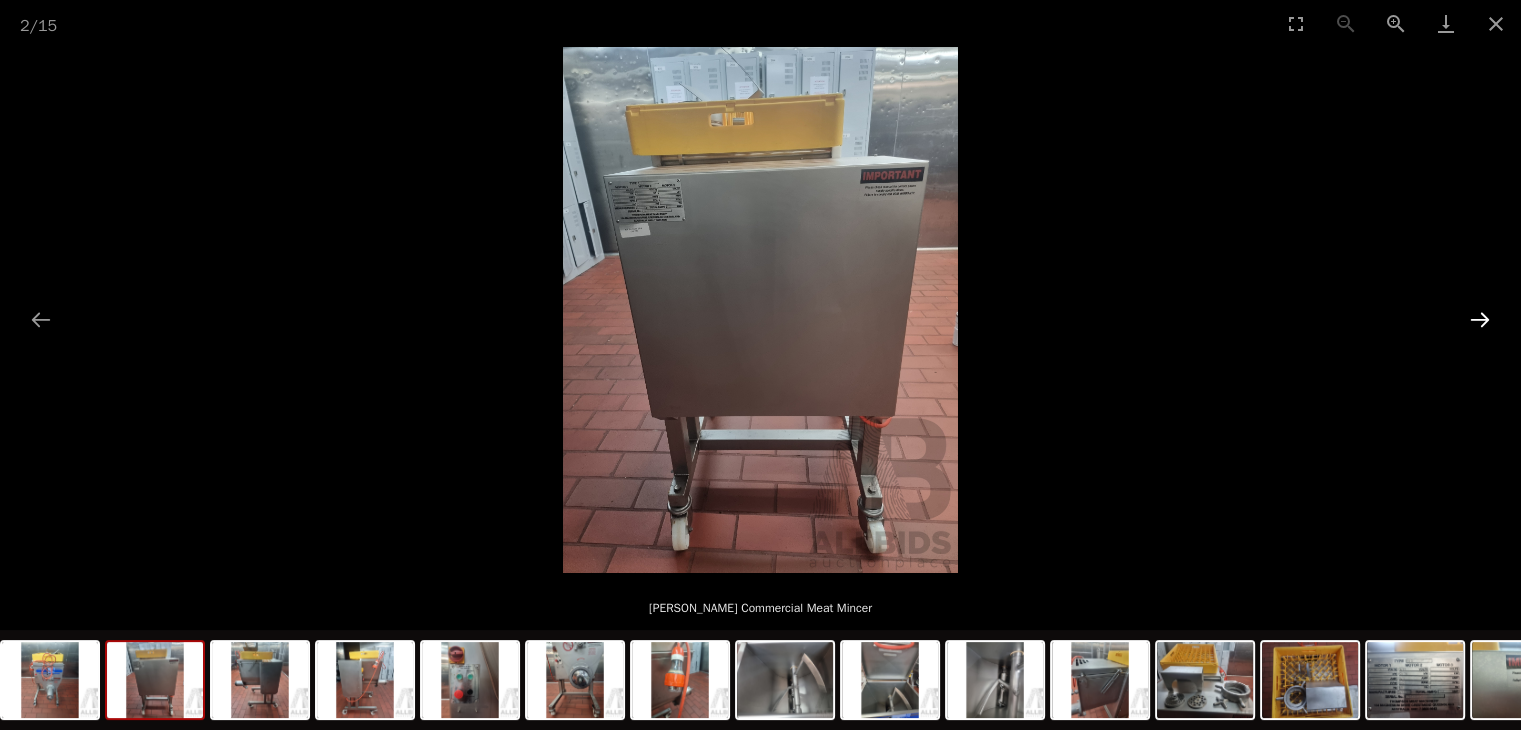 click at bounding box center (1480, 319) 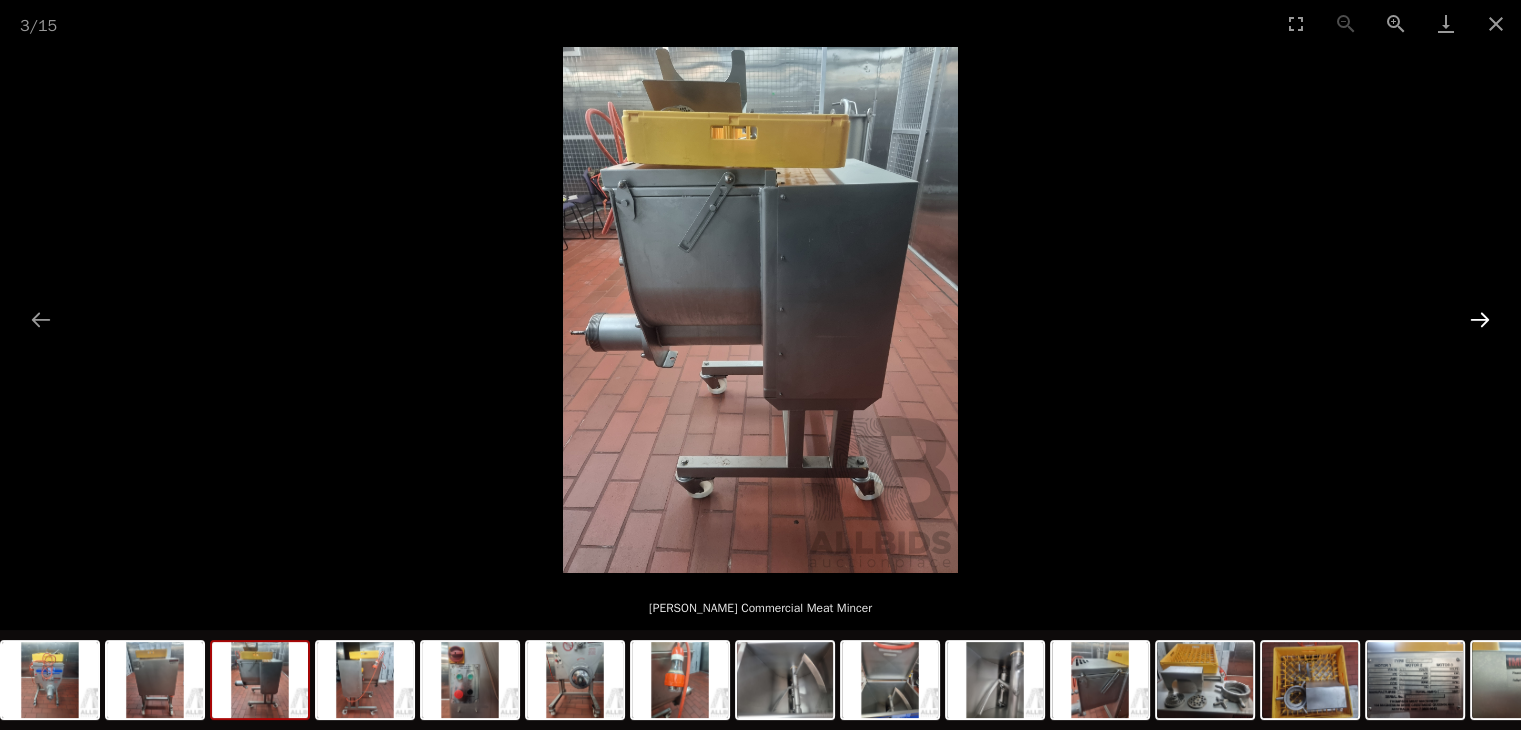 click at bounding box center (1480, 319) 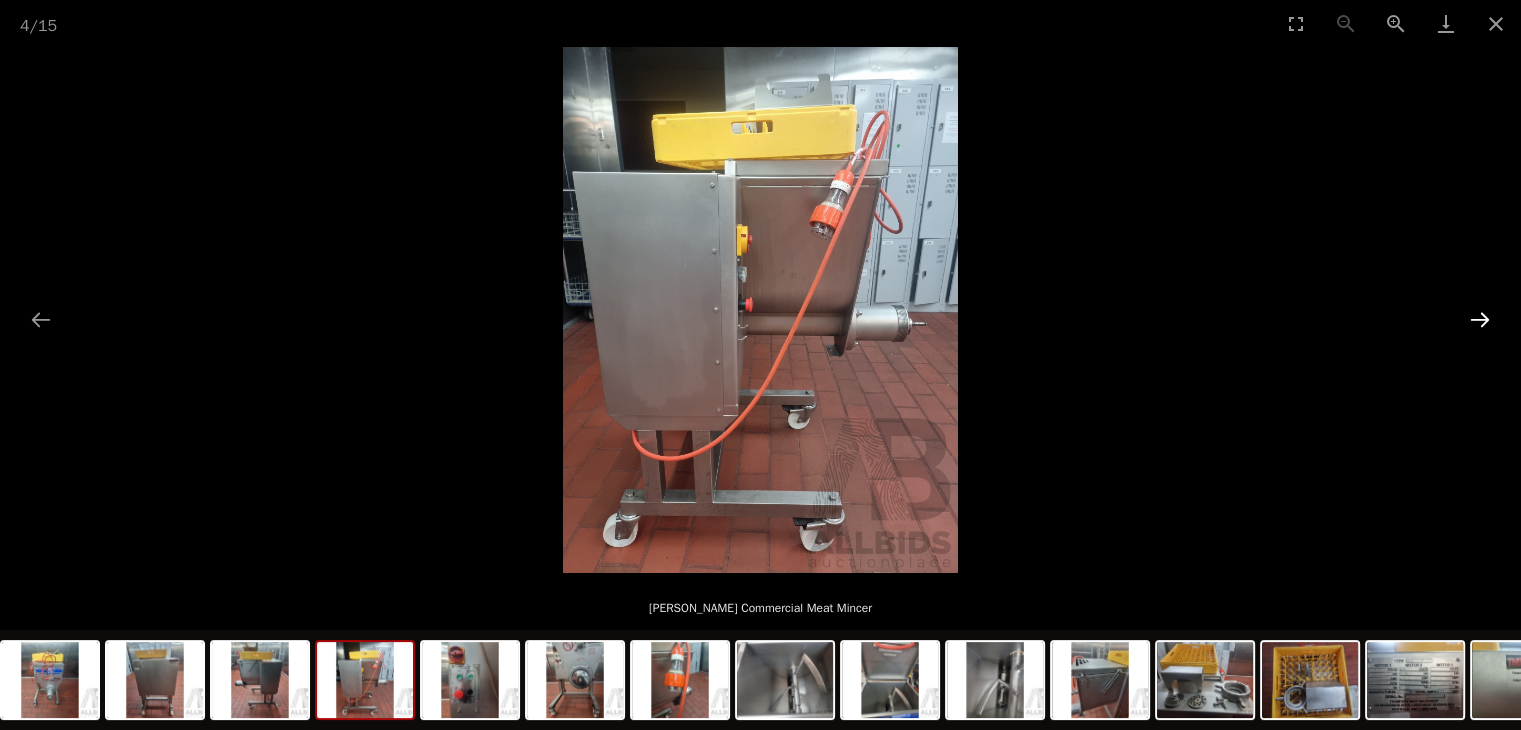 click at bounding box center (1480, 319) 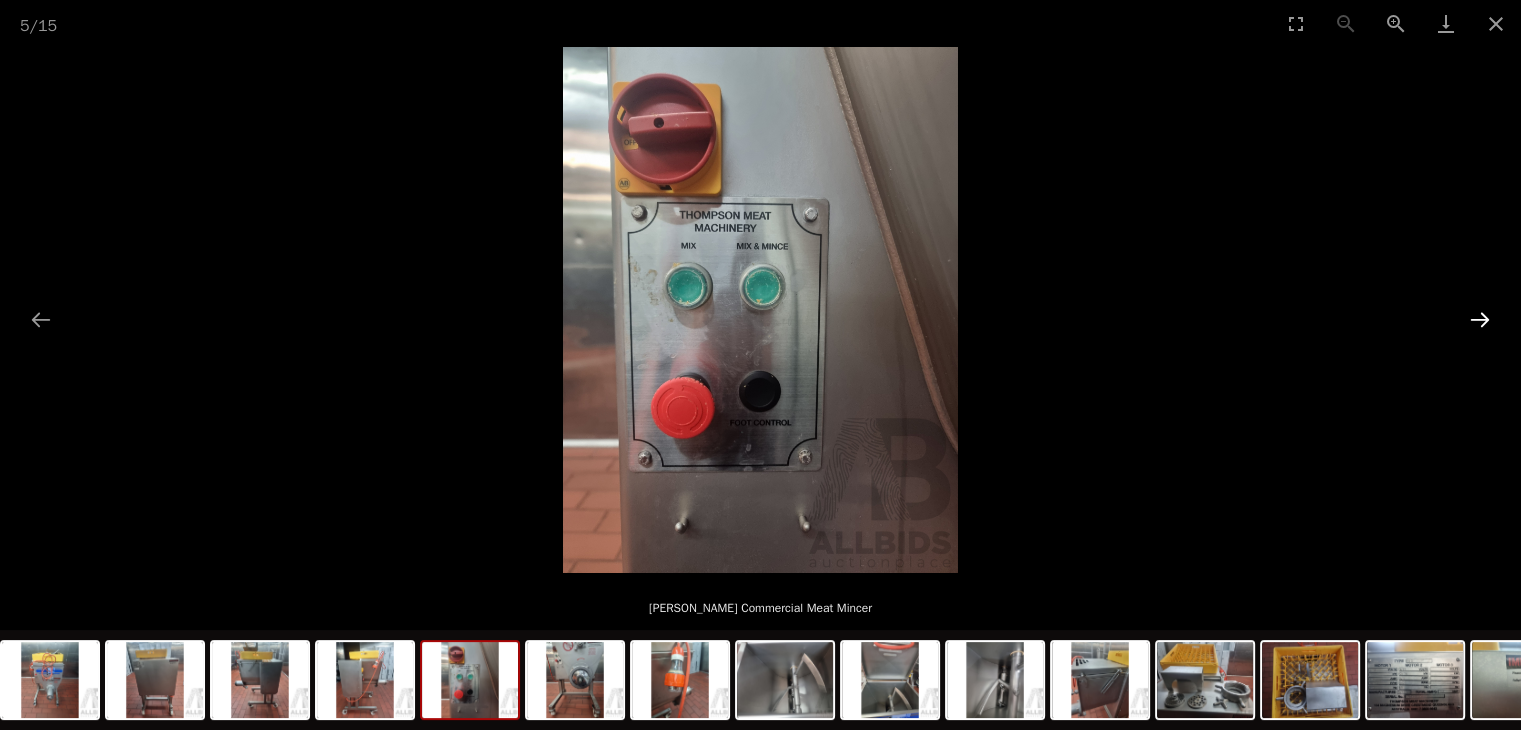 click at bounding box center (1480, 319) 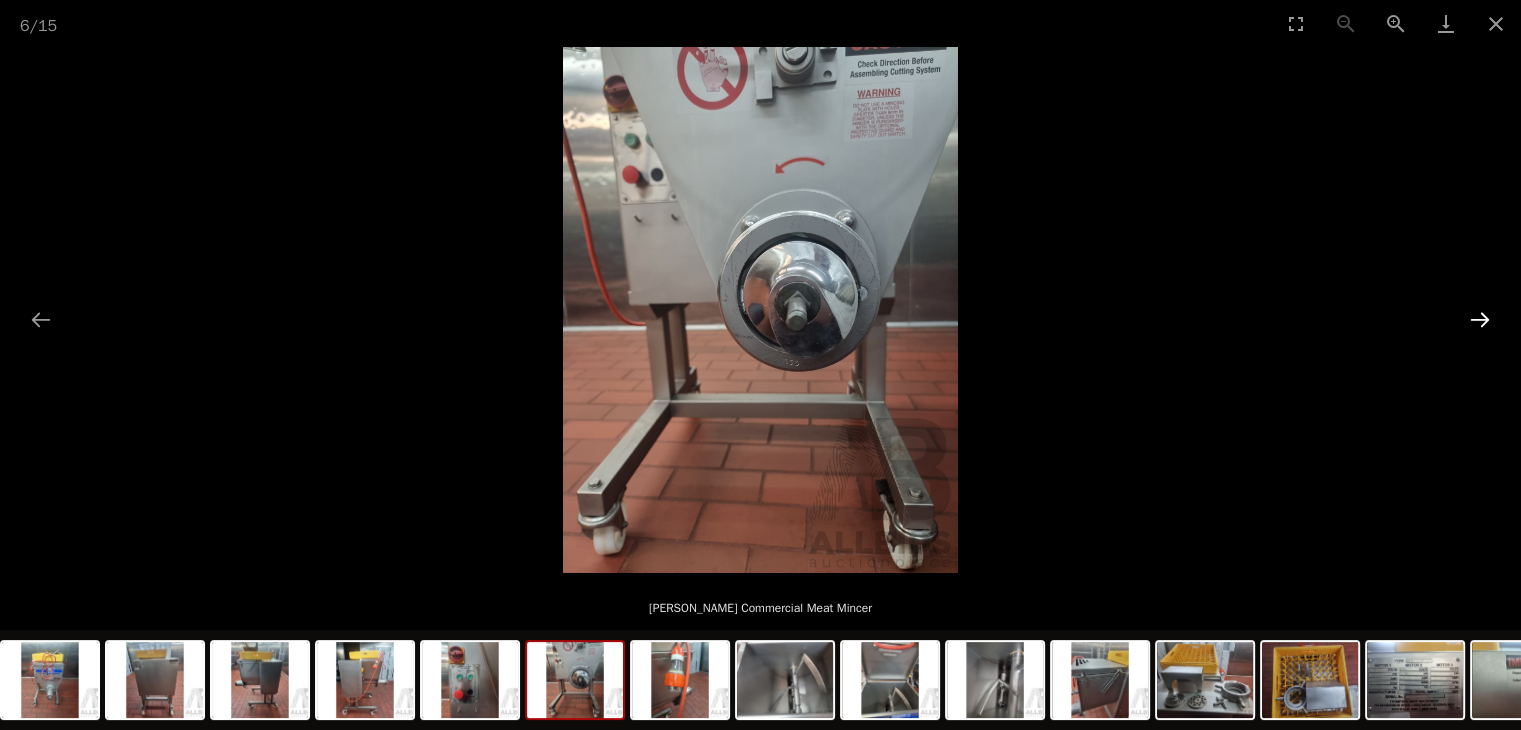 click at bounding box center (1480, 319) 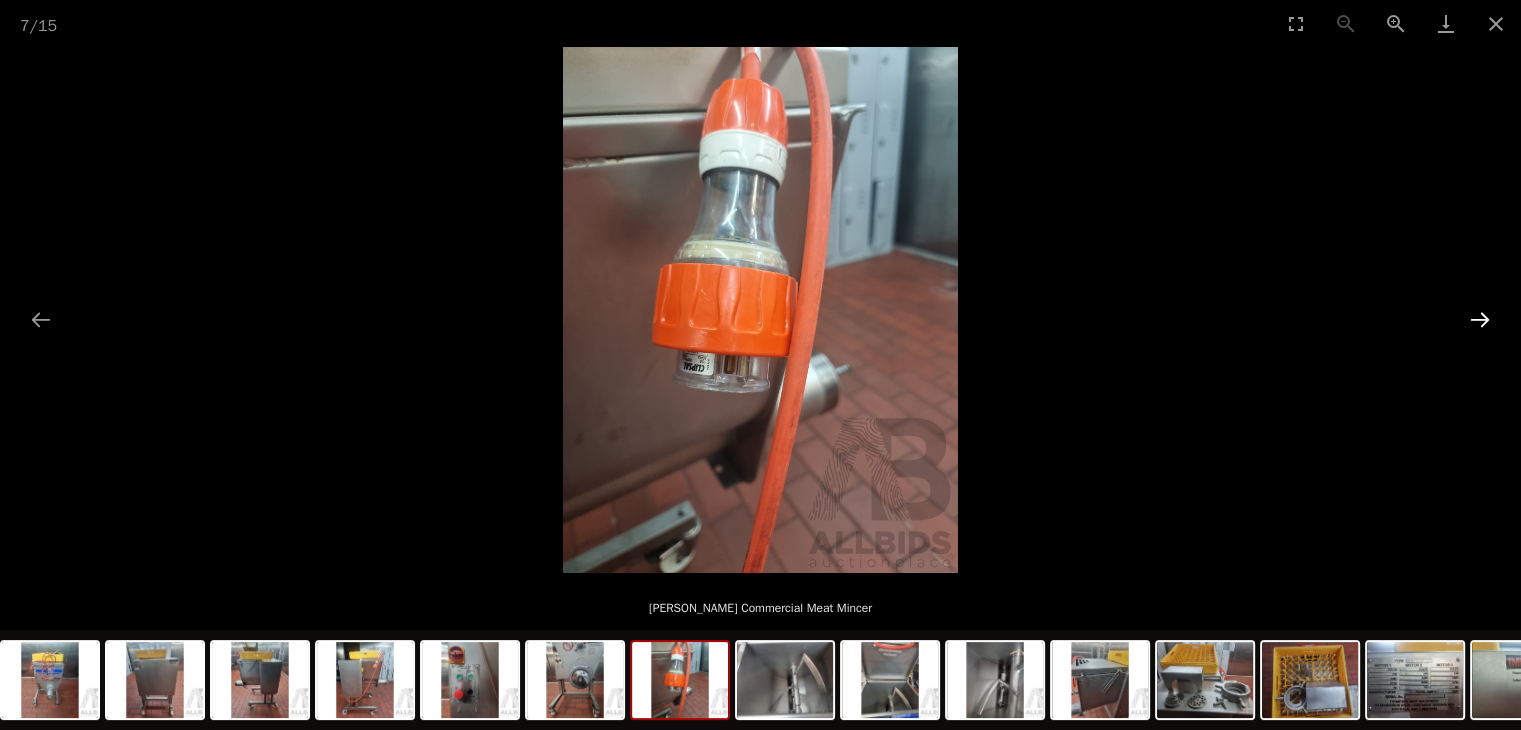 click at bounding box center (1480, 319) 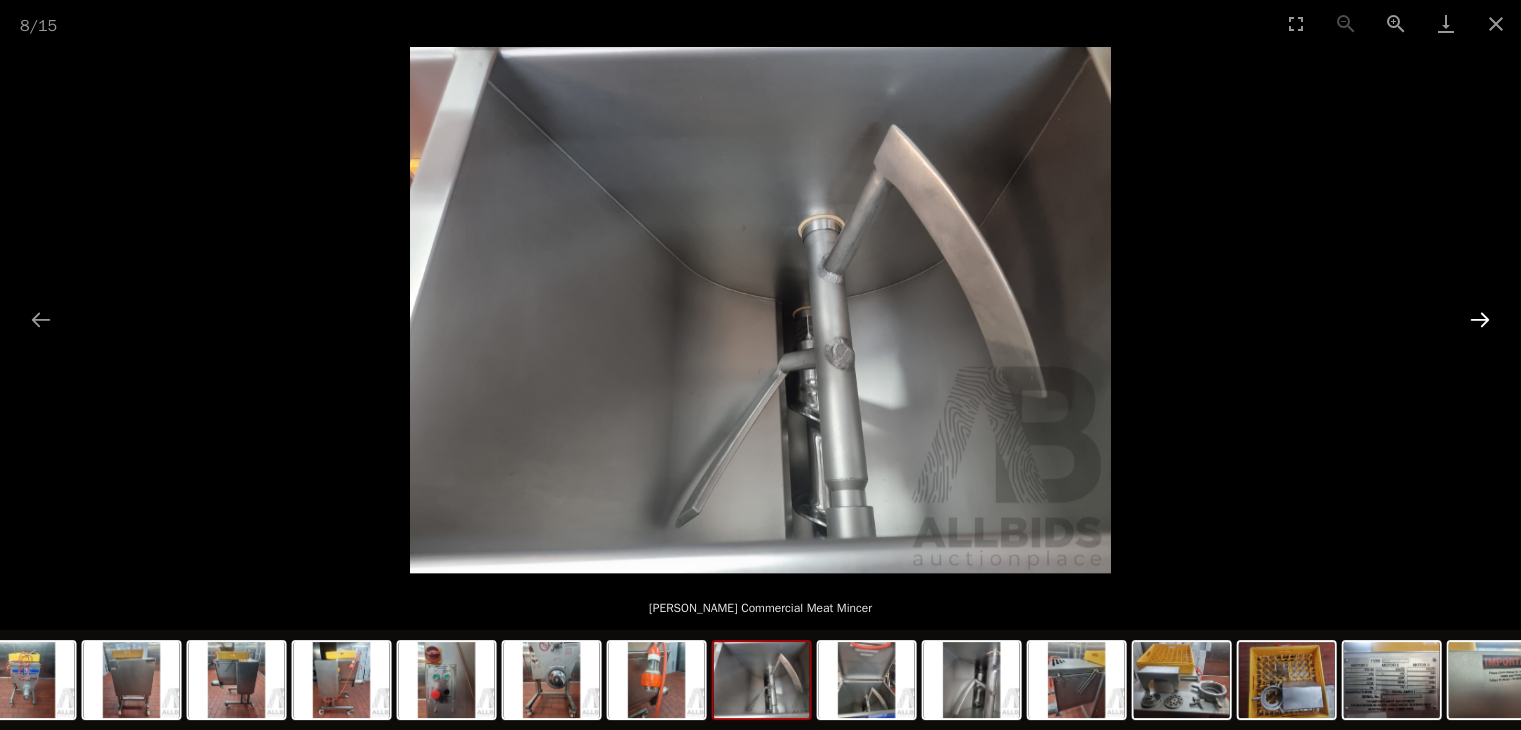 click at bounding box center (1480, 319) 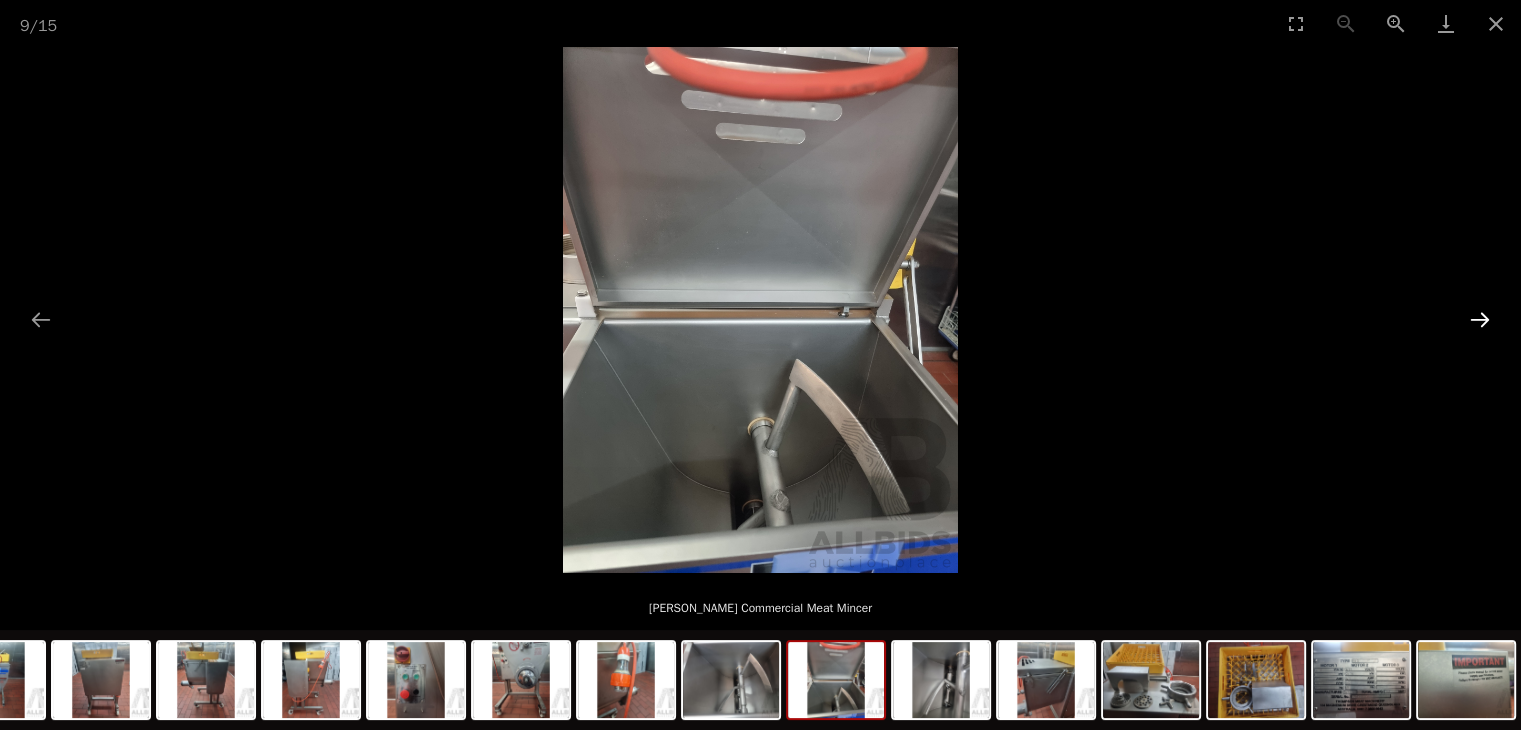 click at bounding box center (1480, 319) 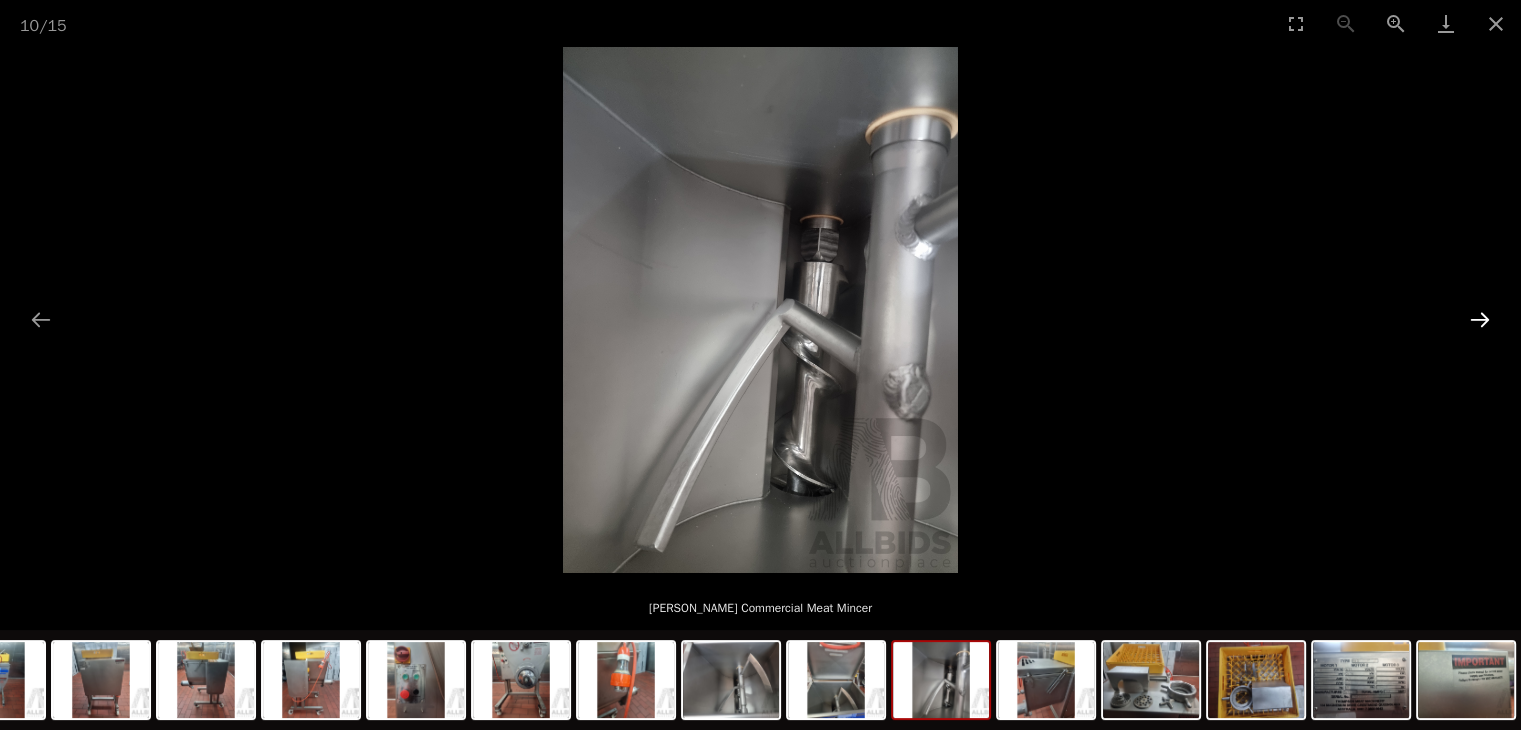 click at bounding box center (1480, 319) 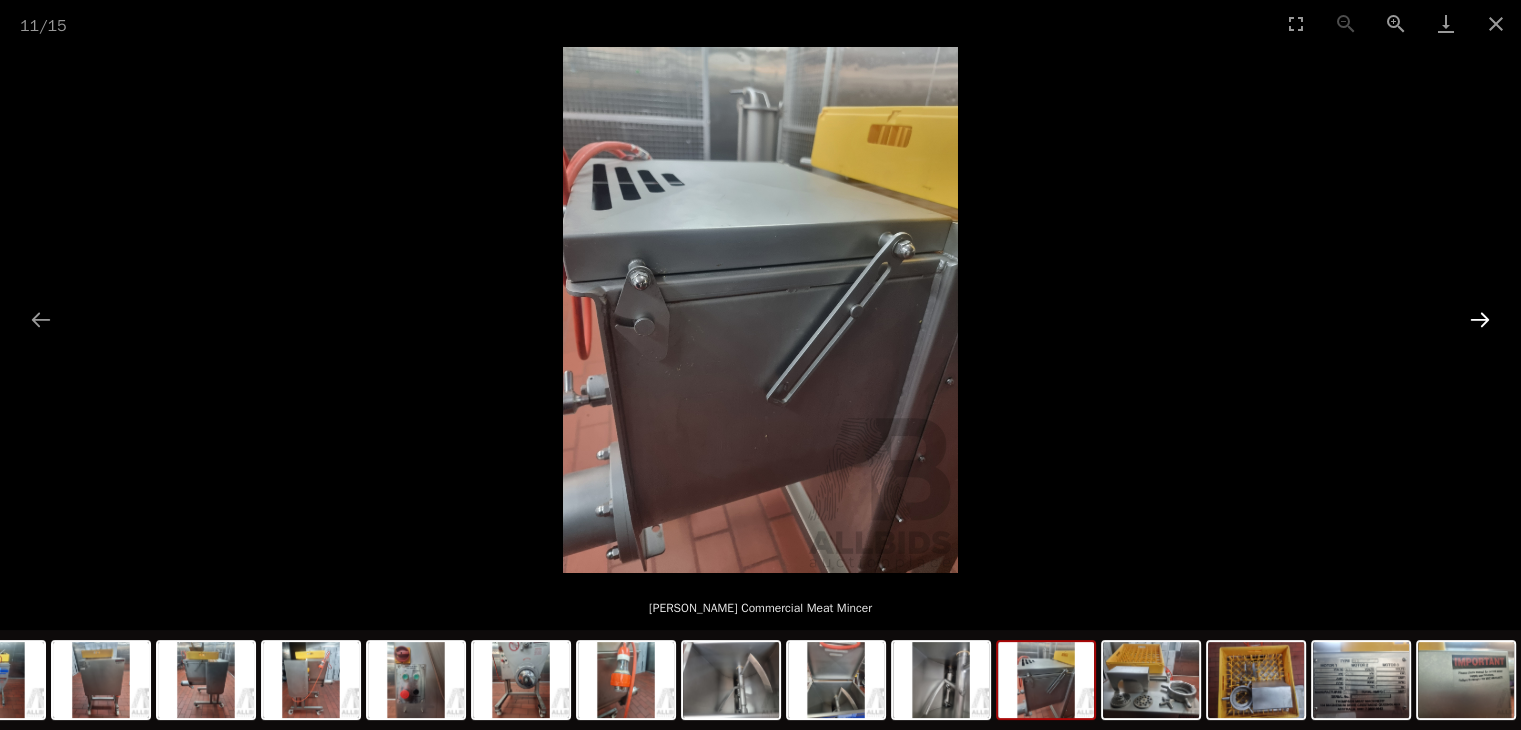 click at bounding box center (1480, 319) 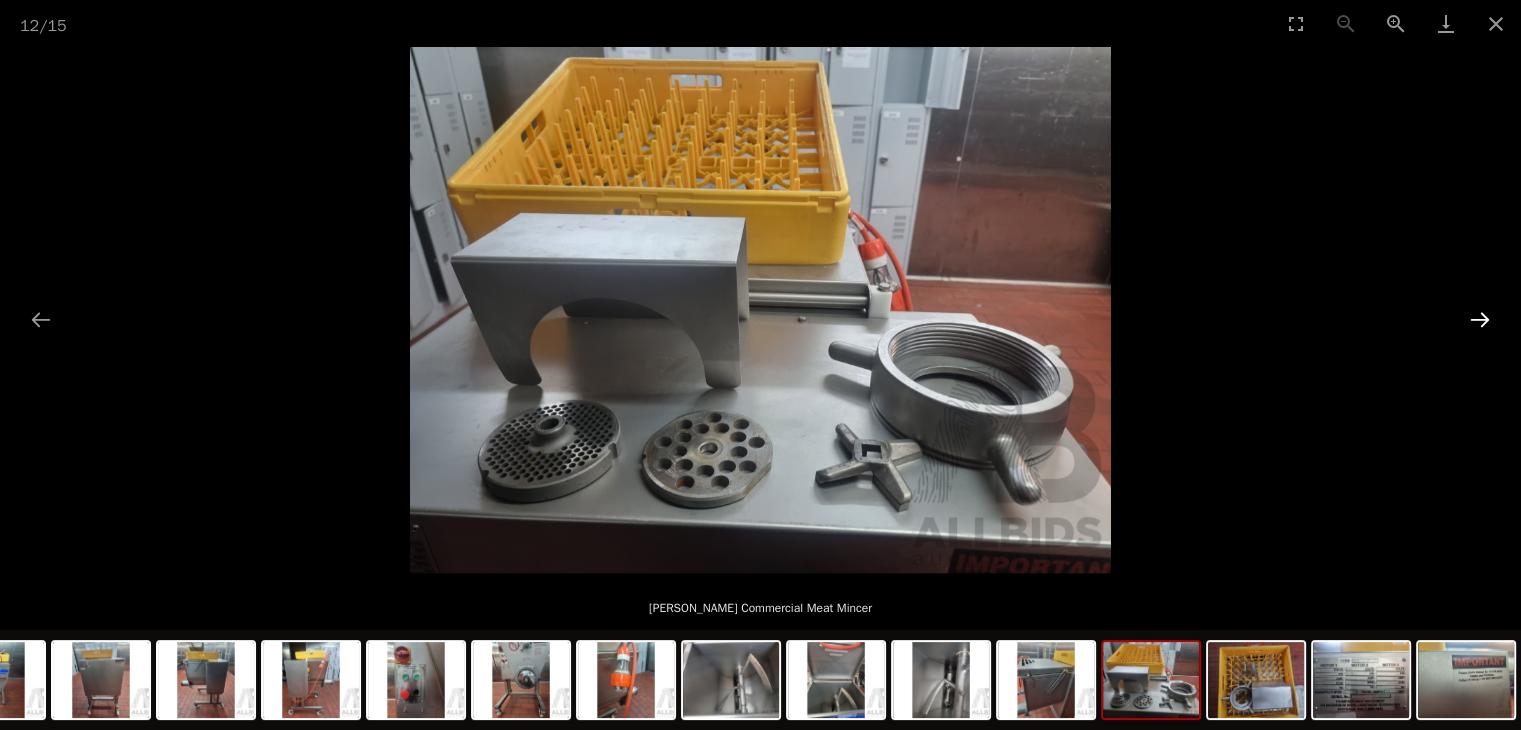 click at bounding box center [1480, 319] 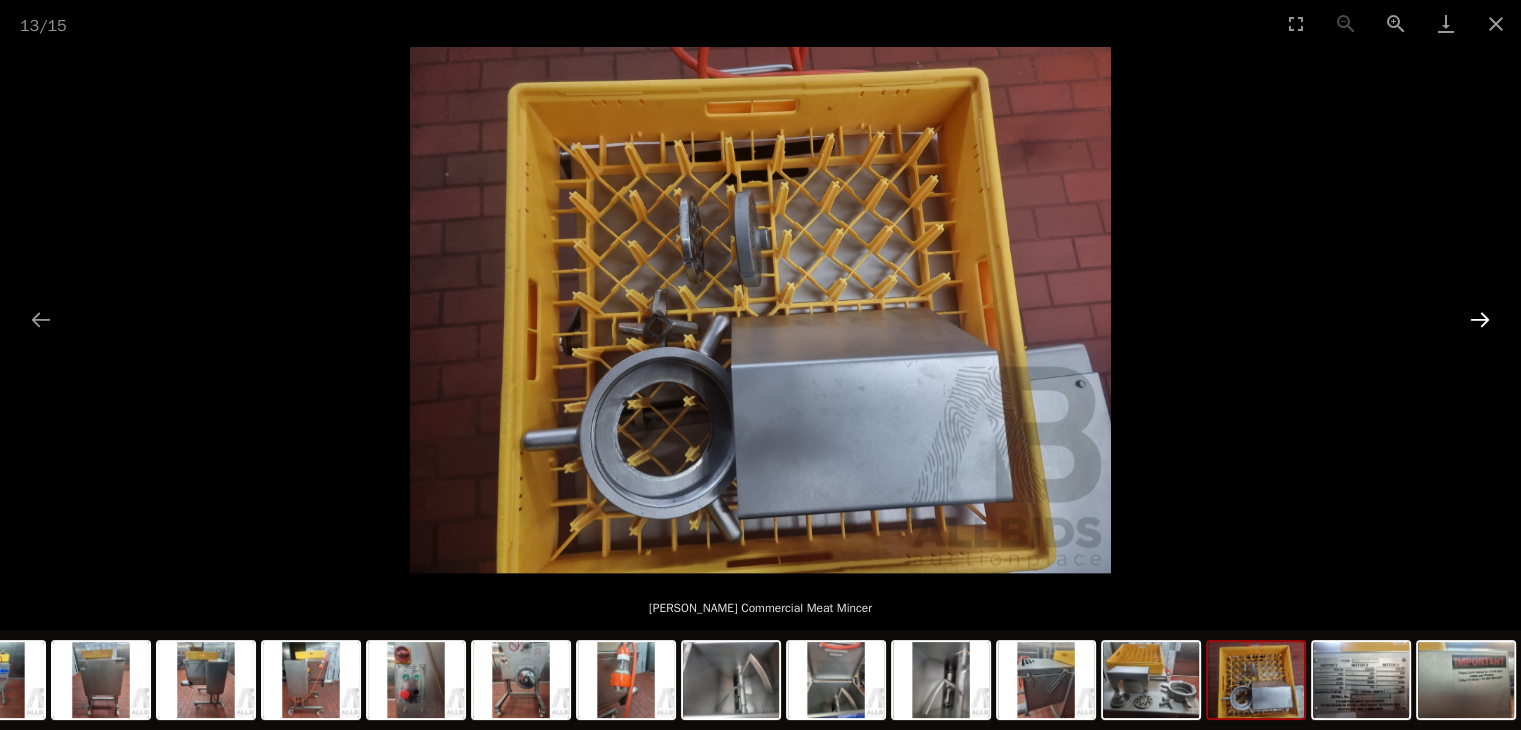 click at bounding box center (1480, 319) 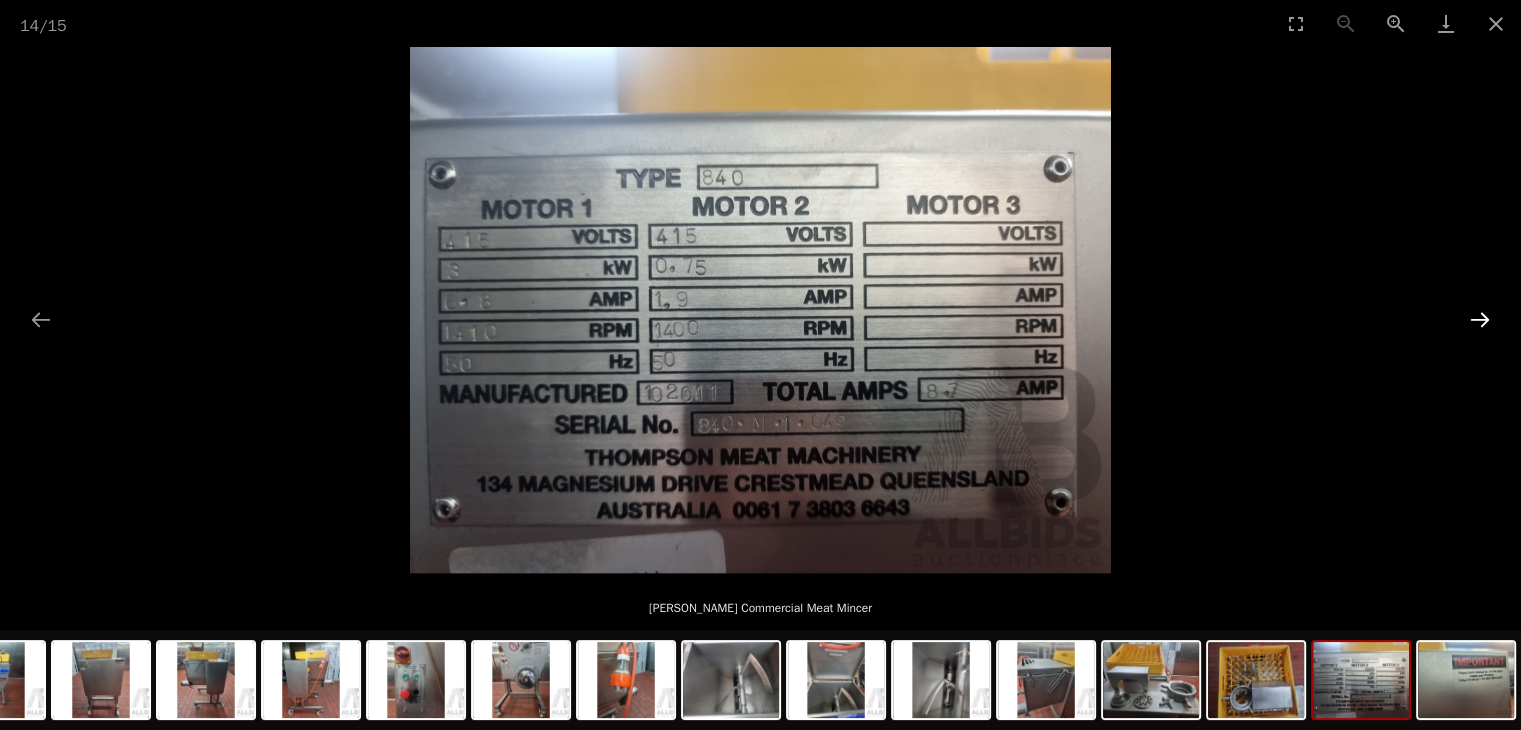 click at bounding box center [1480, 319] 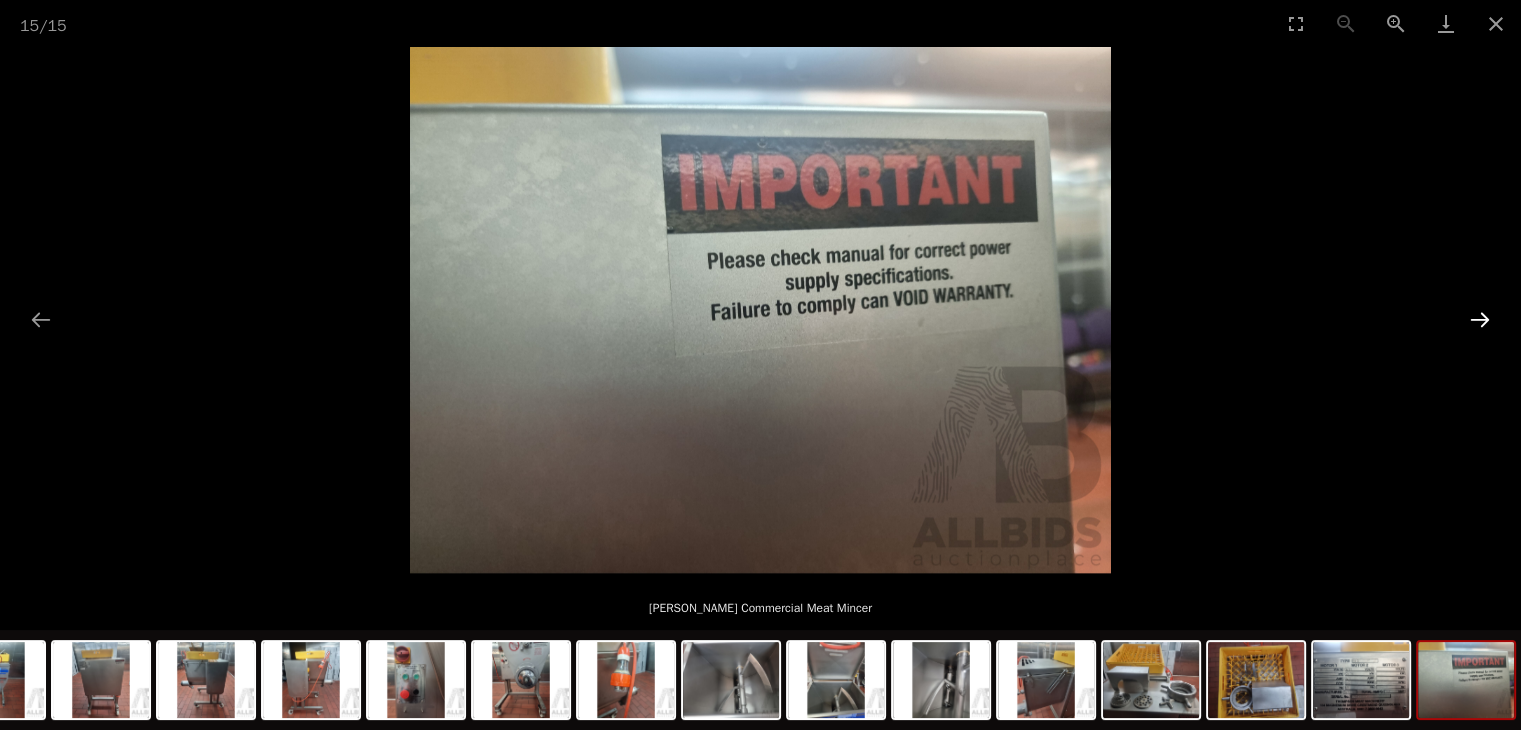 click at bounding box center [1480, 319] 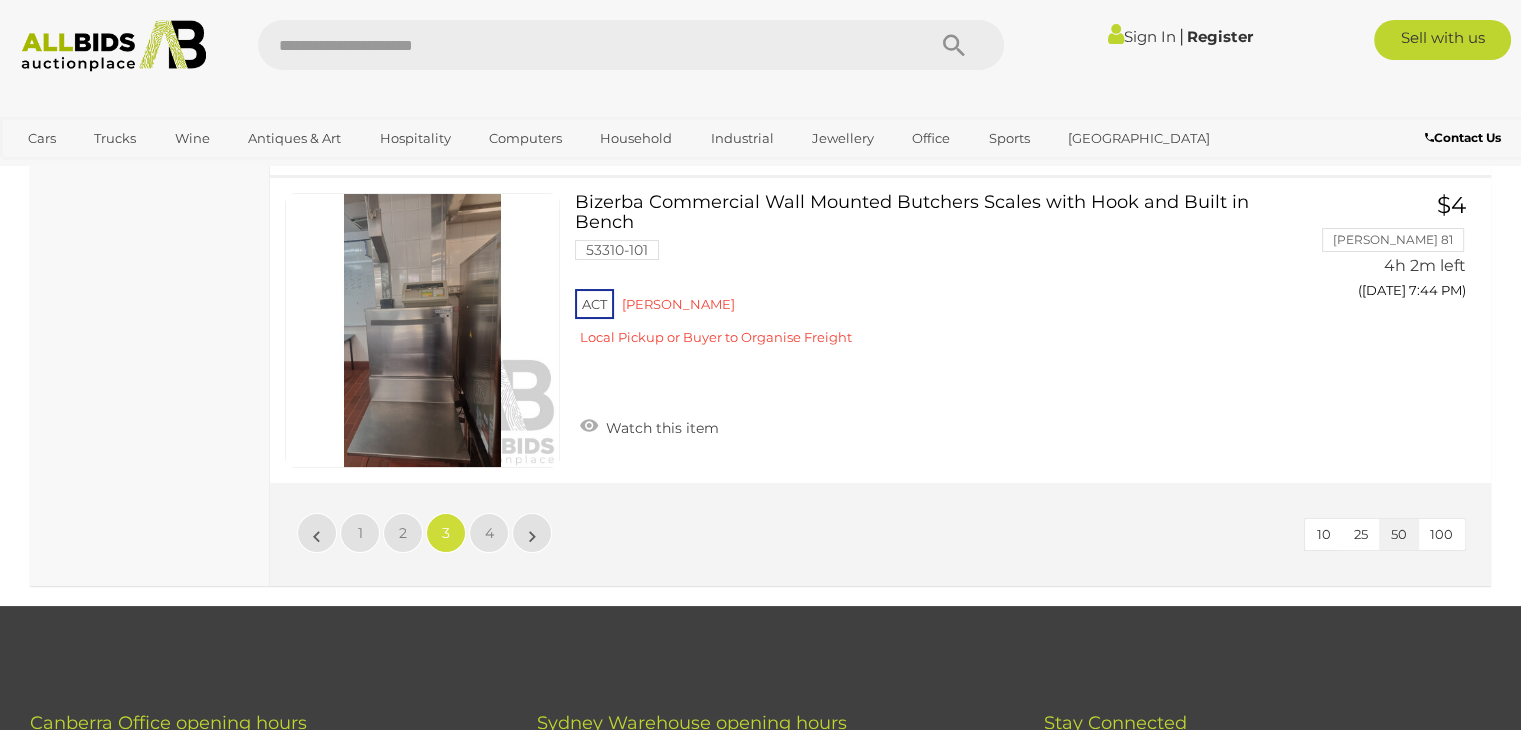 scroll, scrollTop: 15302, scrollLeft: 0, axis: vertical 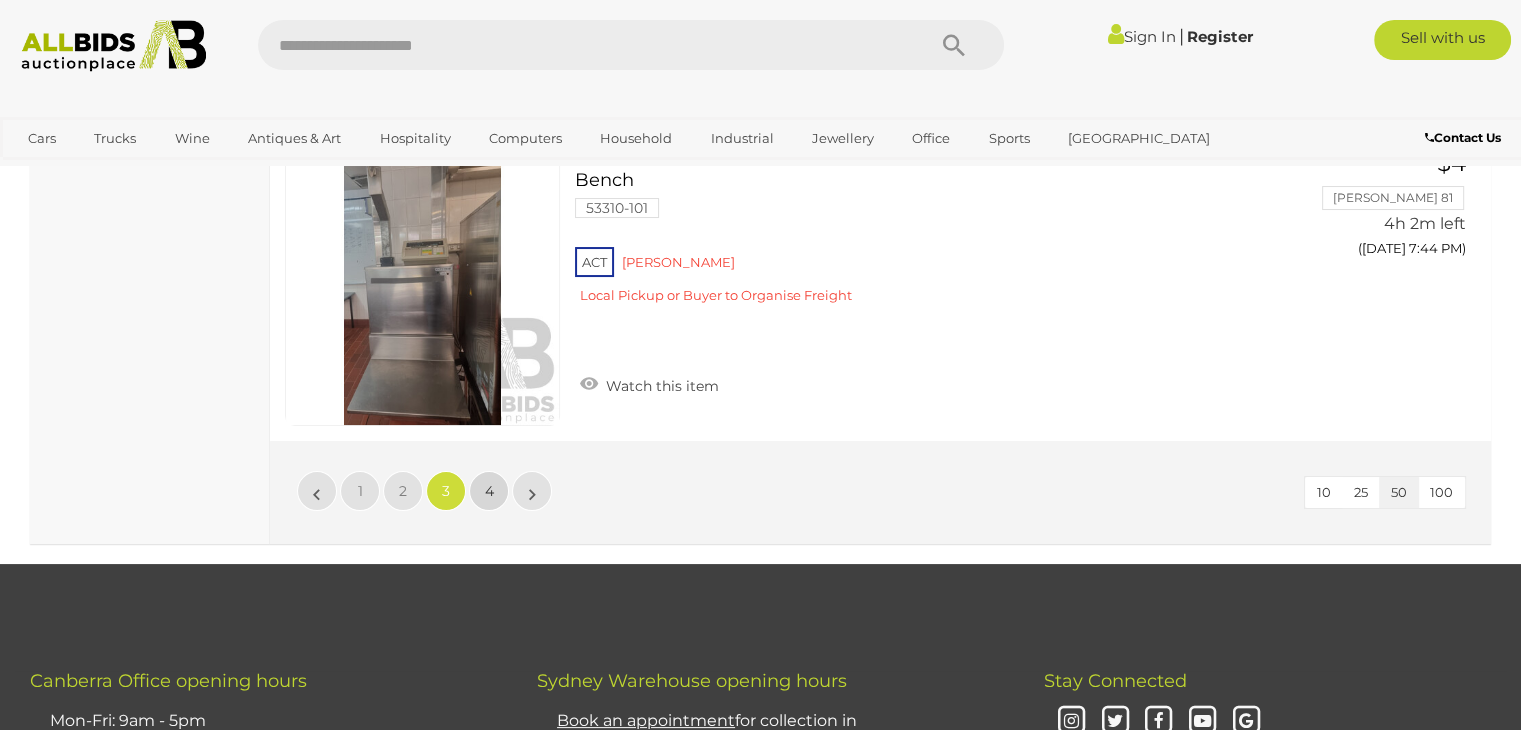 click on "4" at bounding box center [489, 491] 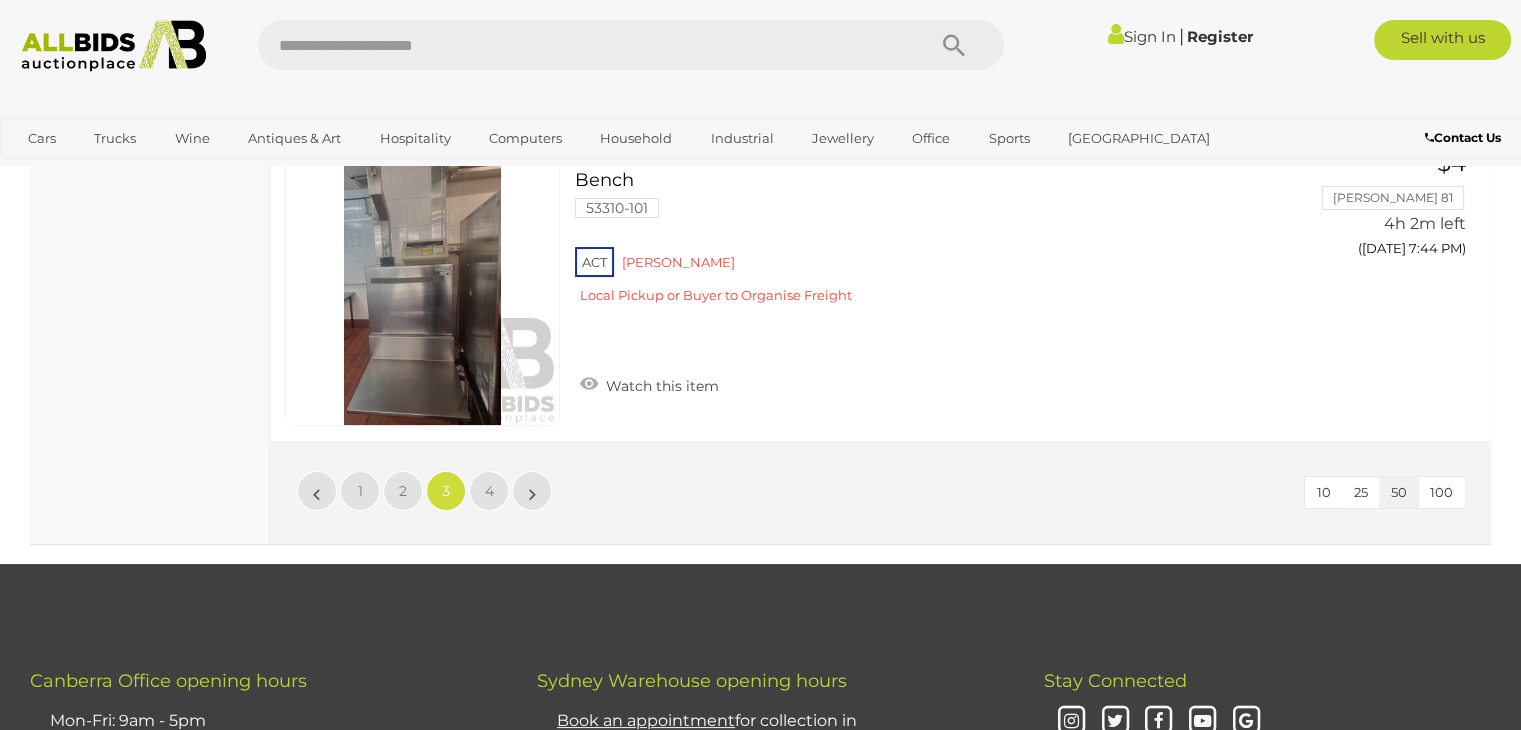 scroll, scrollTop: 131, scrollLeft: 0, axis: vertical 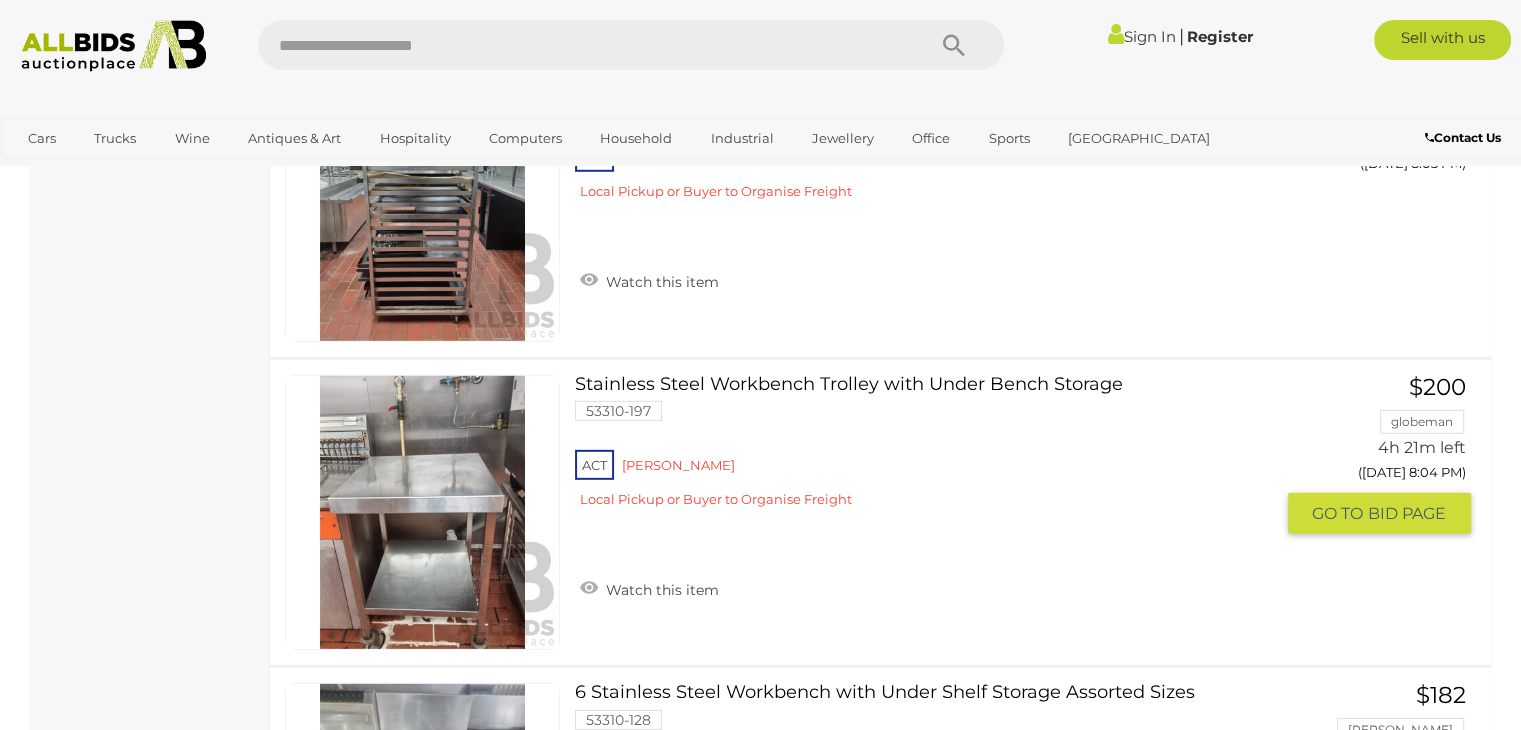 click on "ACT
Reid
Local Pickup or Buyer to Organise Freight" at bounding box center (923, 484) 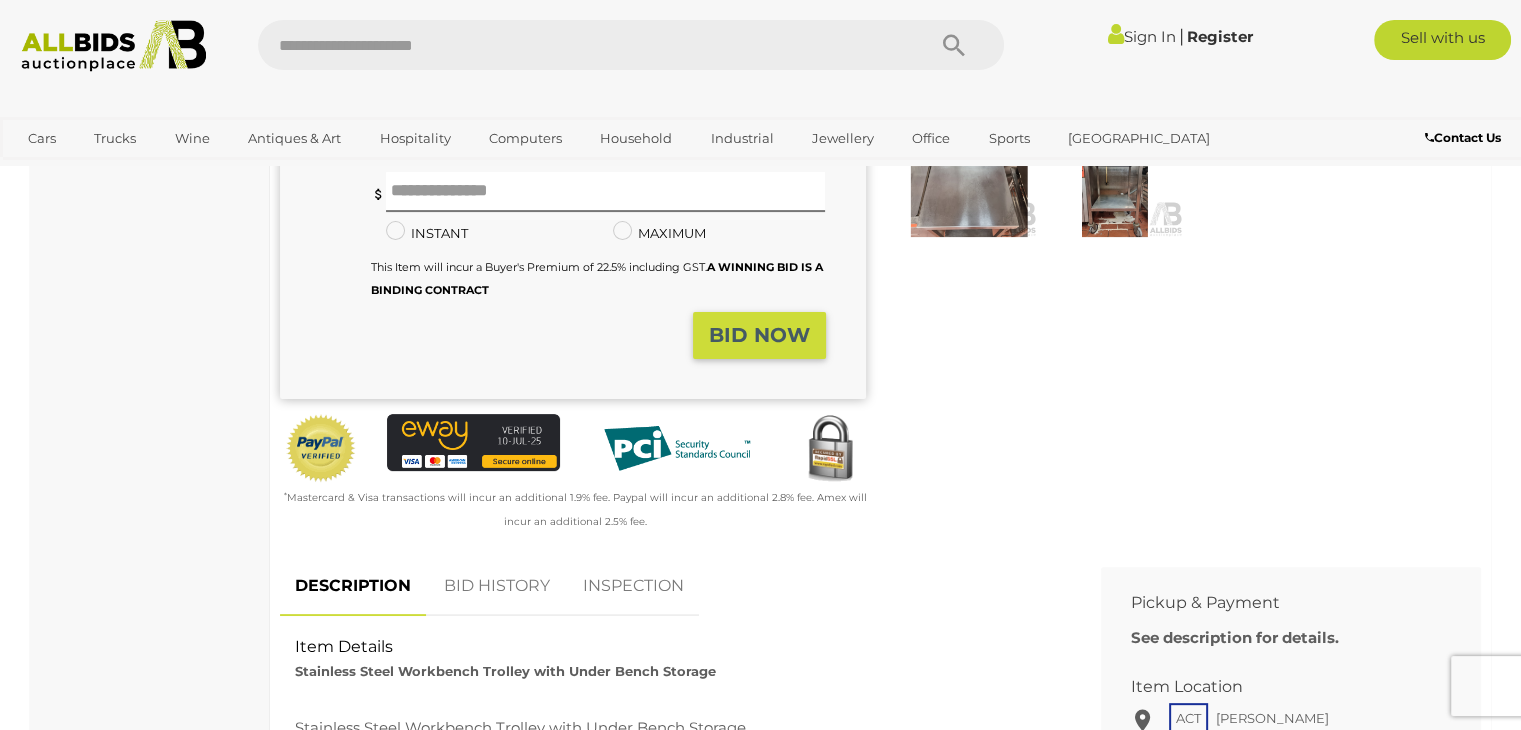 scroll, scrollTop: 600, scrollLeft: 0, axis: vertical 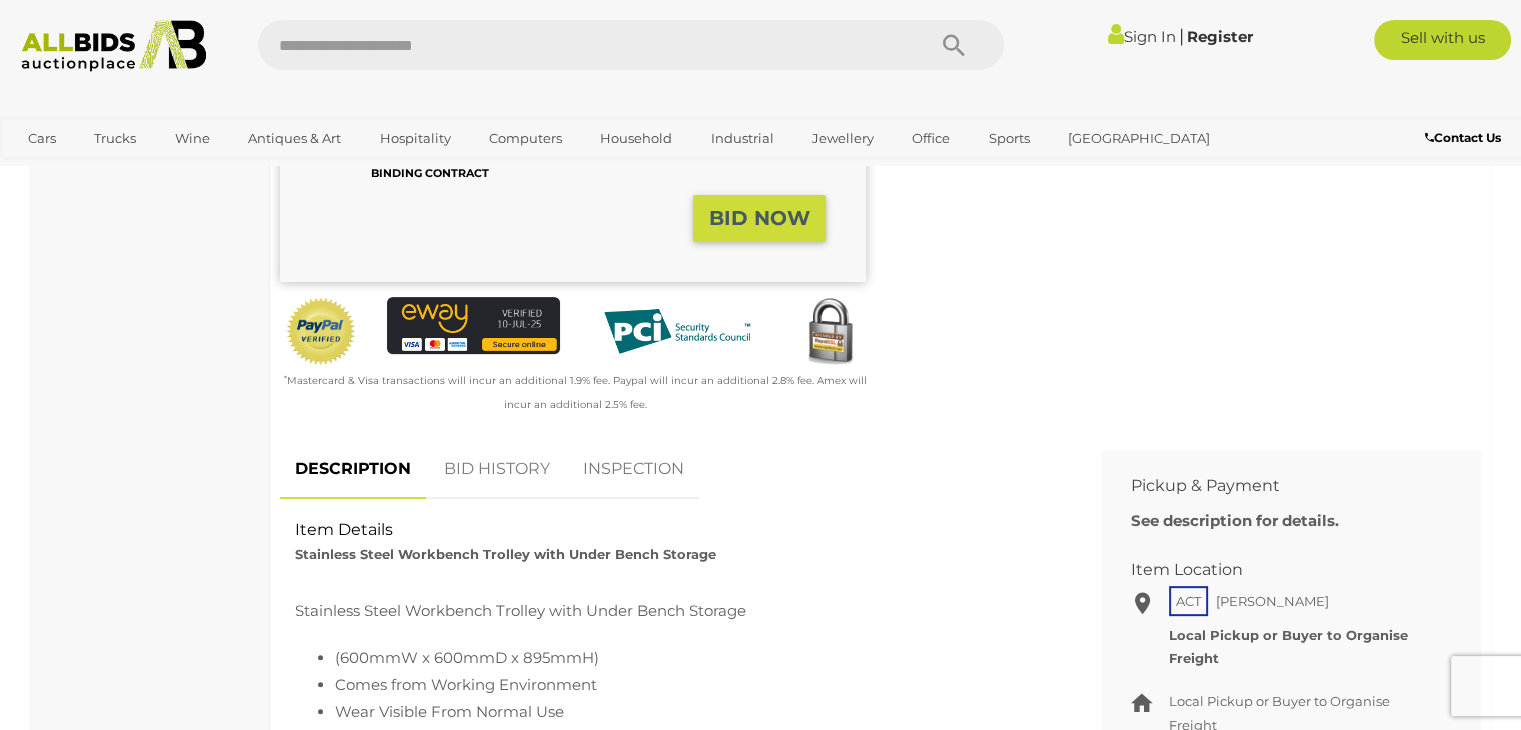 click on "BID HISTORY" at bounding box center (497, 469) 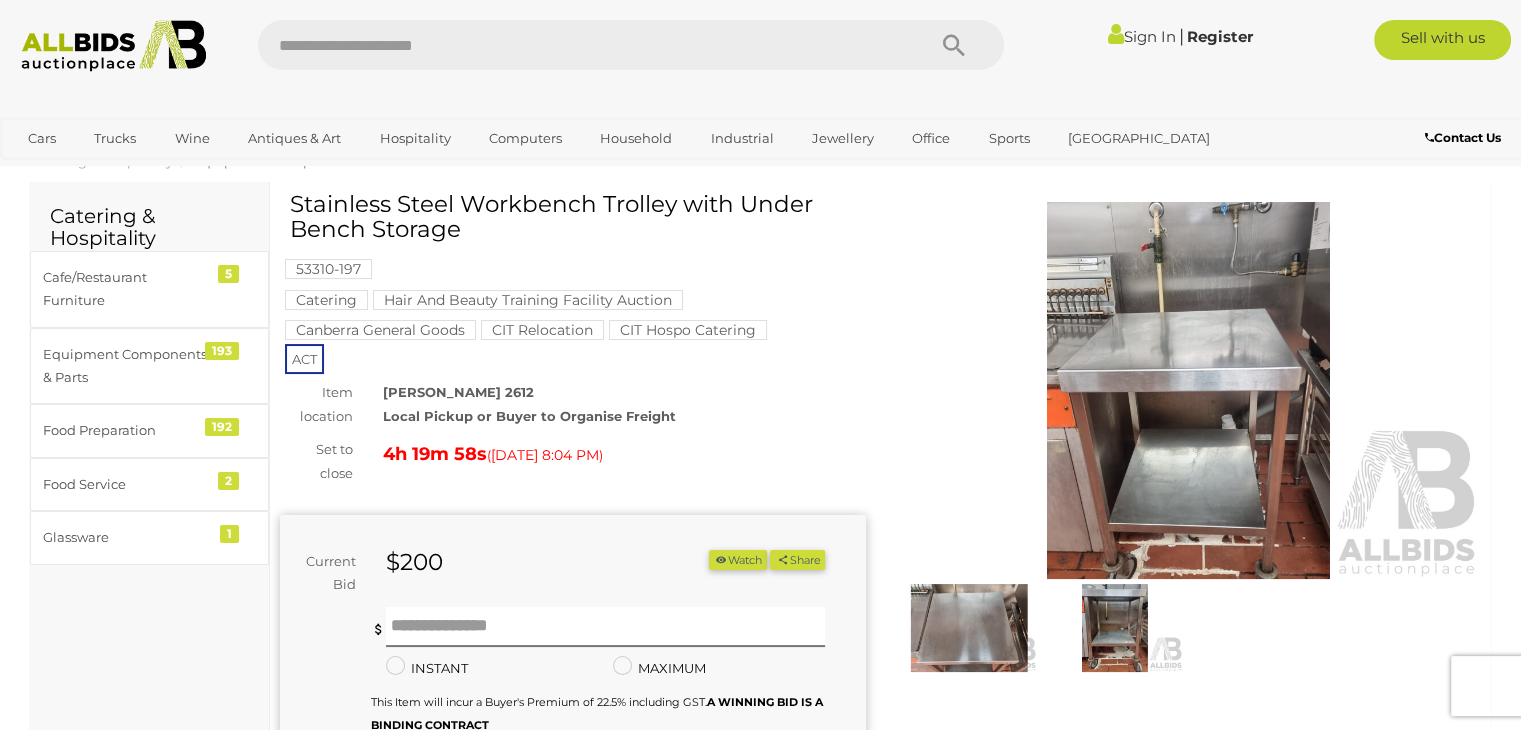 scroll, scrollTop: 0, scrollLeft: 0, axis: both 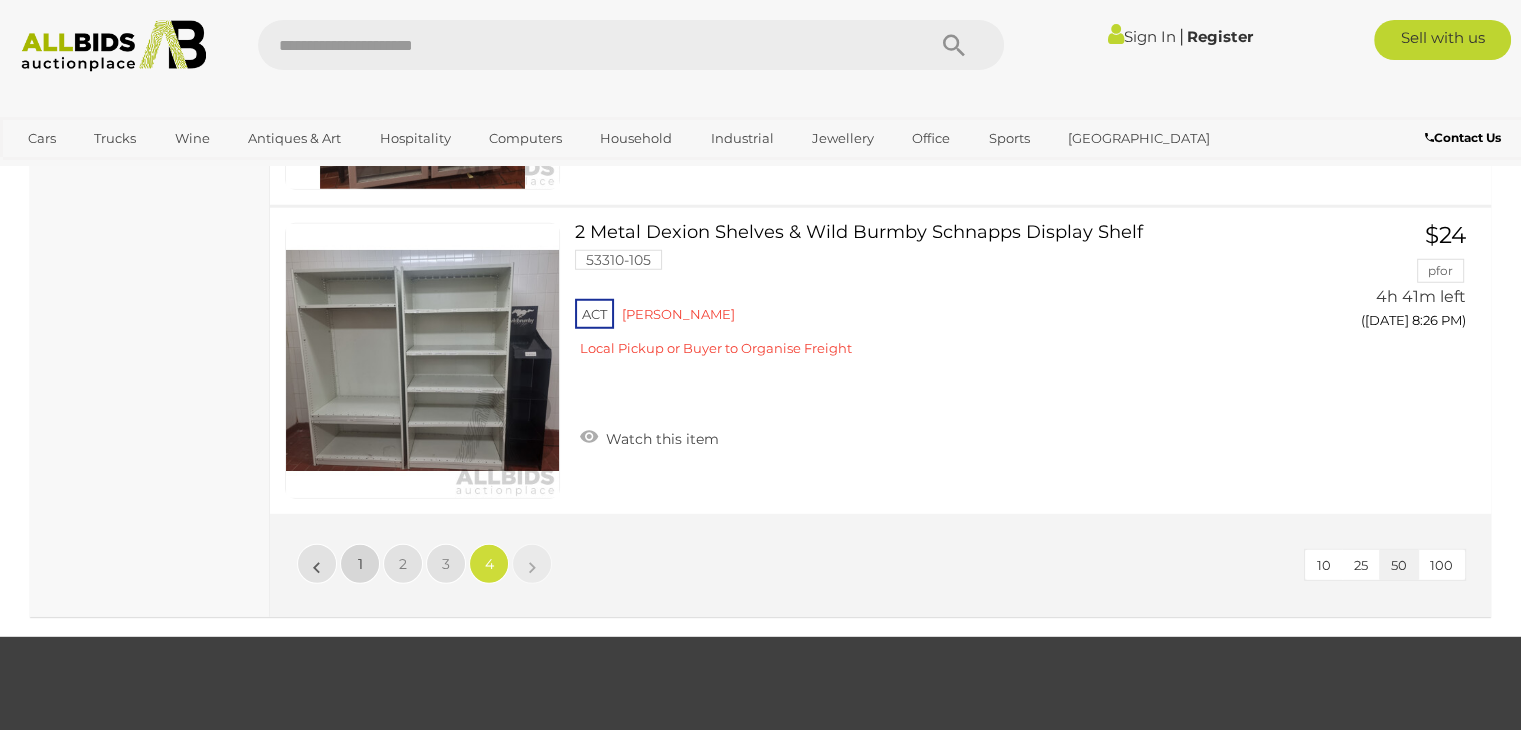 click on "1" at bounding box center [360, 564] 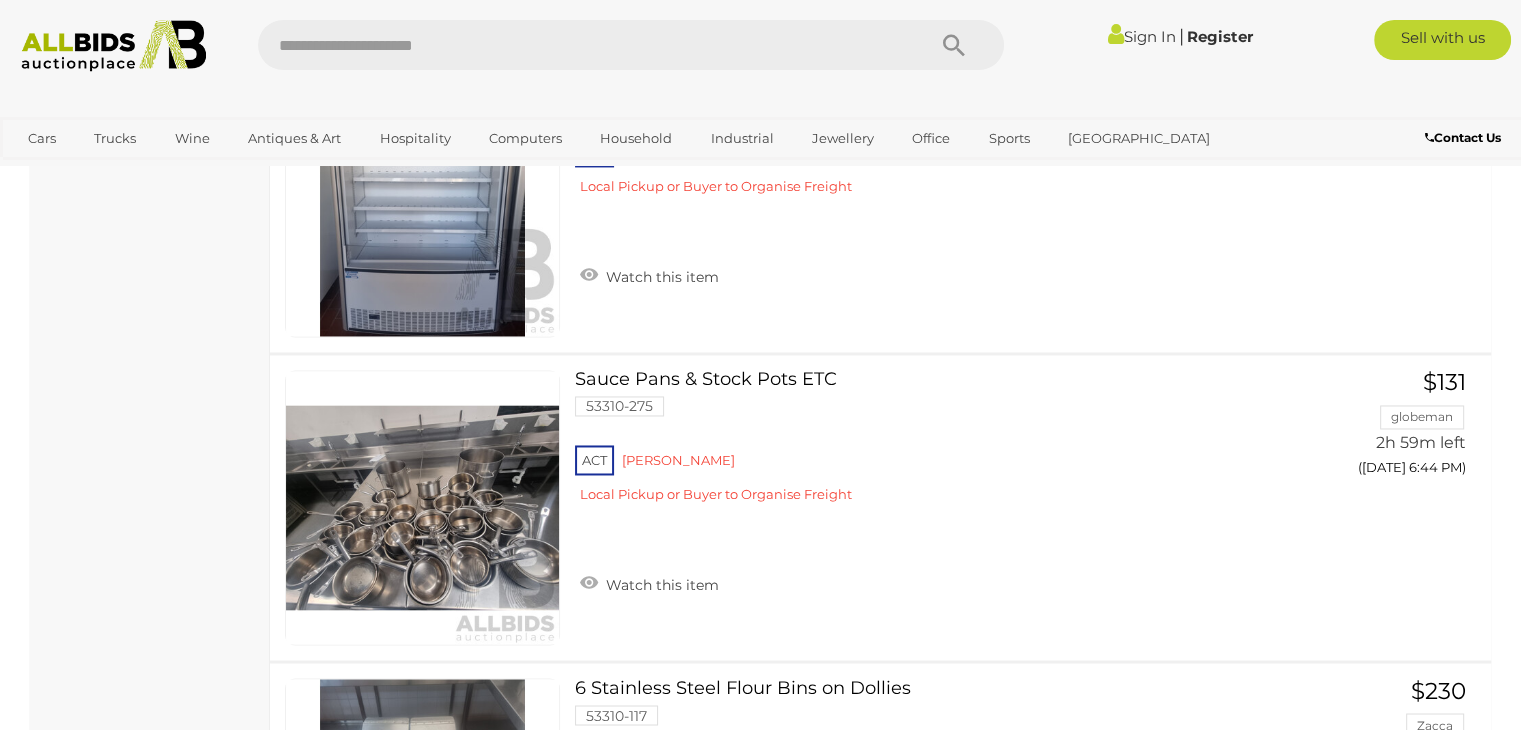 scroll, scrollTop: 10823, scrollLeft: 0, axis: vertical 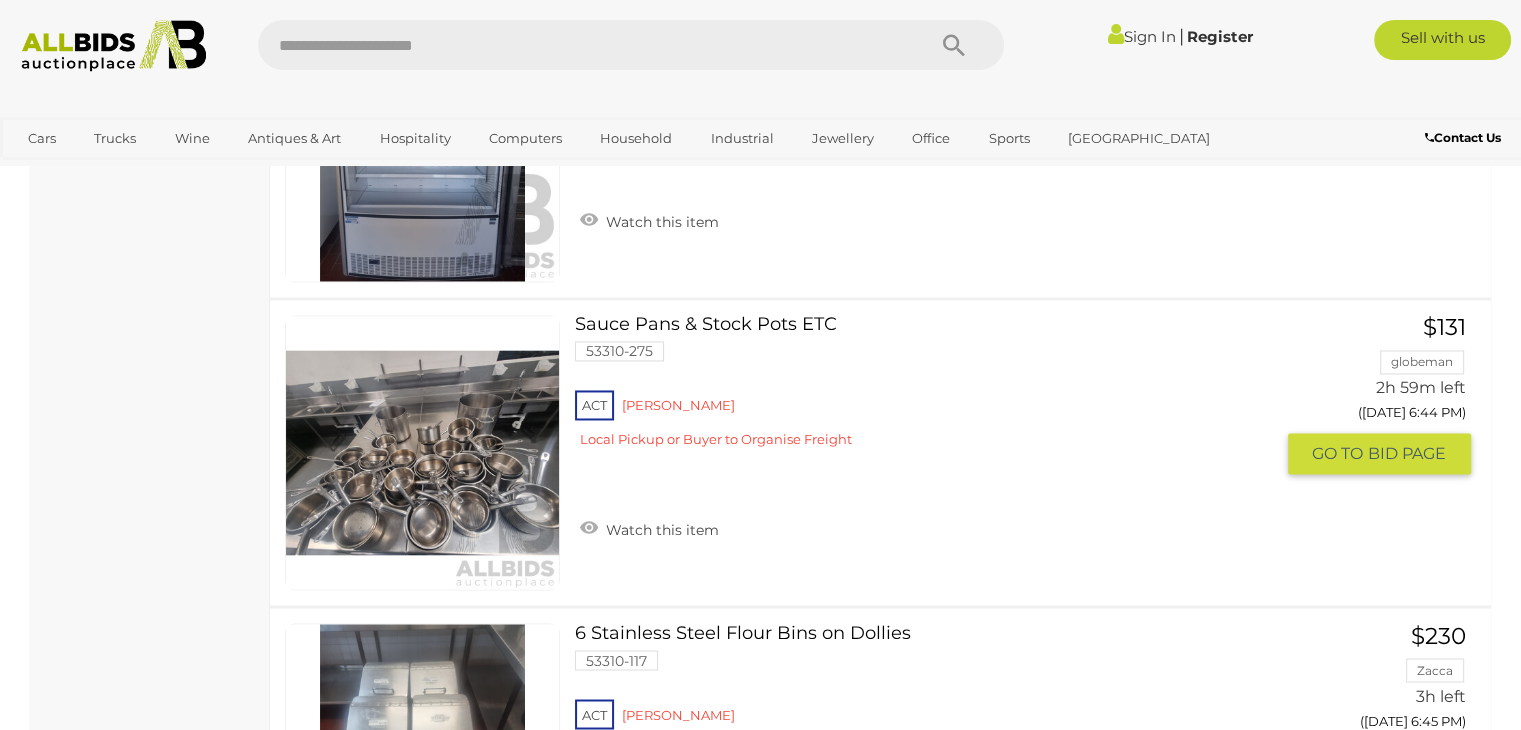 click on "ACT
[PERSON_NAME]
Local Pickup or Buyer to Organise Freight" at bounding box center (923, 424) 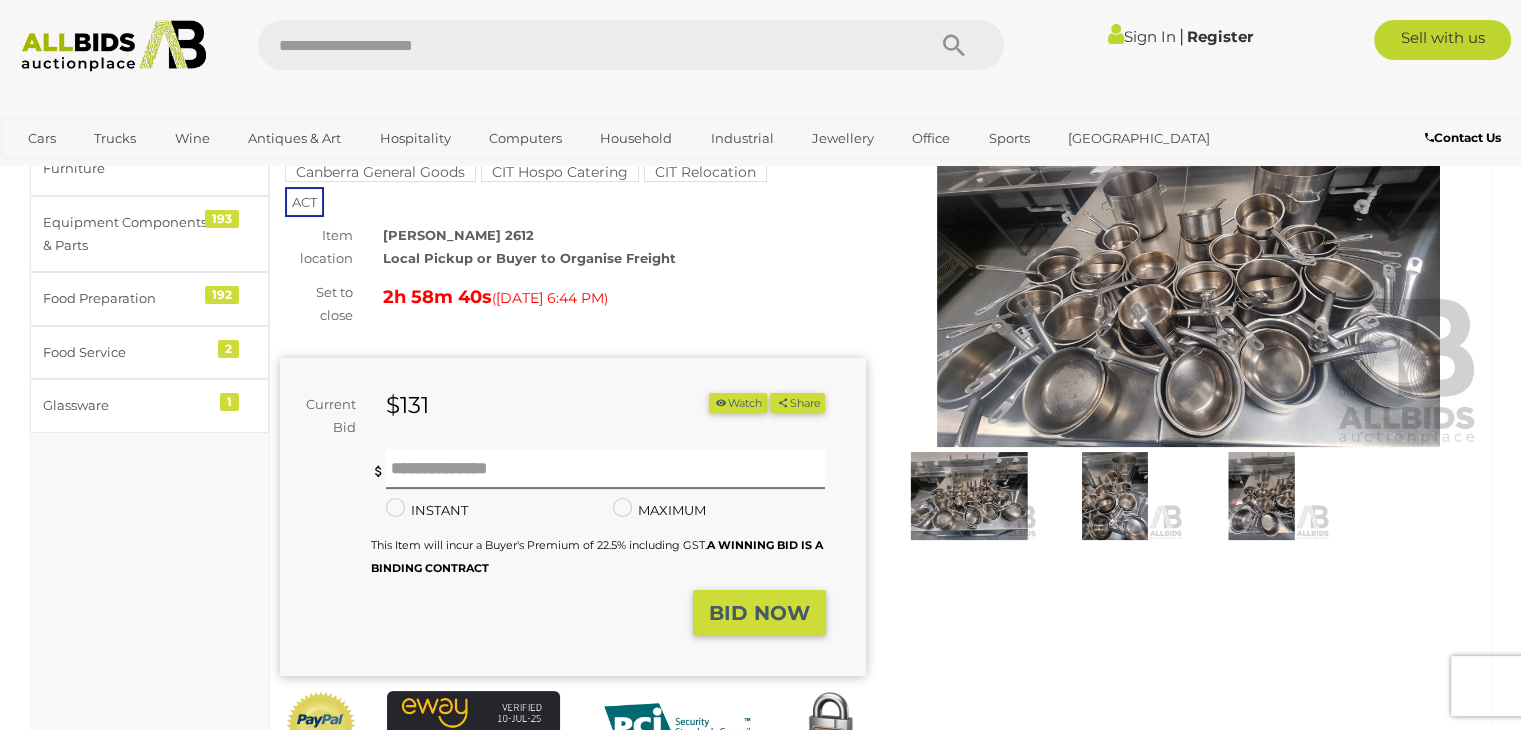 scroll, scrollTop: 200, scrollLeft: 0, axis: vertical 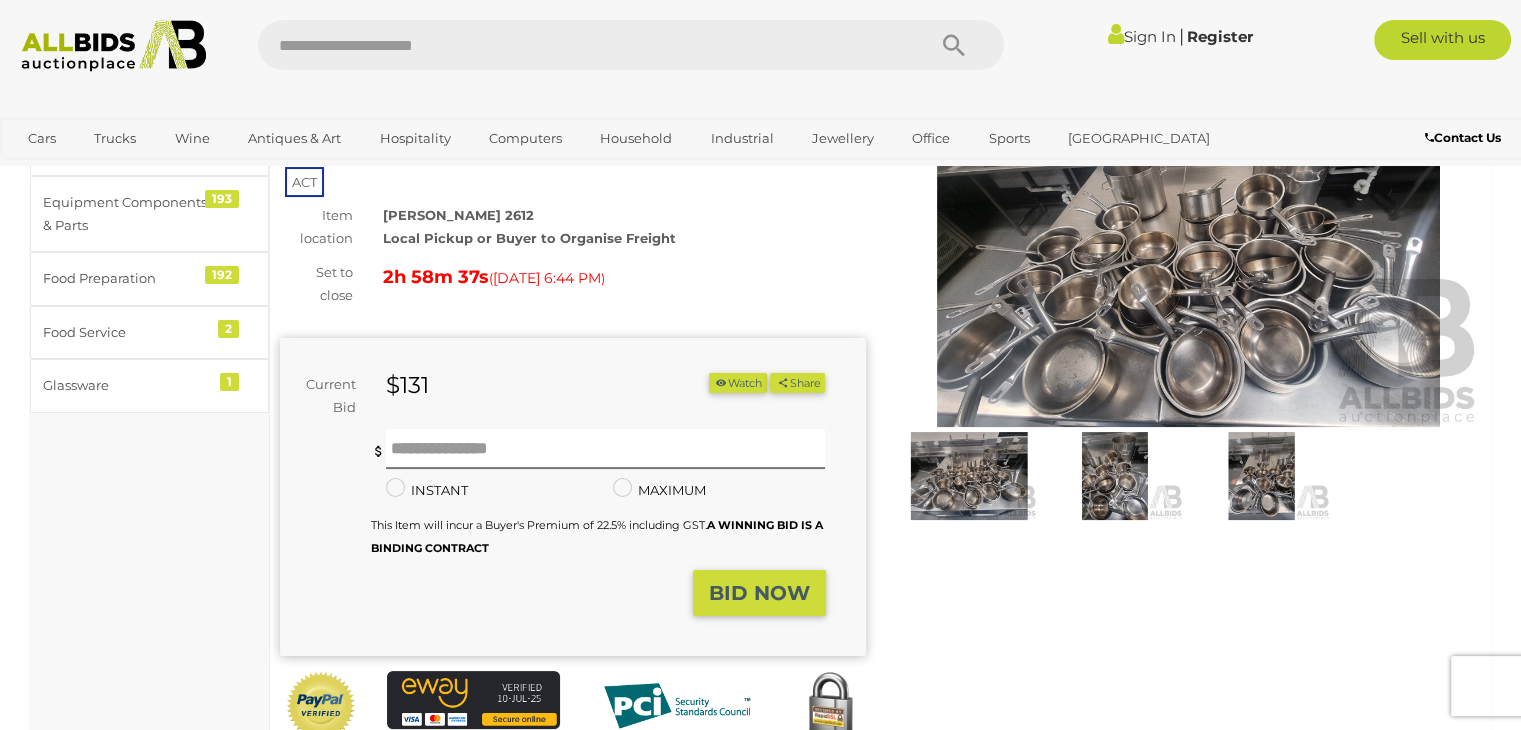 click at bounding box center [1189, 238] 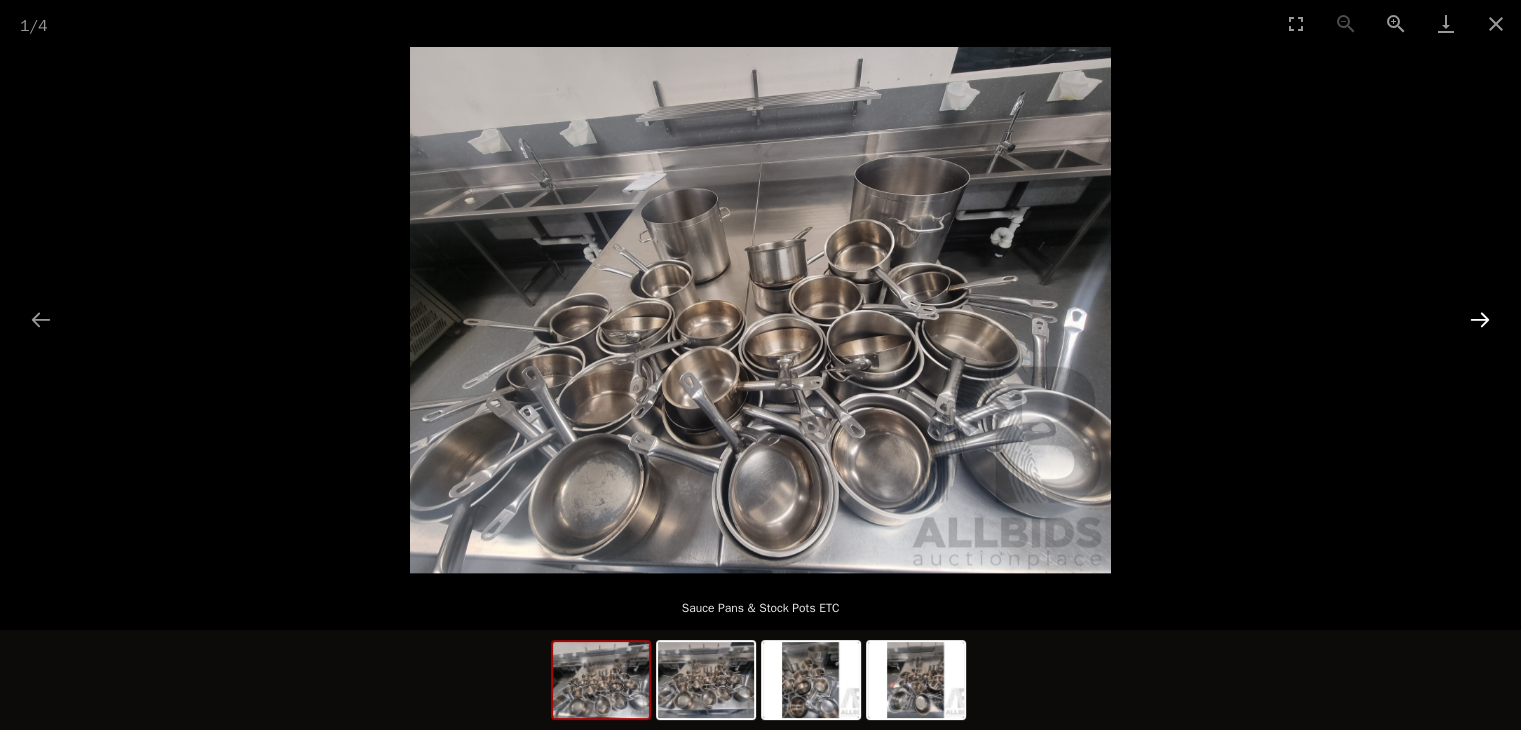 click at bounding box center (1480, 319) 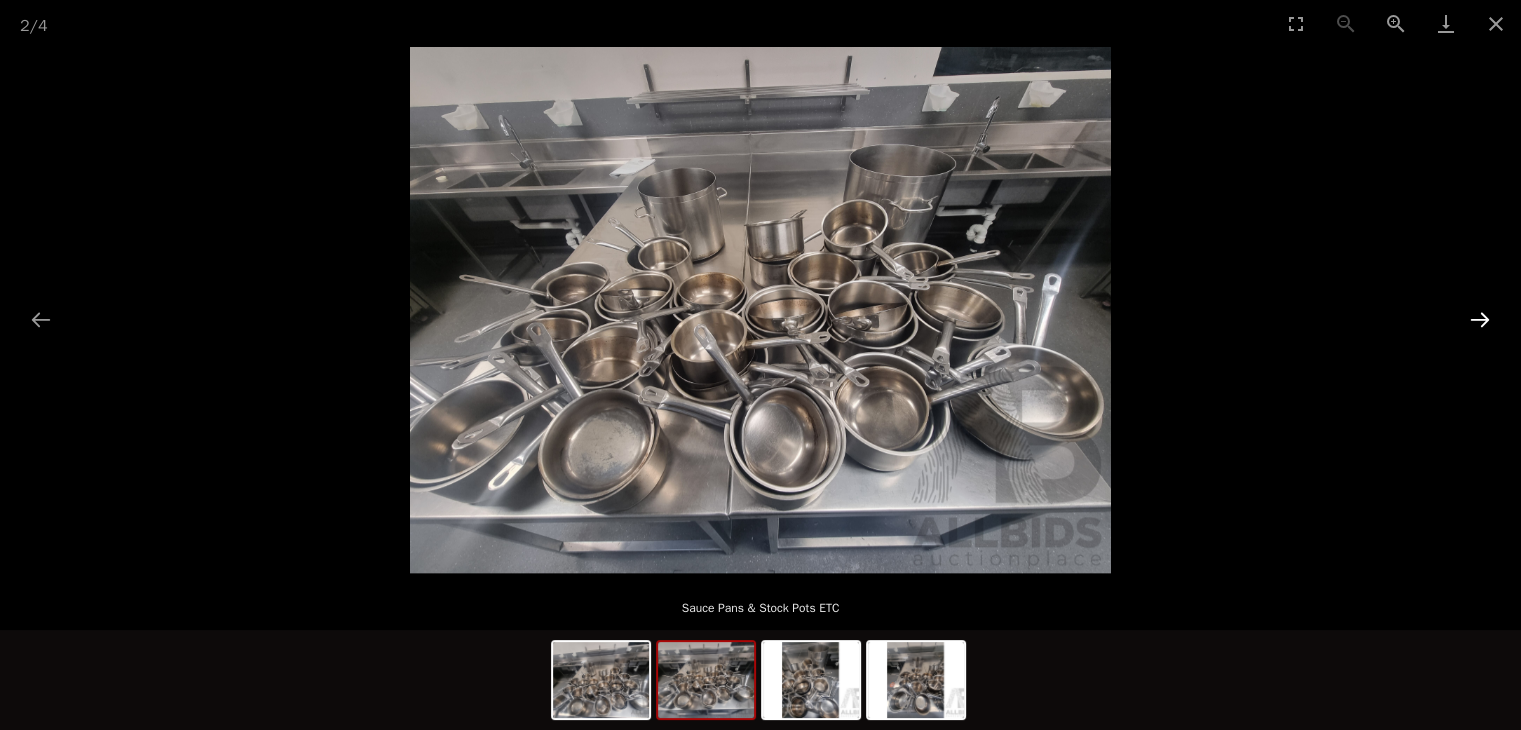 click at bounding box center [1480, 319] 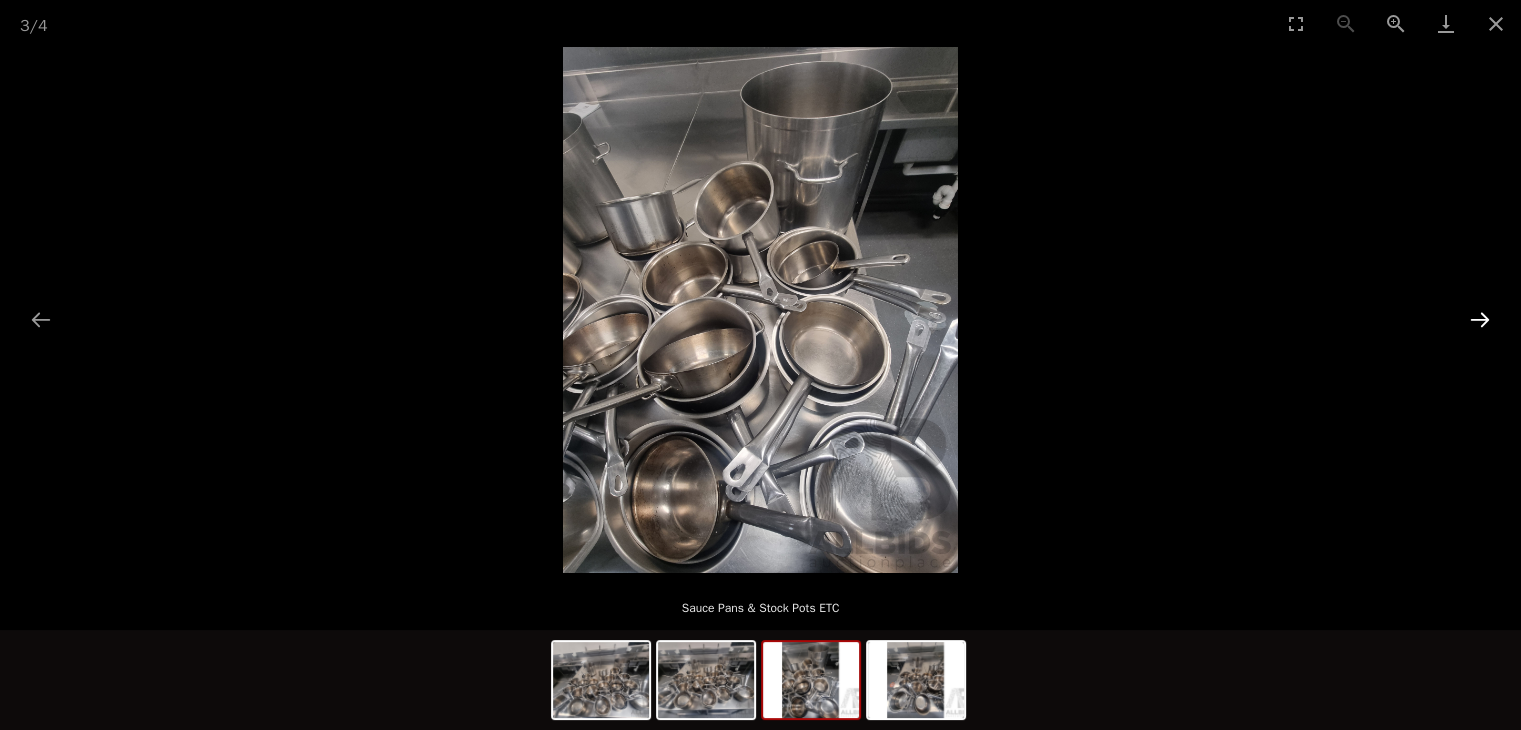 click at bounding box center (1480, 319) 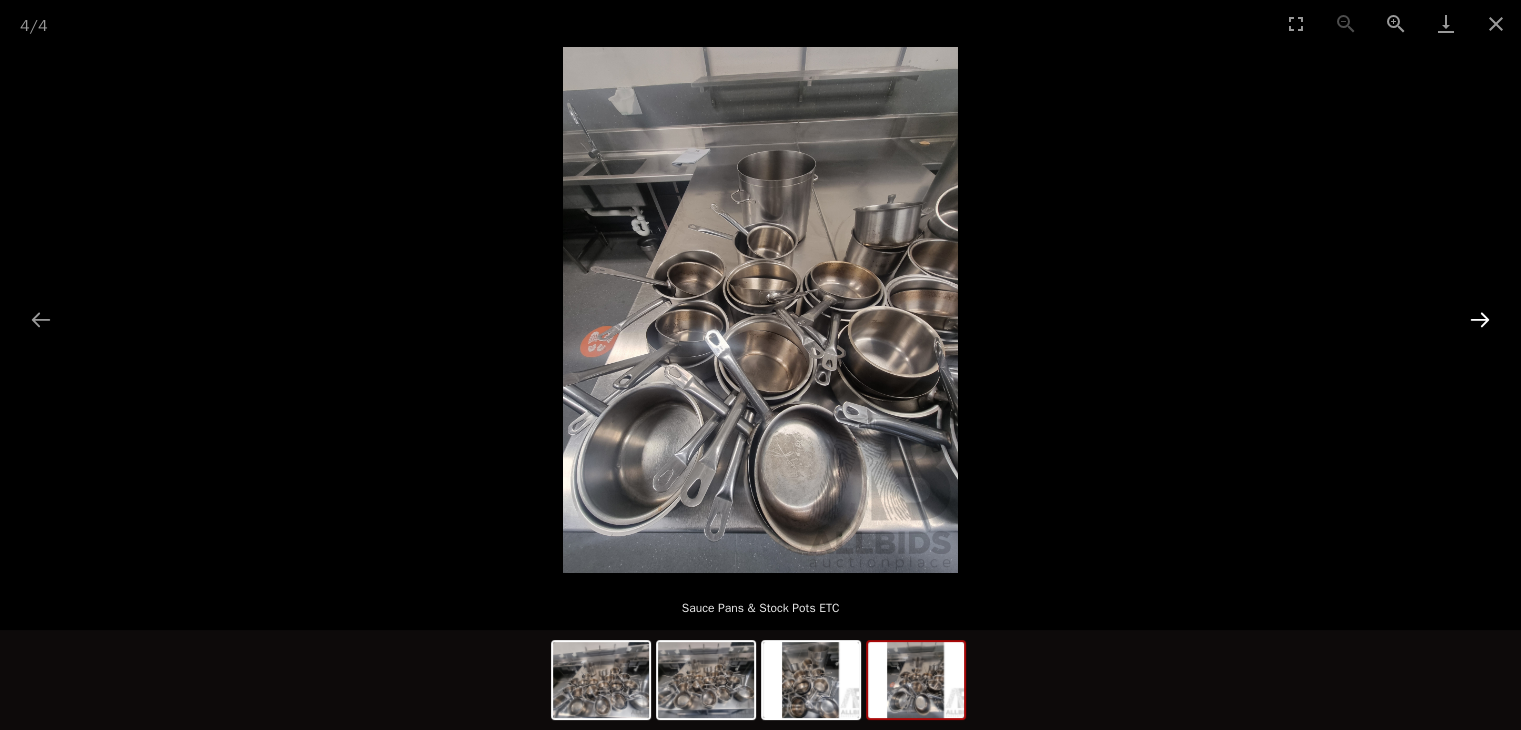 click at bounding box center [1480, 319] 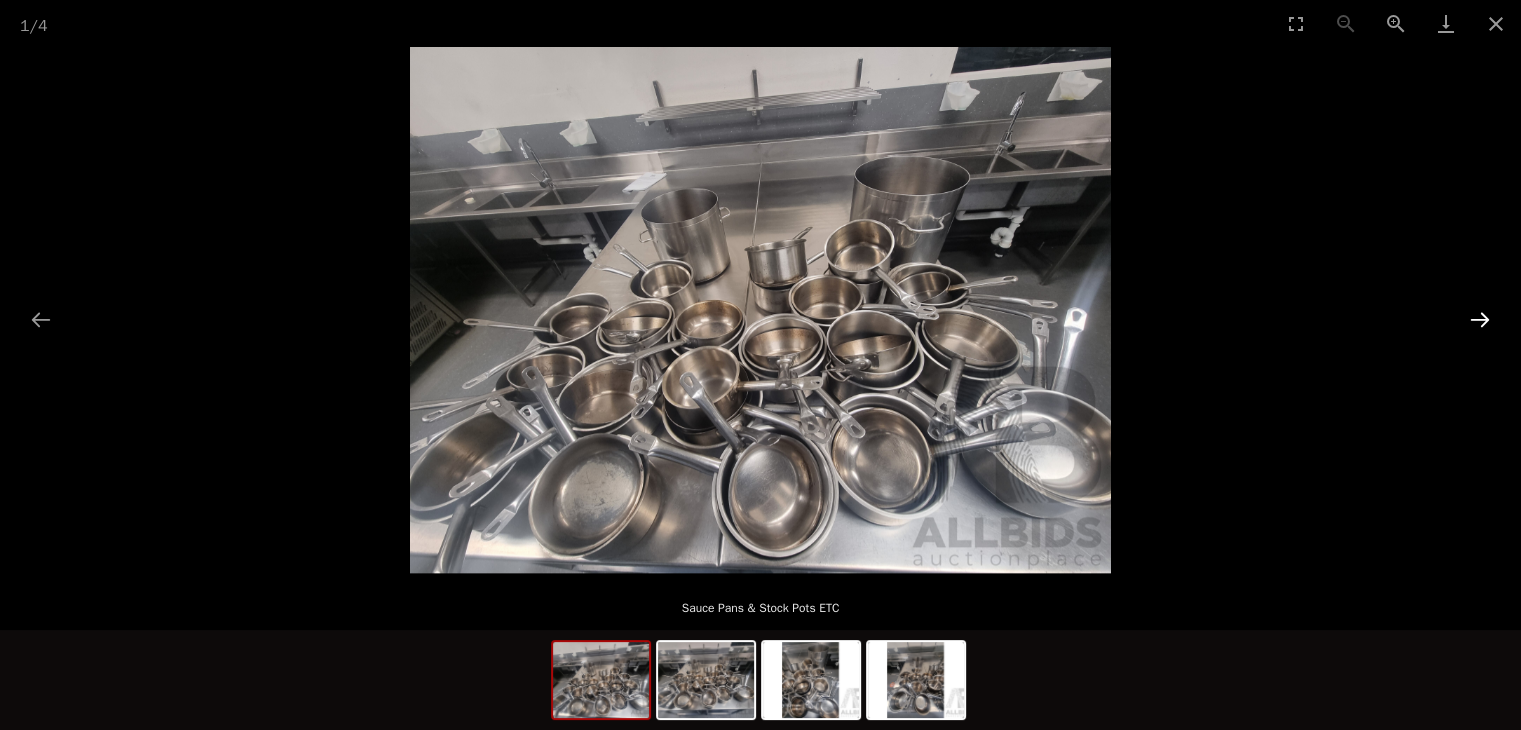 click at bounding box center [1480, 319] 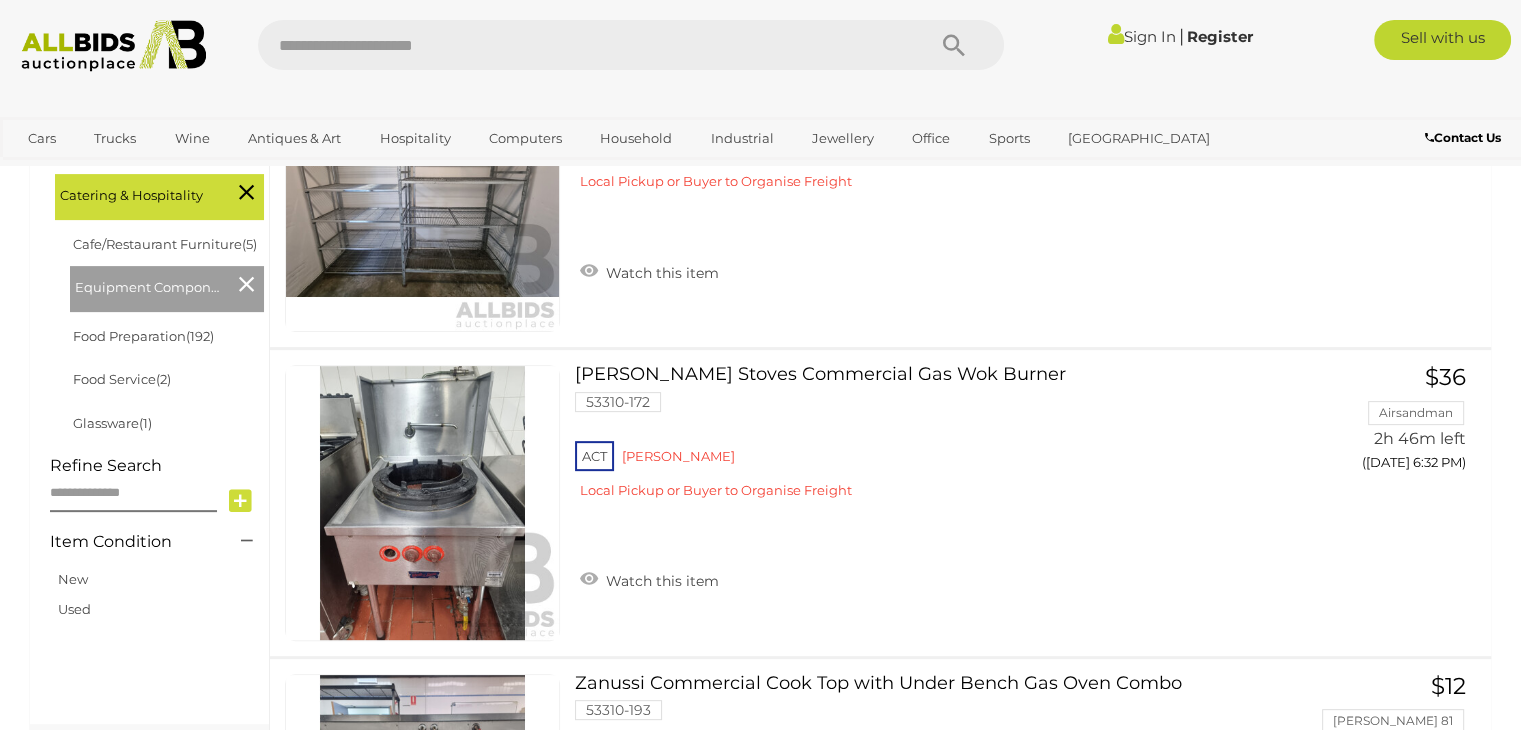 scroll, scrollTop: 0, scrollLeft: 0, axis: both 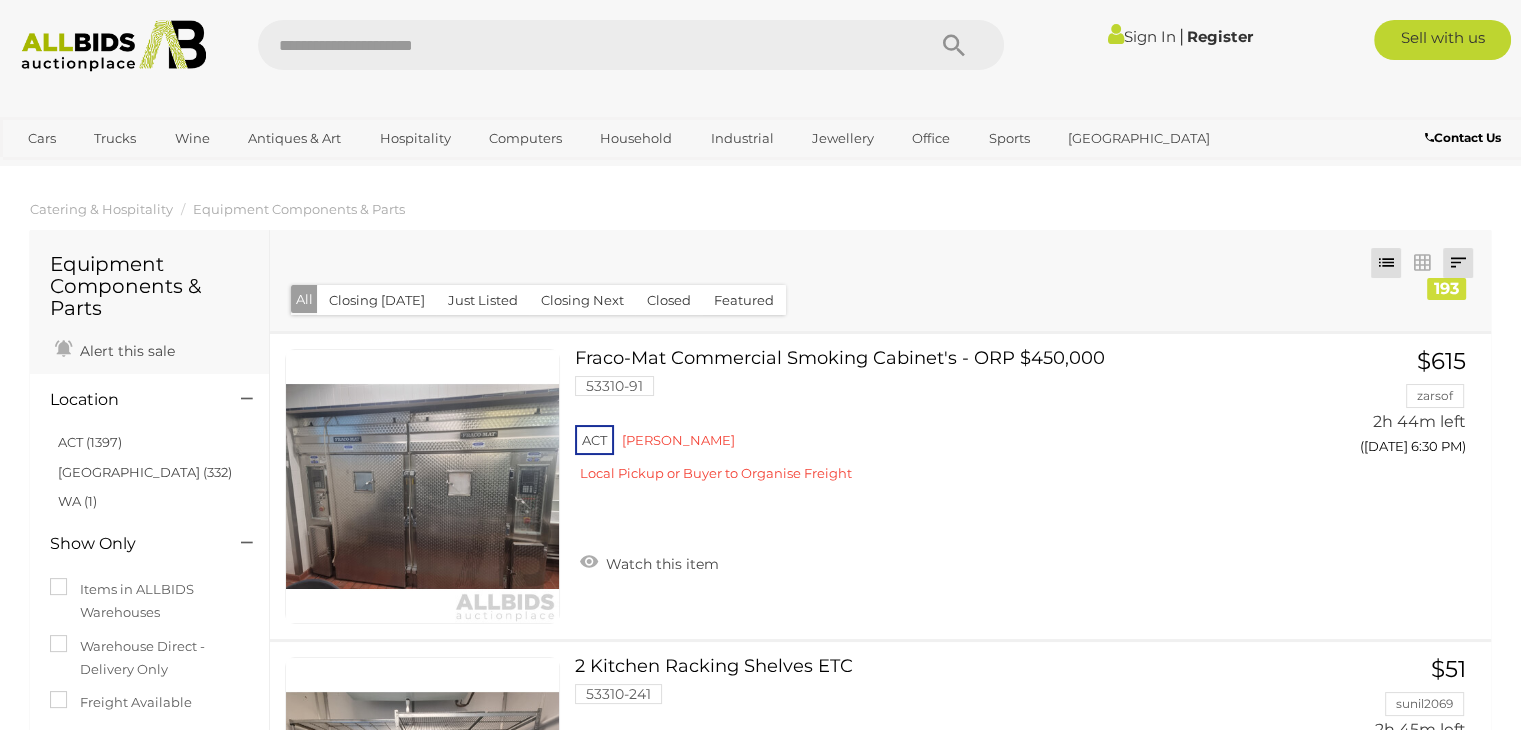 click at bounding box center [1458, 263] 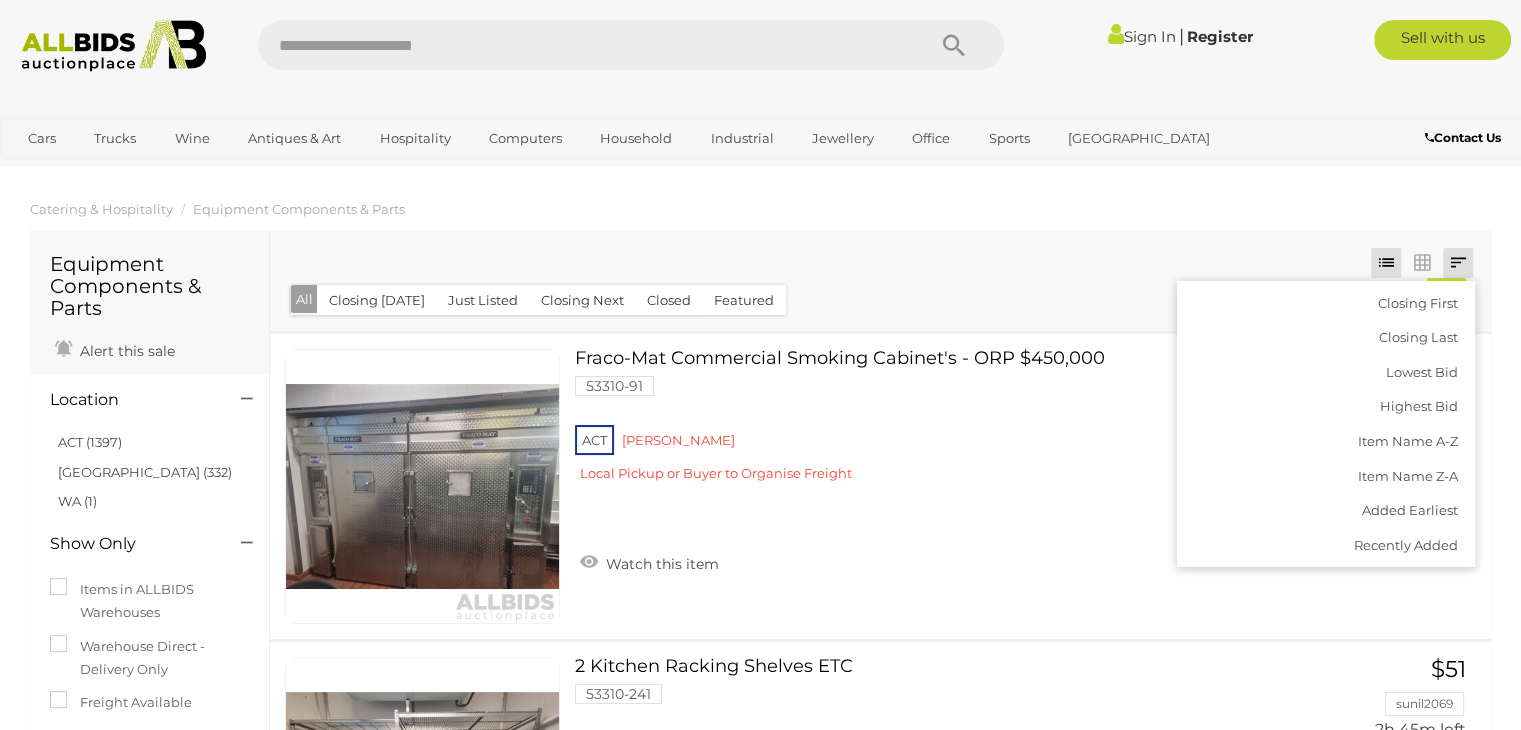 click on "Catering & Hospitality
Equipment Components & Parts" at bounding box center [760, 209] 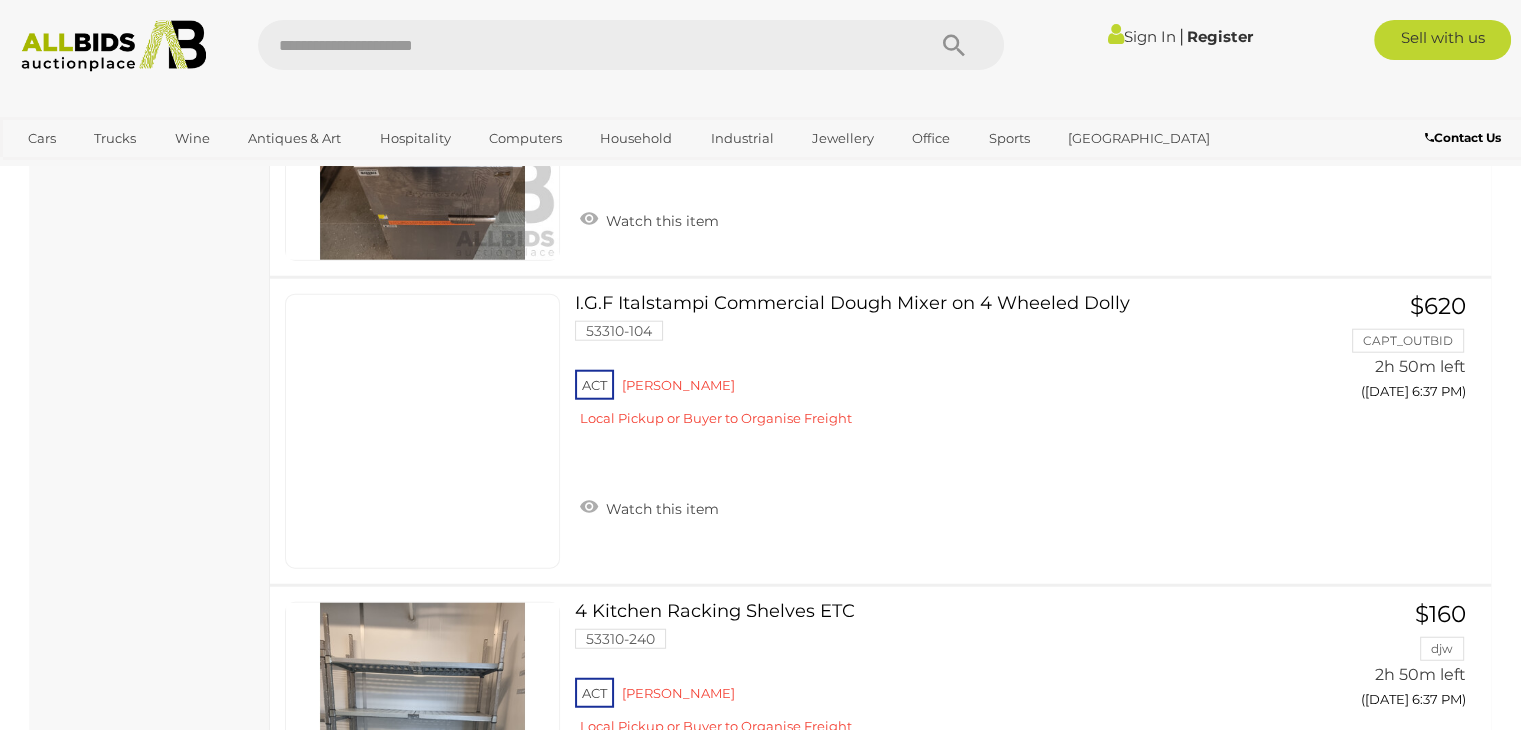 scroll, scrollTop: 5000, scrollLeft: 0, axis: vertical 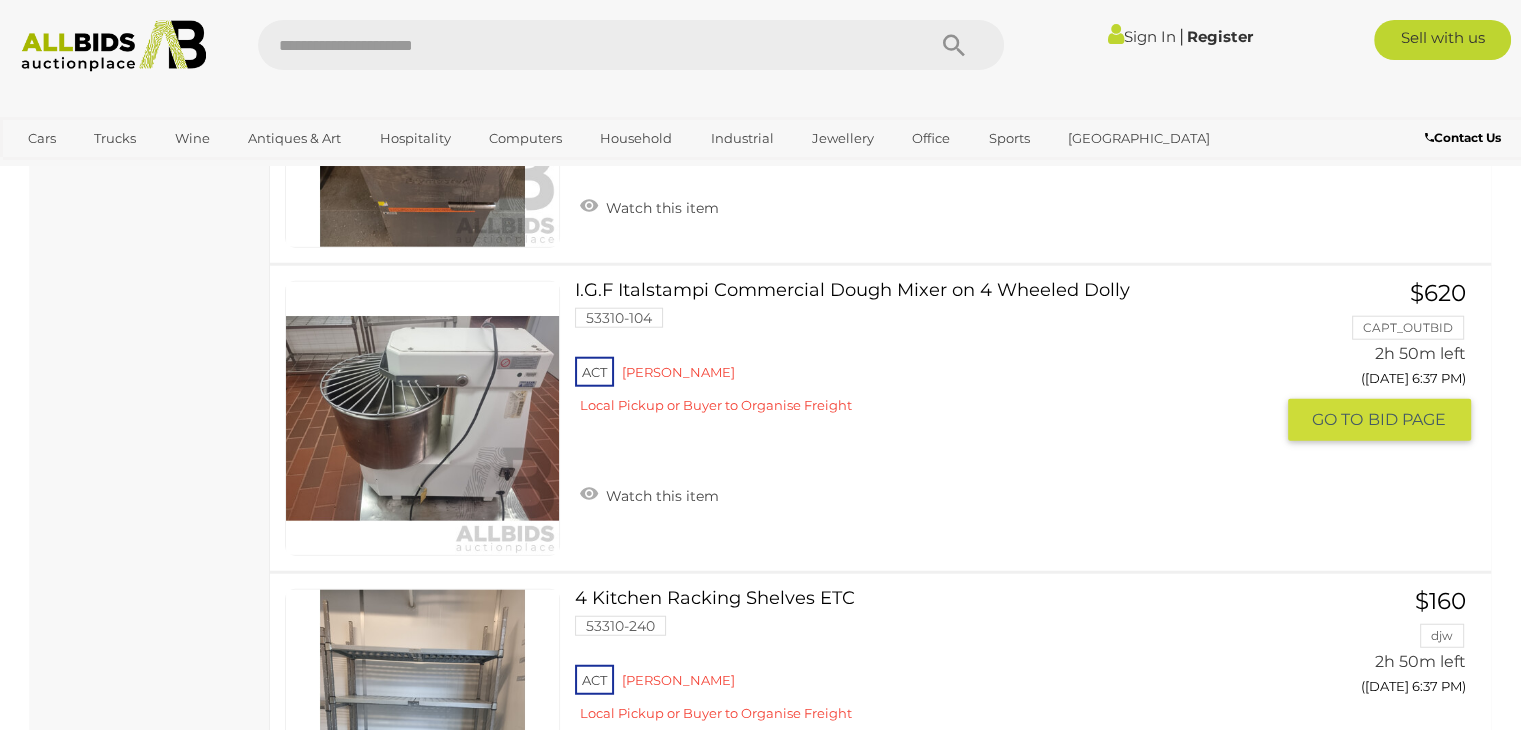 click on "ACT
Reid
Local Pickup or Buyer to Organise Freight" at bounding box center (923, 391) 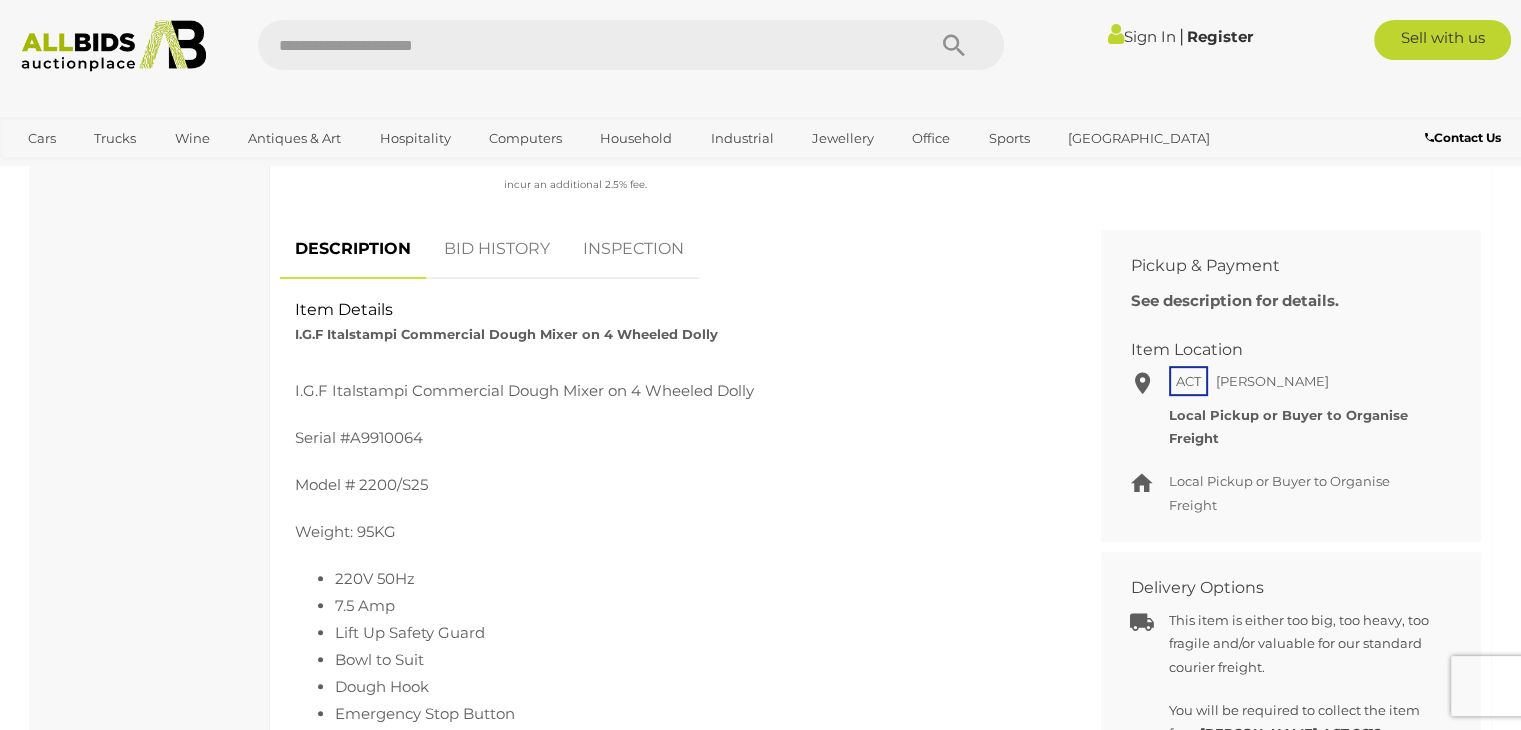 scroll, scrollTop: 800, scrollLeft: 0, axis: vertical 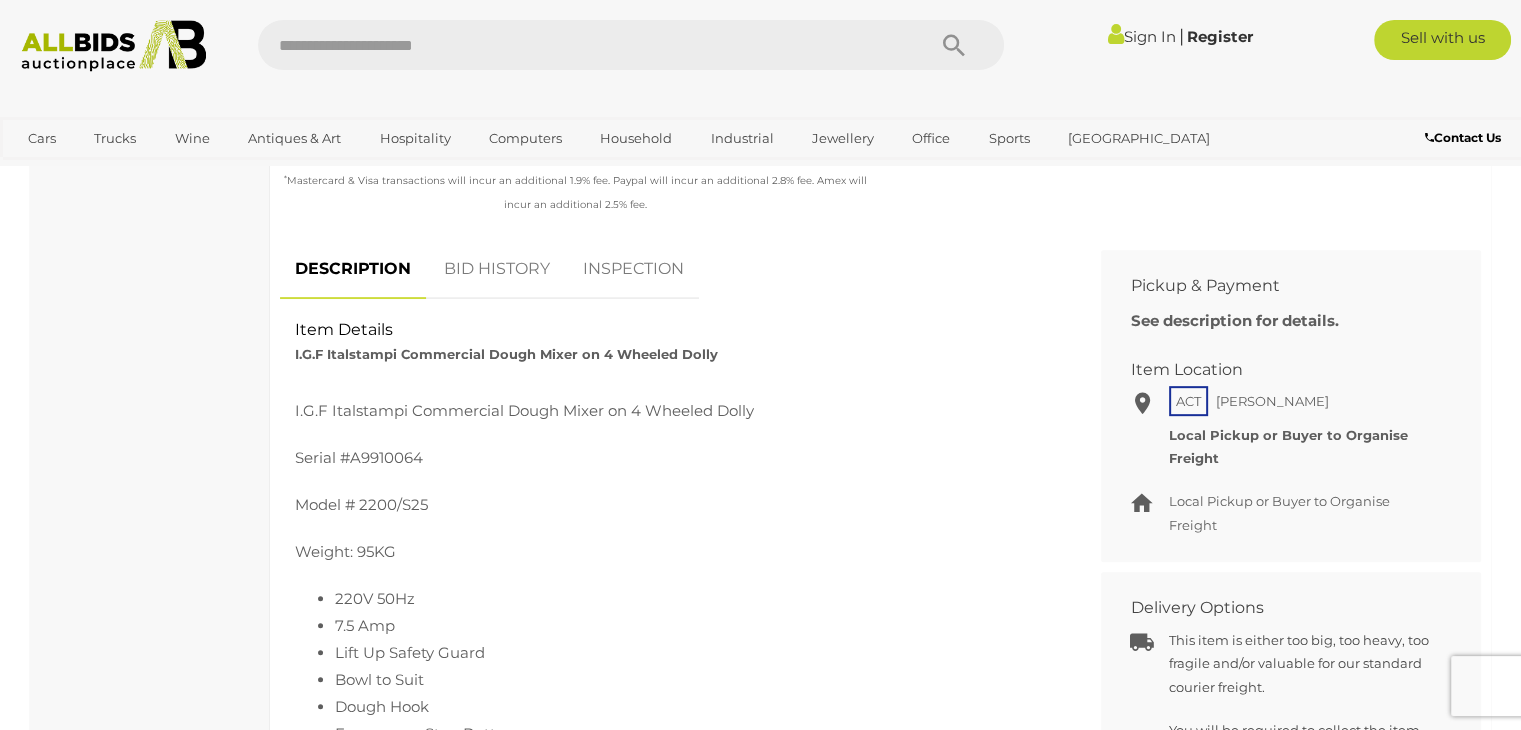 click on "BID HISTORY" at bounding box center [497, 269] 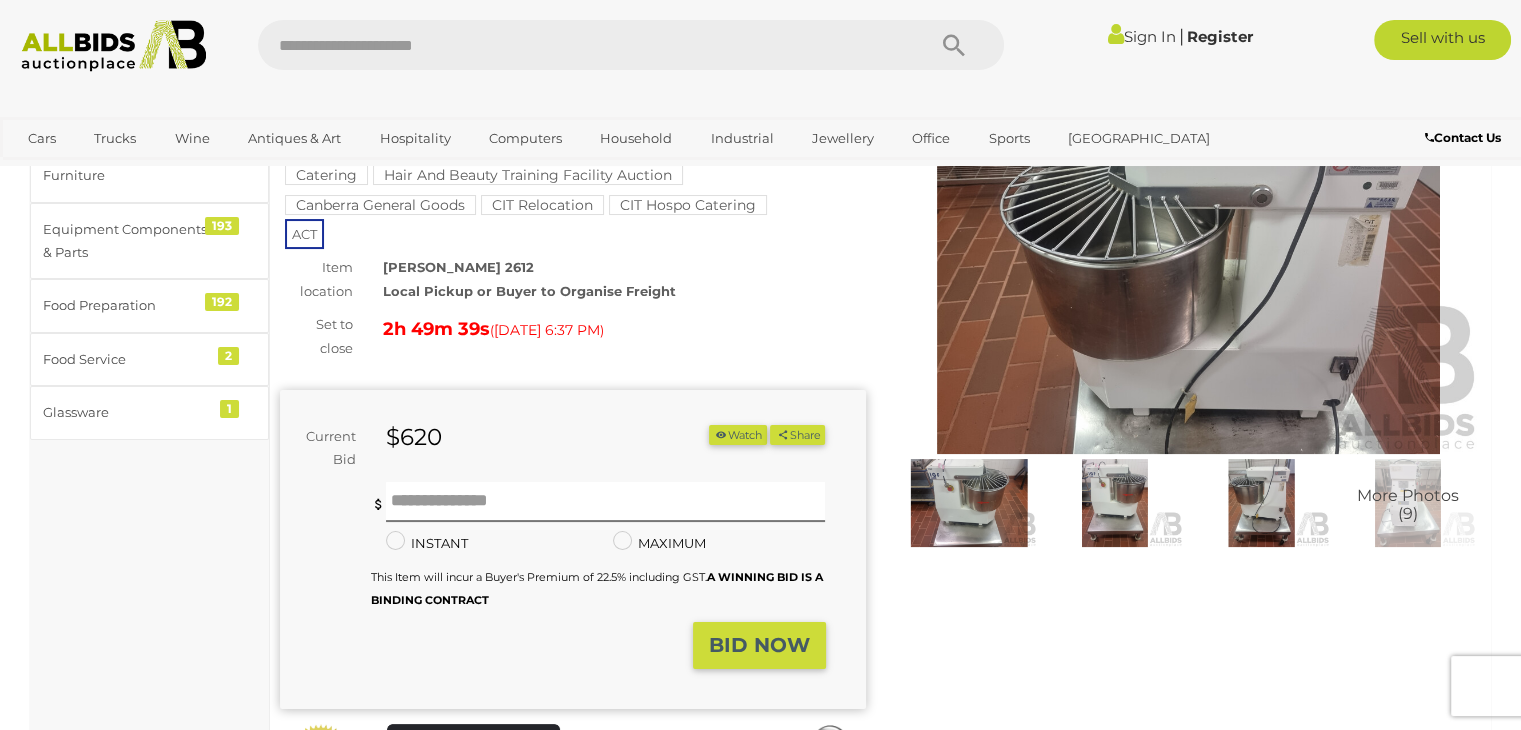 scroll, scrollTop: 0, scrollLeft: 0, axis: both 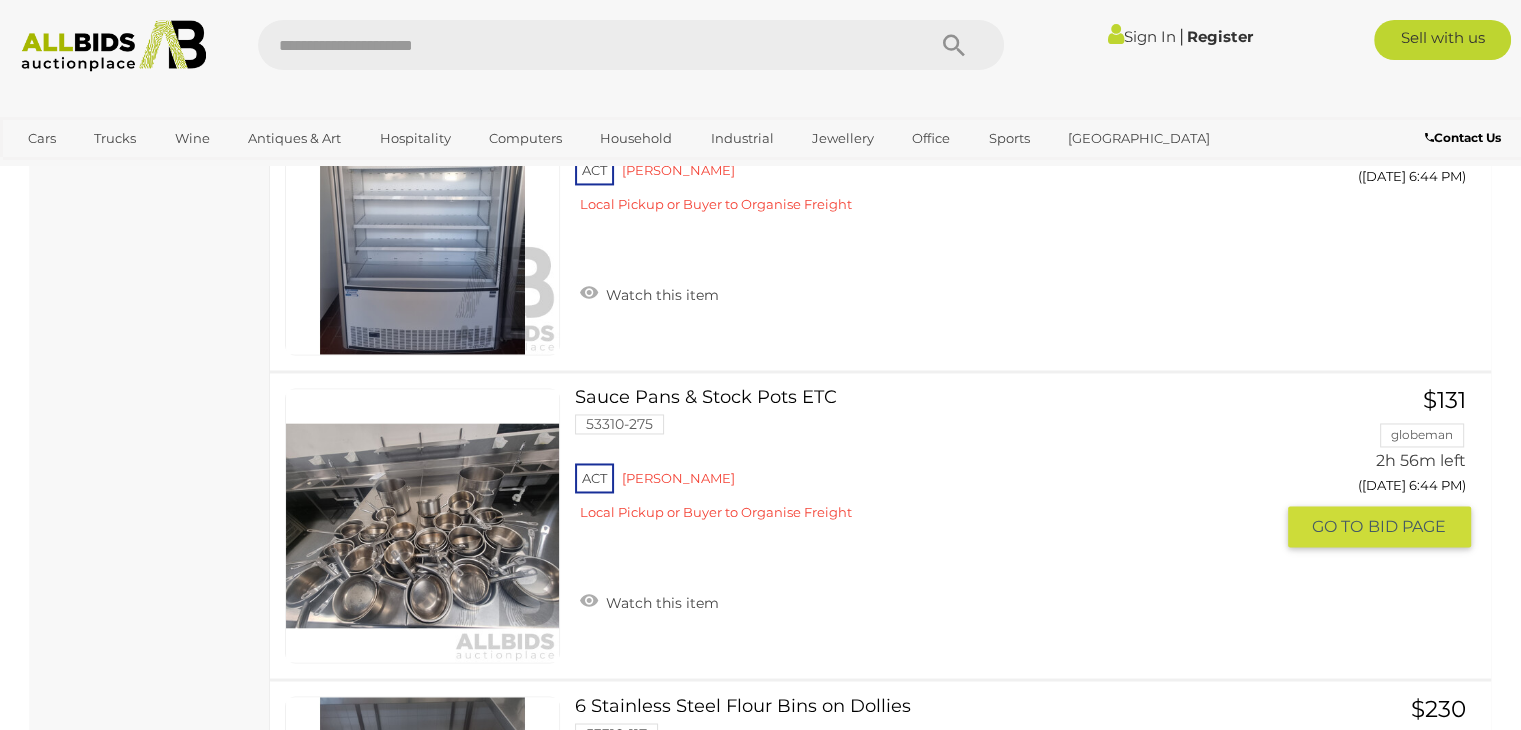 click on "ACT
Reid
Local Pickup or Buyer to Organise Freight" at bounding box center (923, 497) 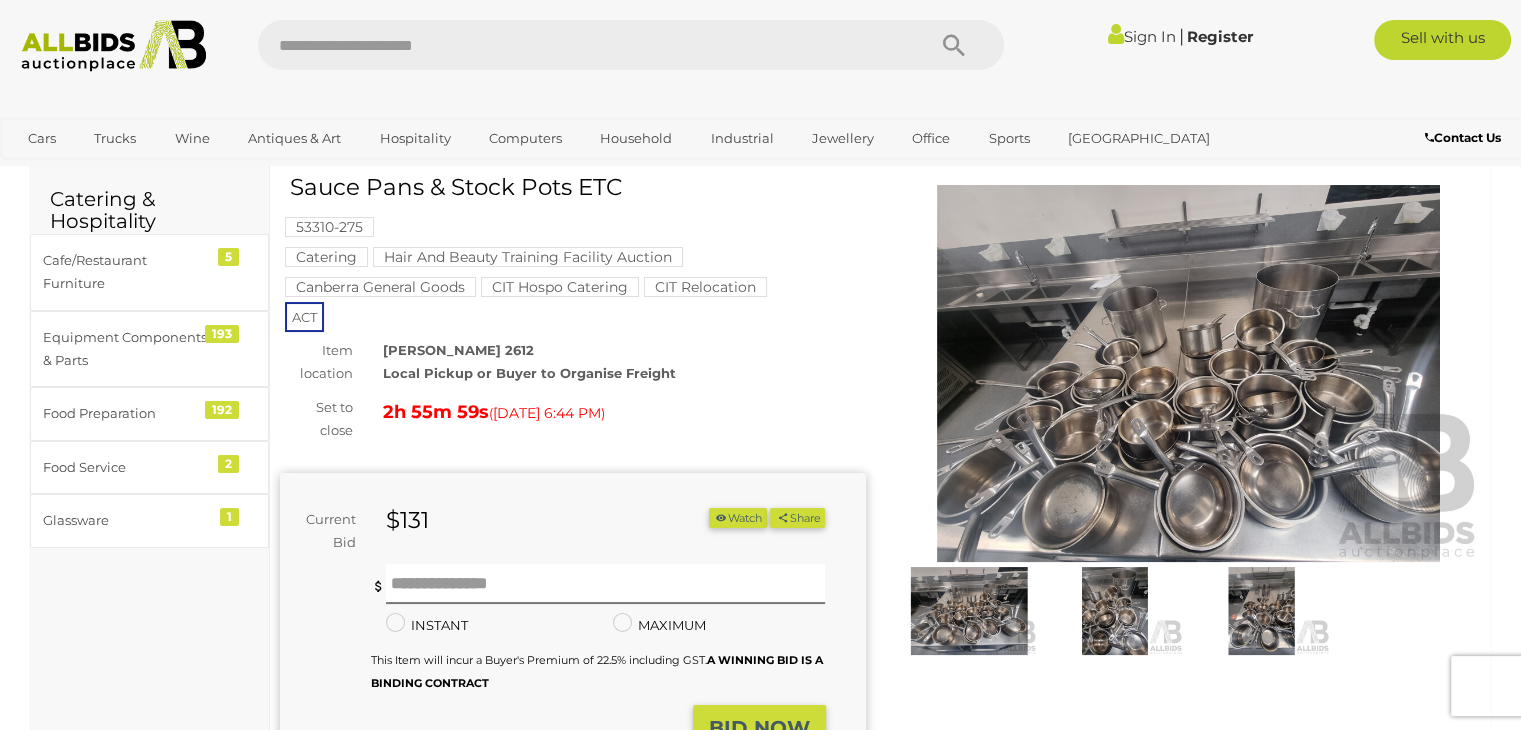 scroll, scrollTop: 0, scrollLeft: 0, axis: both 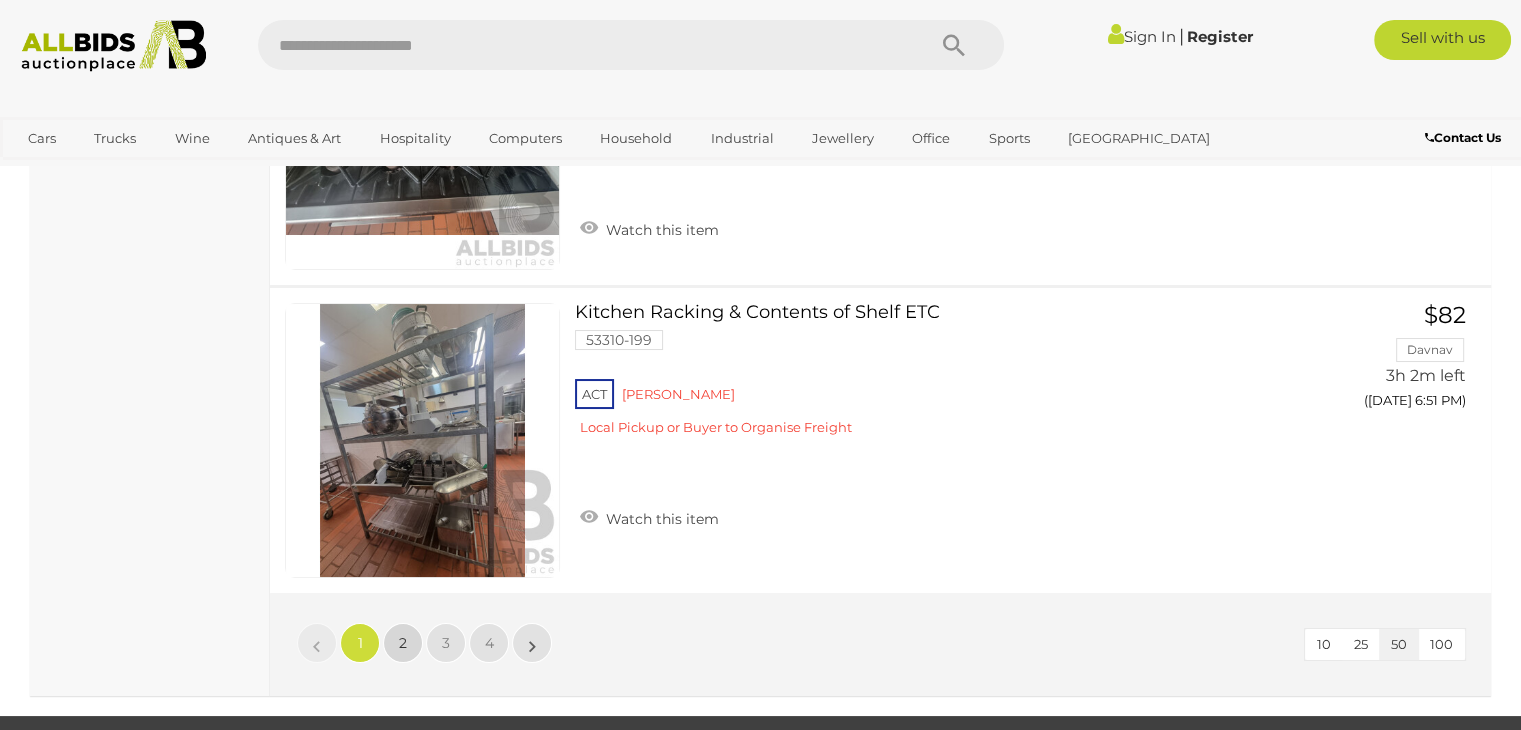 click on "2" at bounding box center [403, 643] 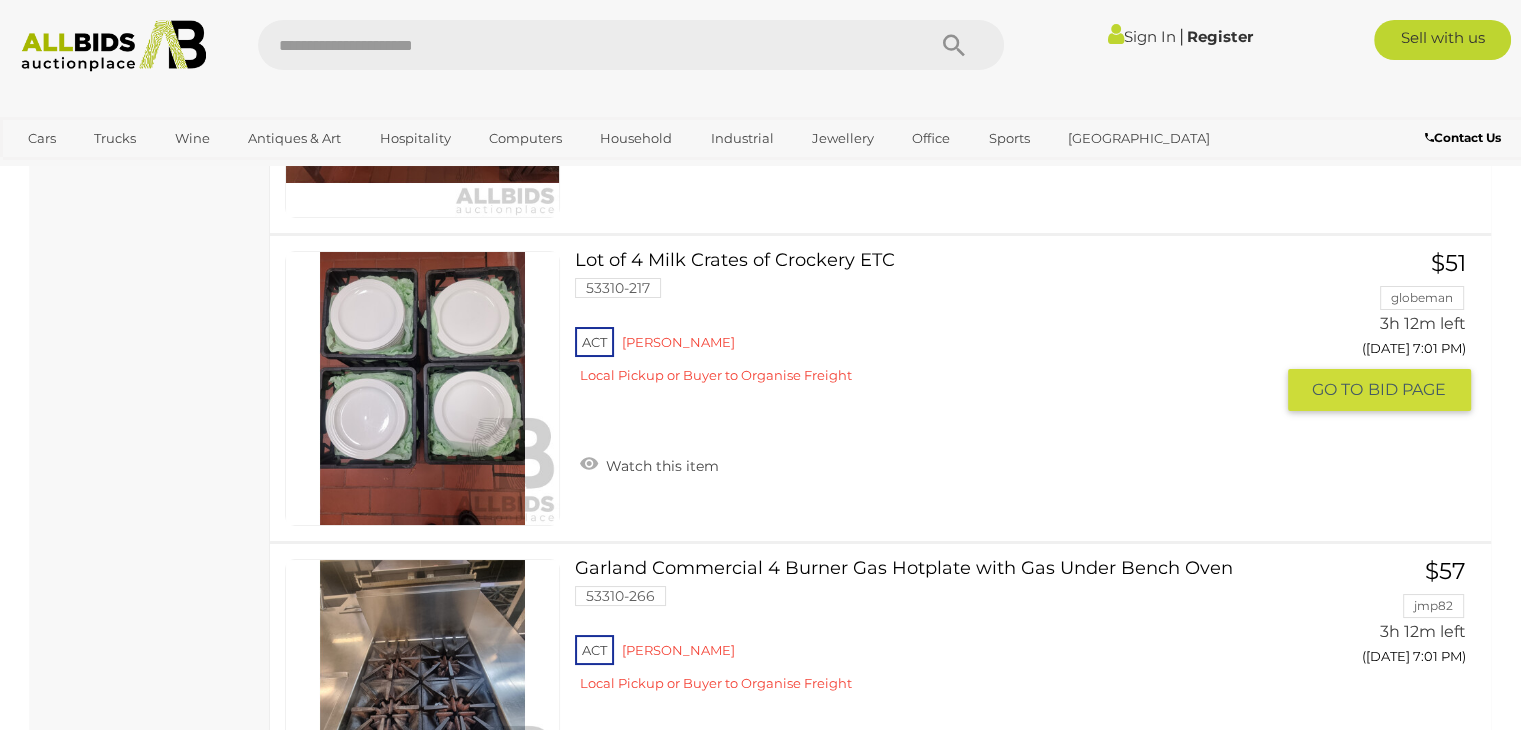 scroll, scrollTop: 7500, scrollLeft: 0, axis: vertical 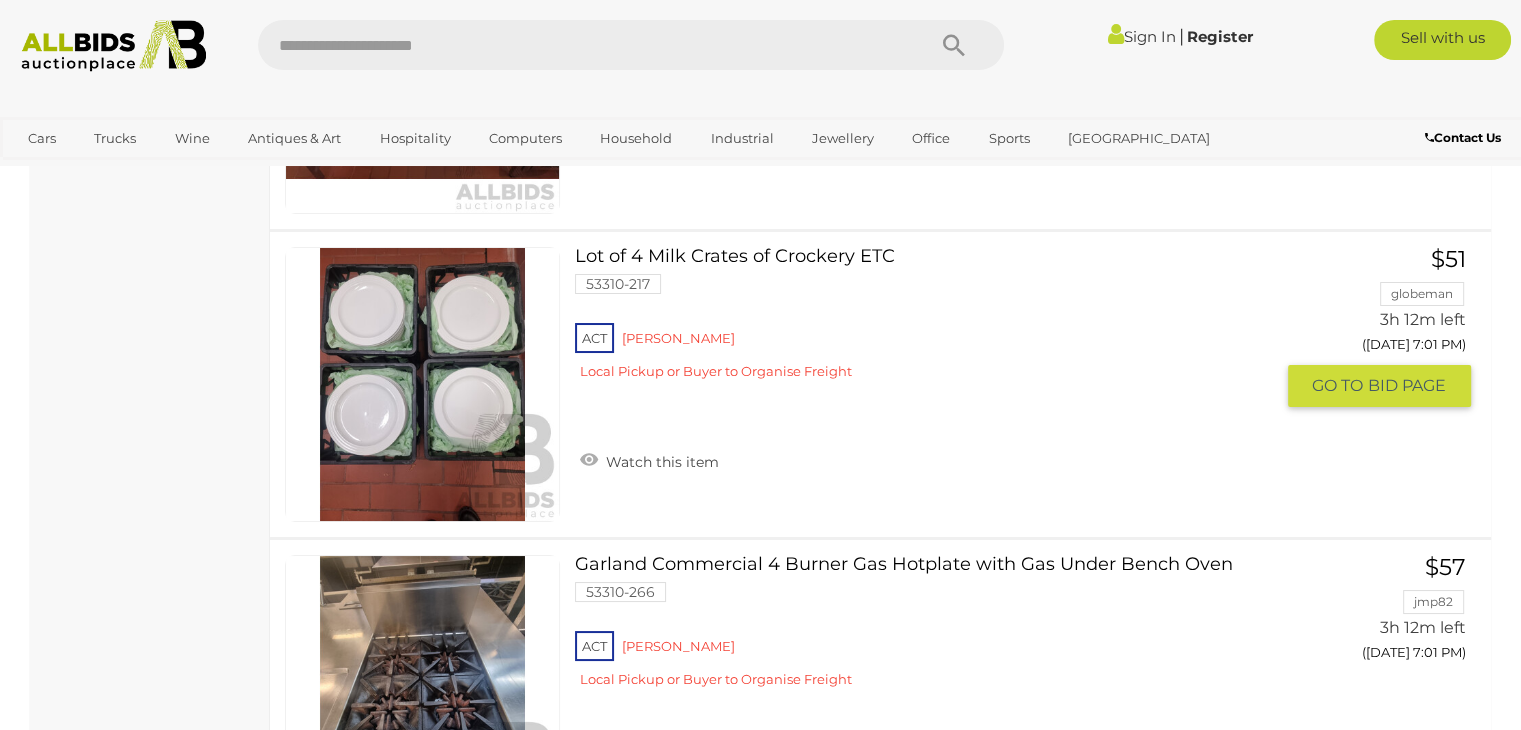 click on "ACT
[PERSON_NAME]
Local Pickup or Buyer to Organise Freight" at bounding box center (923, 357) 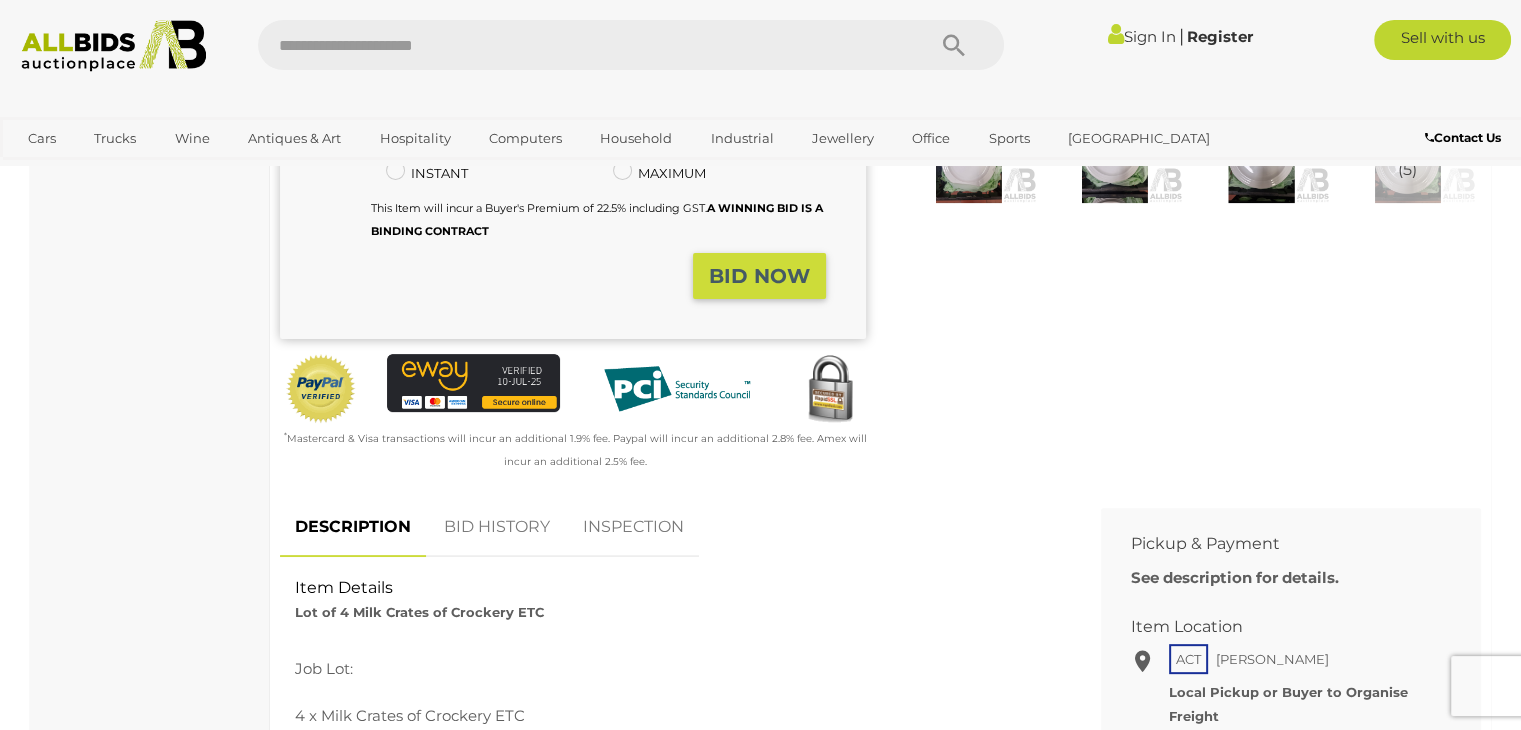 scroll, scrollTop: 500, scrollLeft: 0, axis: vertical 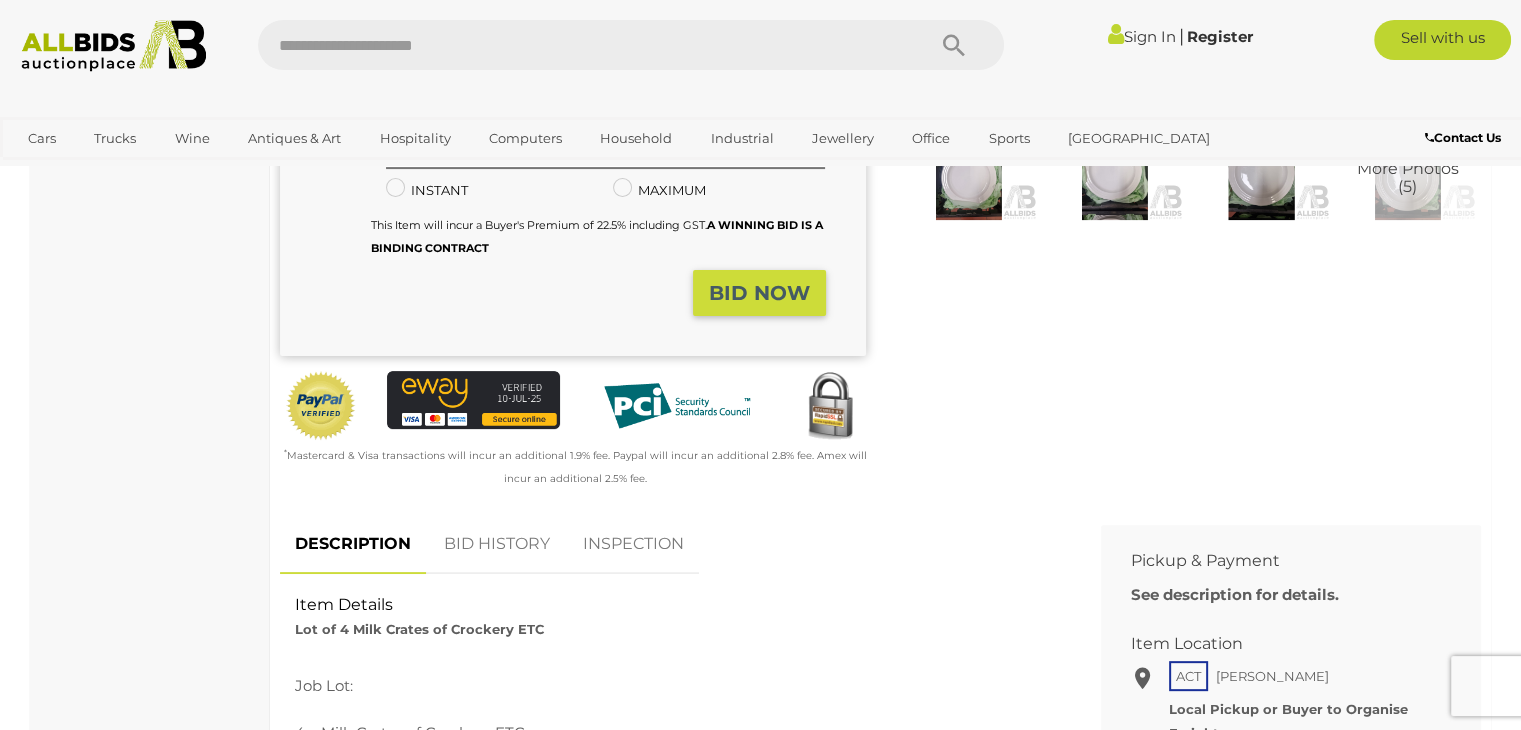 click on "BID HISTORY" at bounding box center (497, 544) 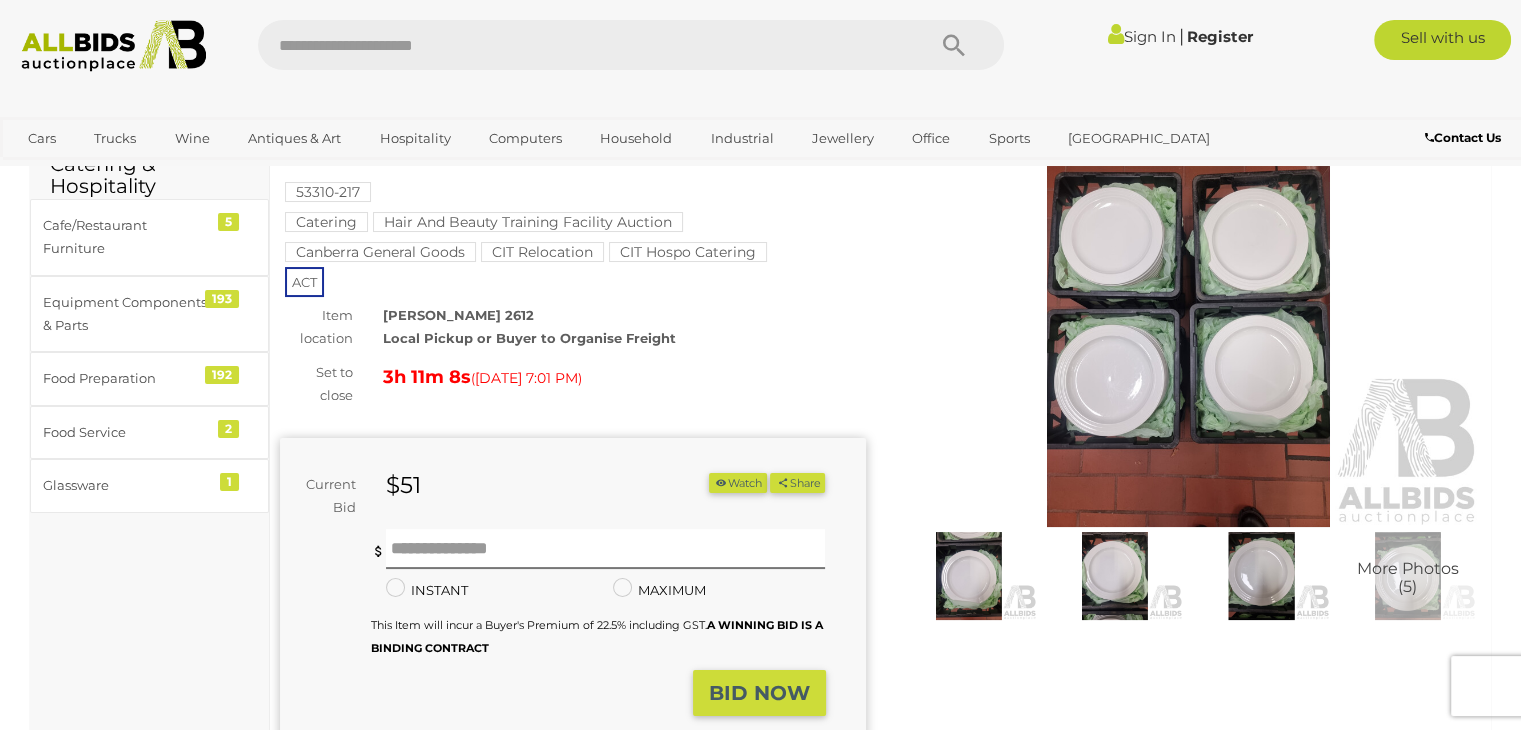 scroll, scrollTop: 0, scrollLeft: 0, axis: both 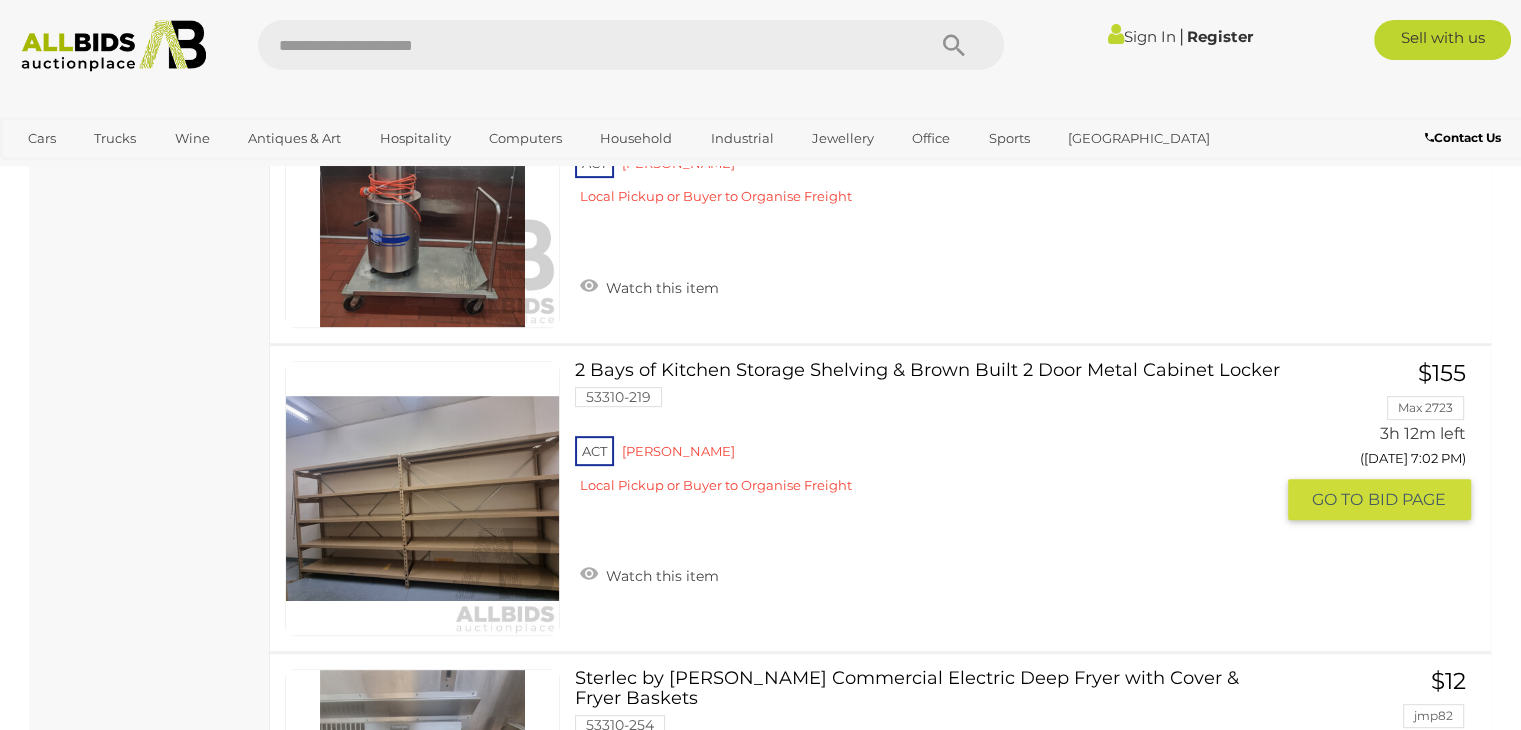 click on "ACT
[PERSON_NAME]
Local Pickup or Buyer to Organise Freight" at bounding box center (923, 470) 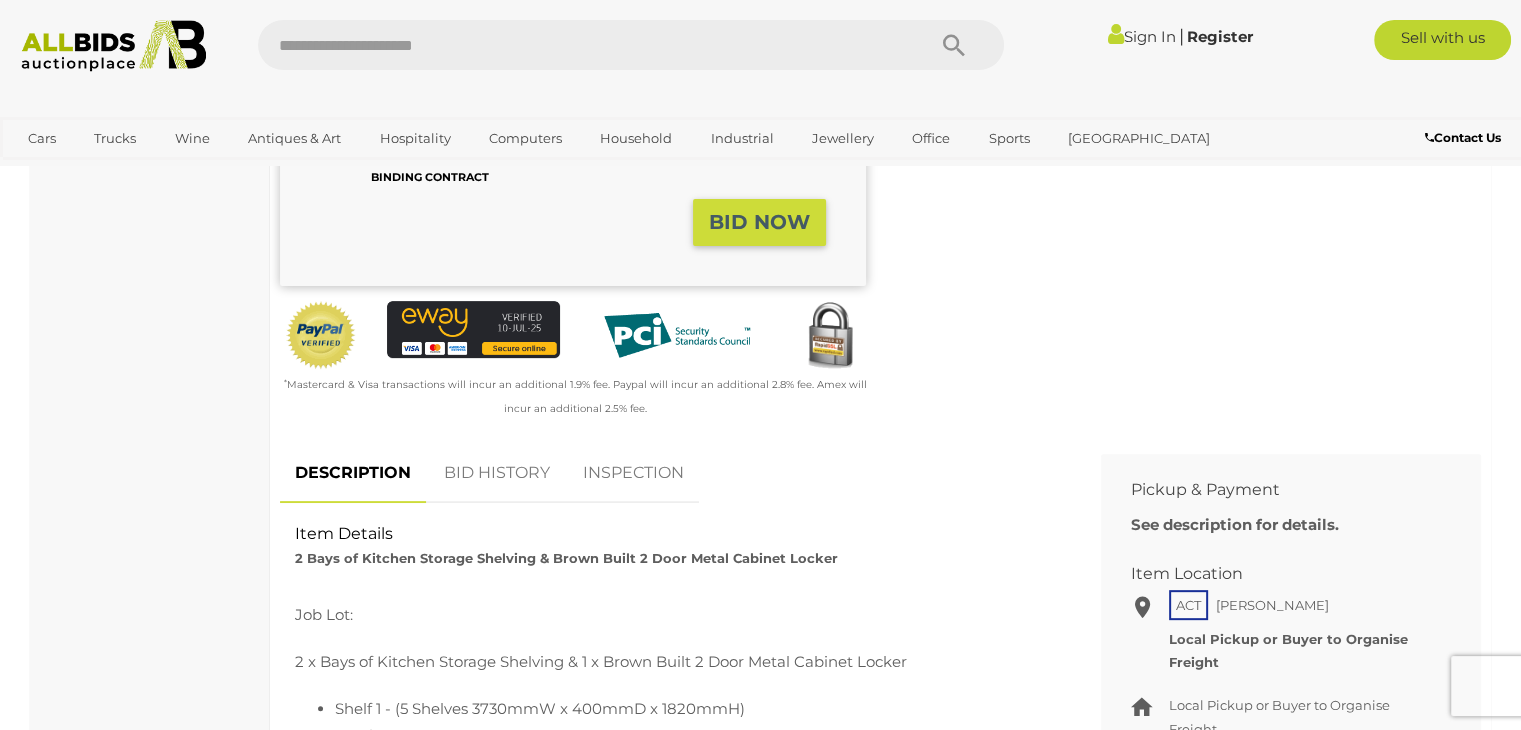 scroll, scrollTop: 600, scrollLeft: 0, axis: vertical 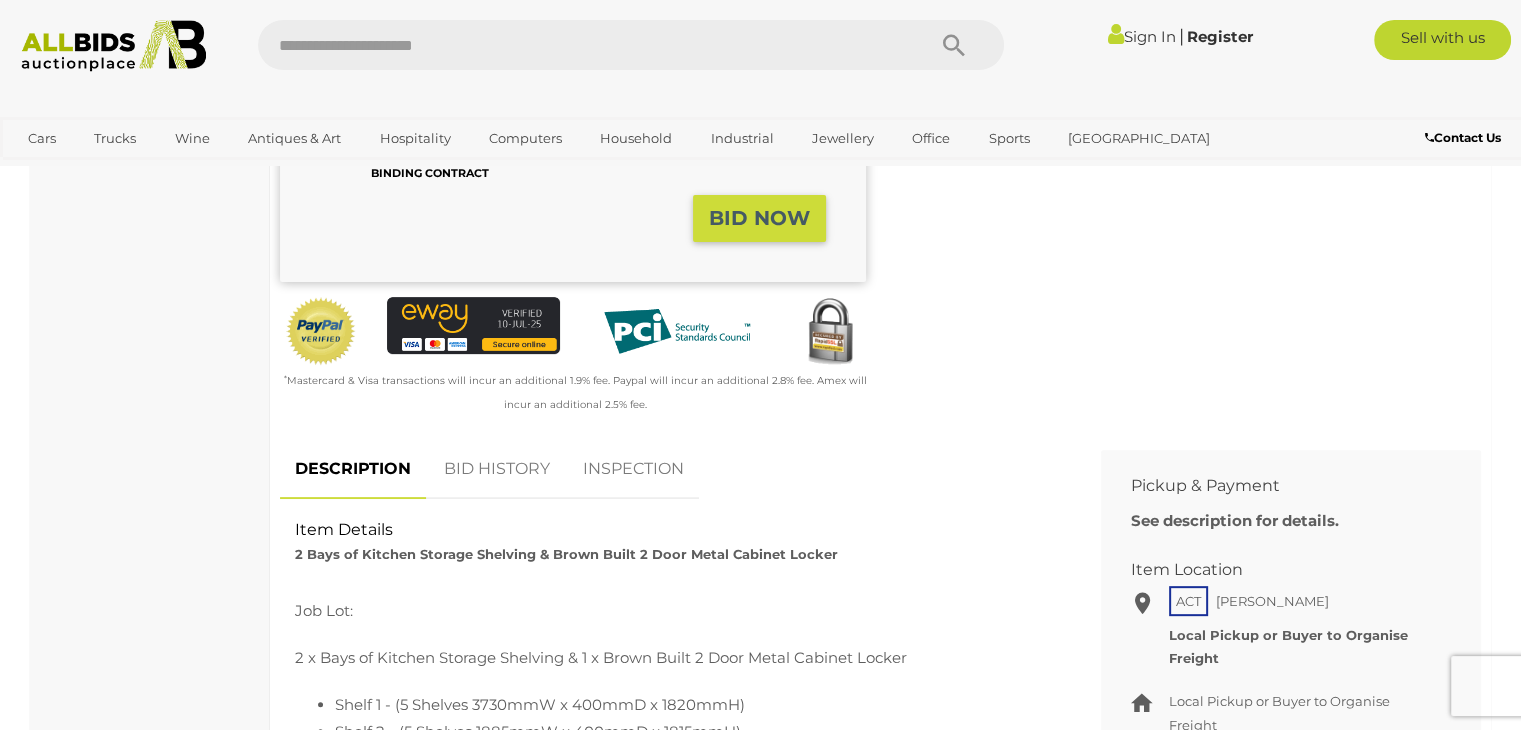 click on "BID HISTORY" at bounding box center [497, 469] 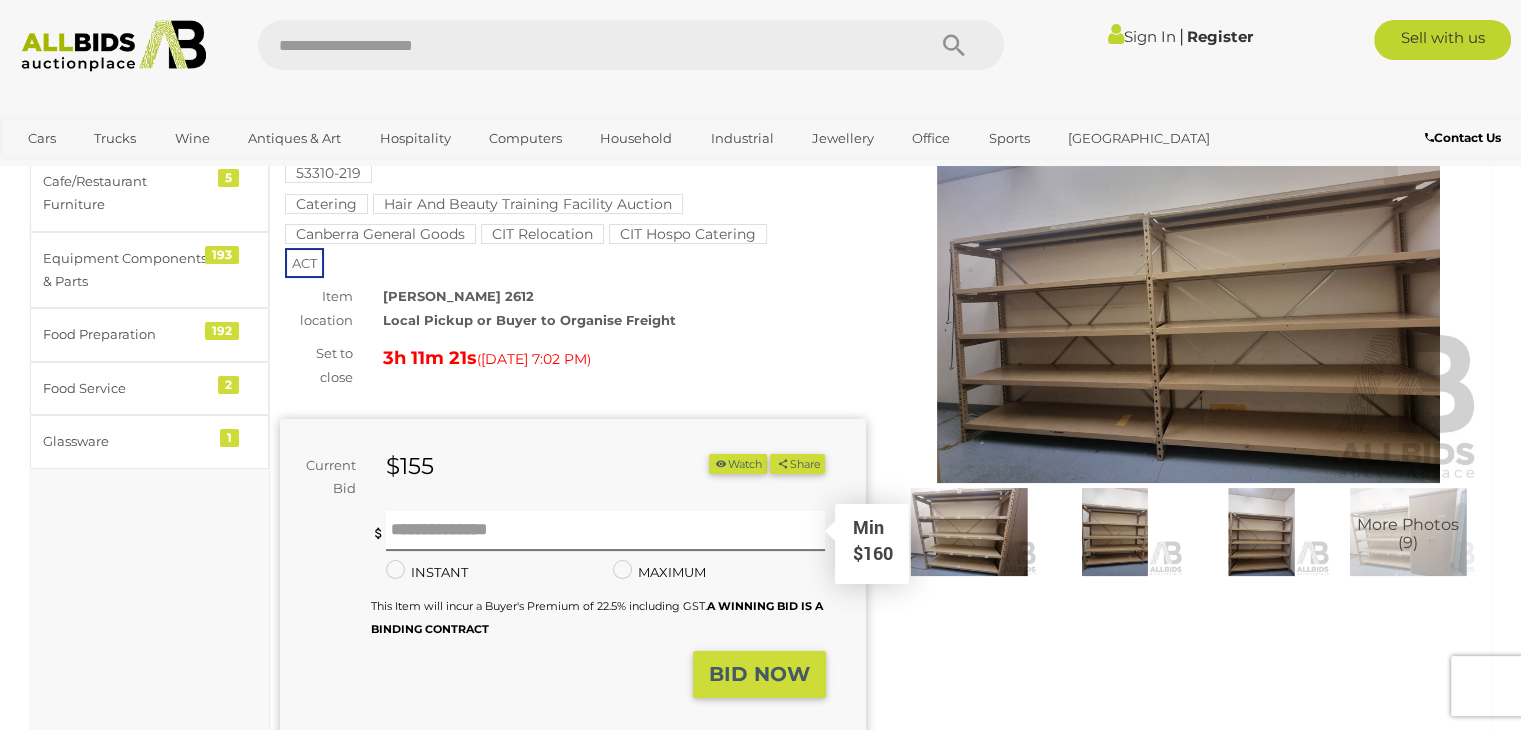 scroll, scrollTop: 0, scrollLeft: 0, axis: both 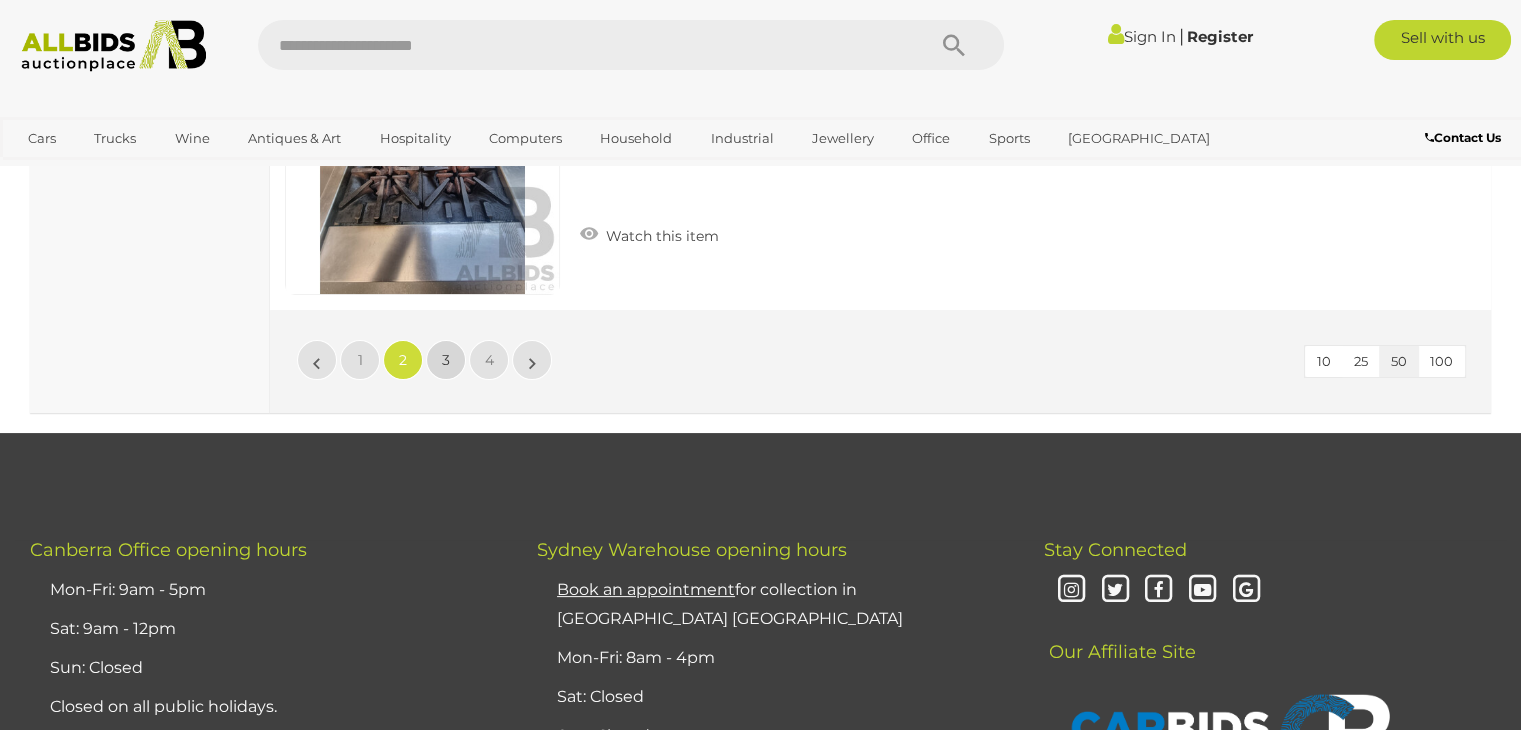click on "3" at bounding box center [446, 360] 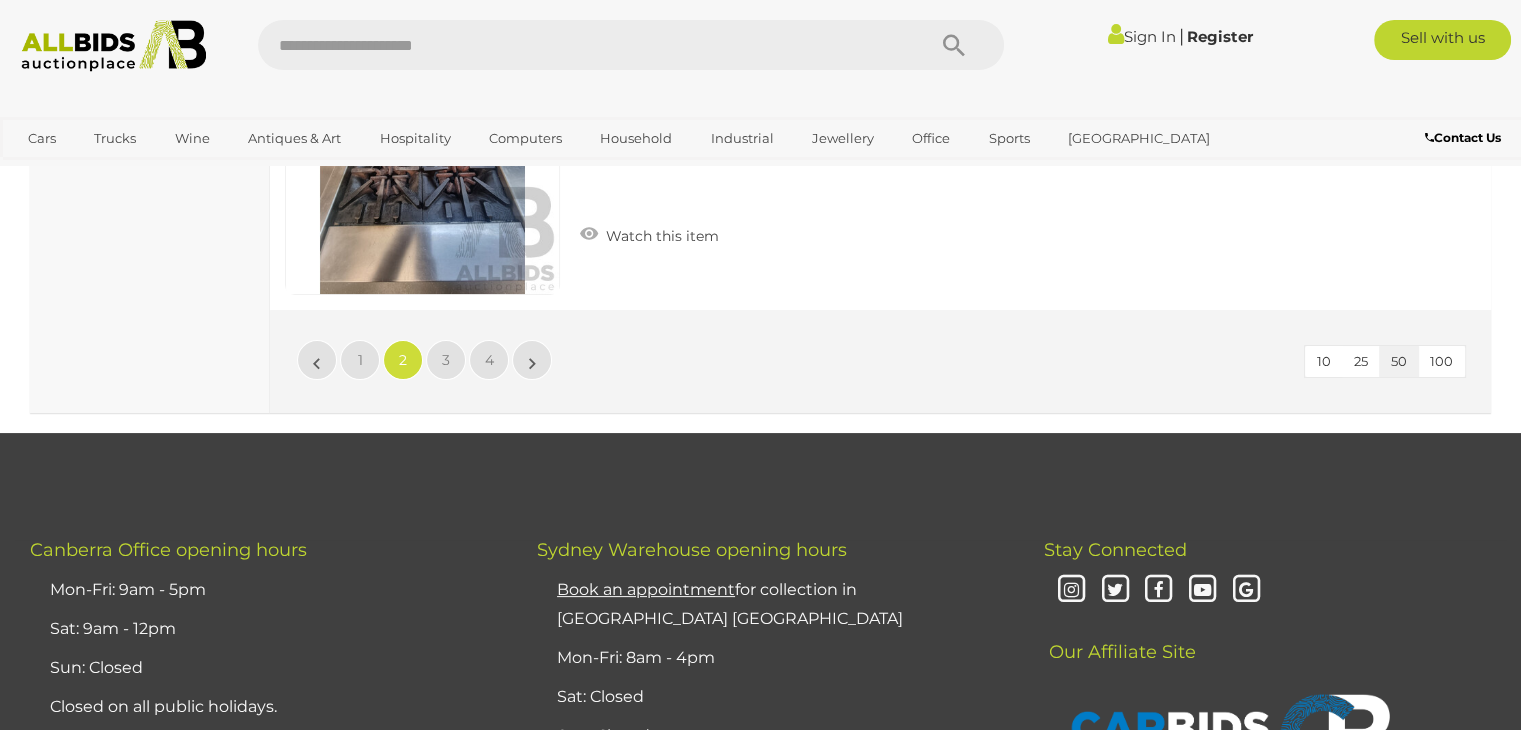 scroll, scrollTop: 131, scrollLeft: 0, axis: vertical 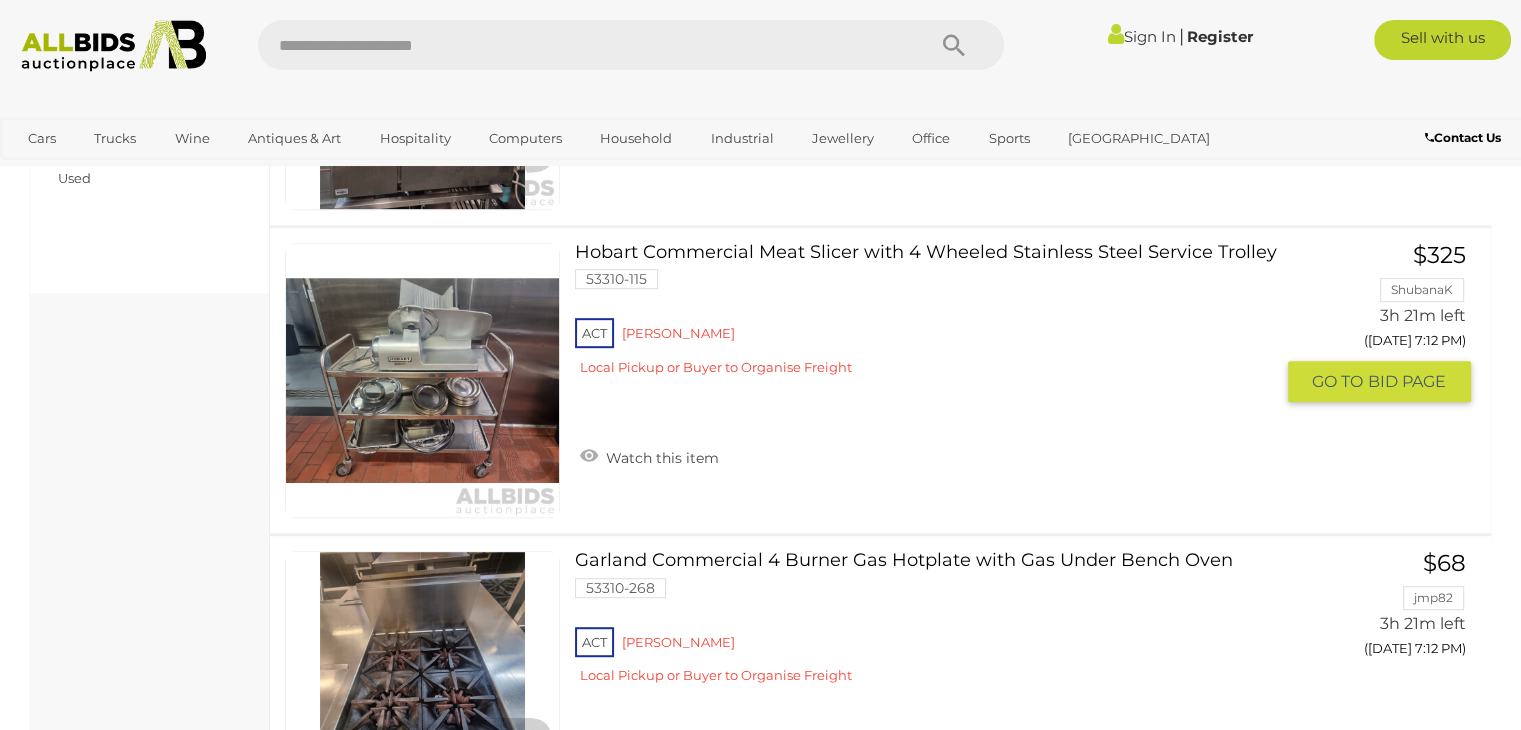click on "ACT
Reid
Local Pickup or Buyer to Organise Freight" at bounding box center (923, 352) 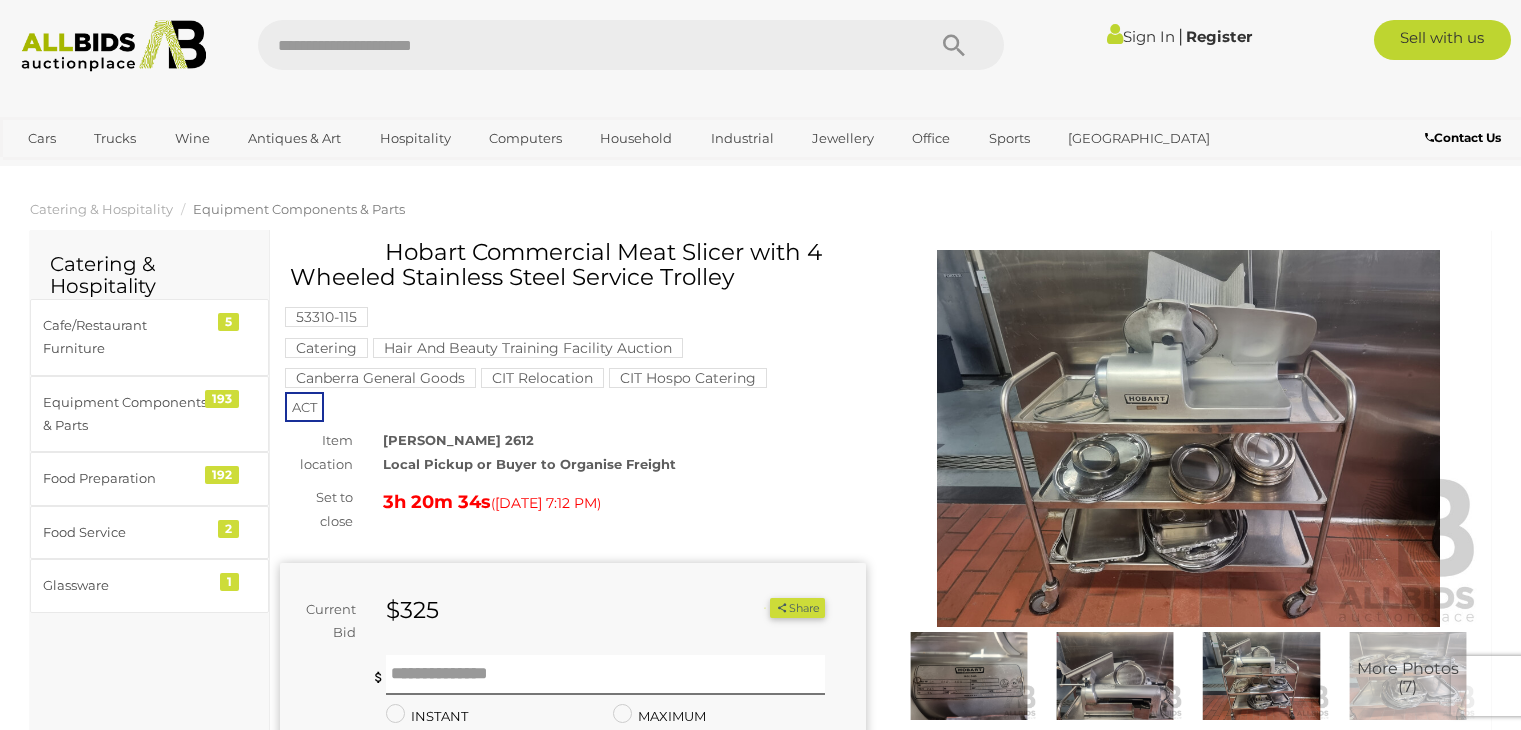 scroll, scrollTop: 0, scrollLeft: 0, axis: both 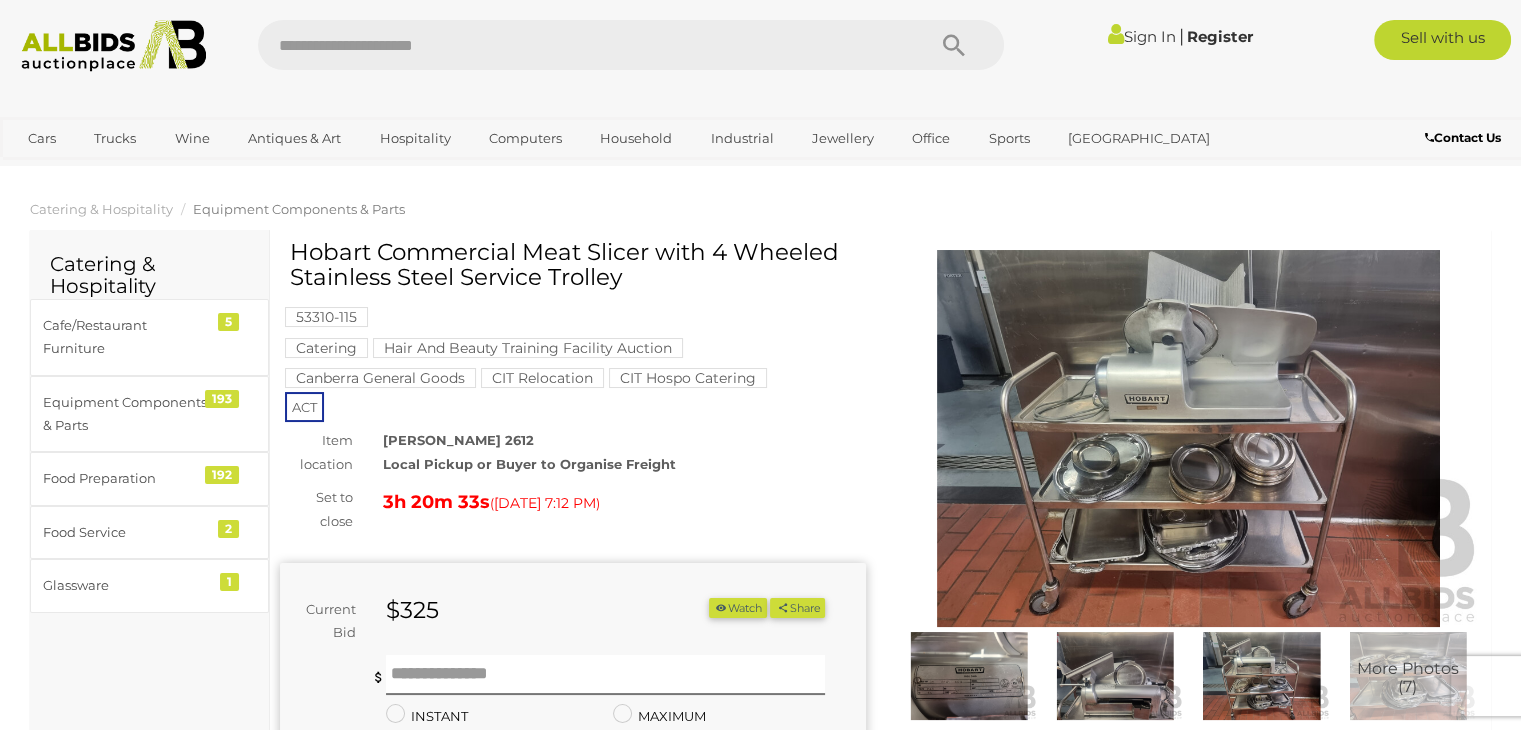 click at bounding box center [1189, 438] 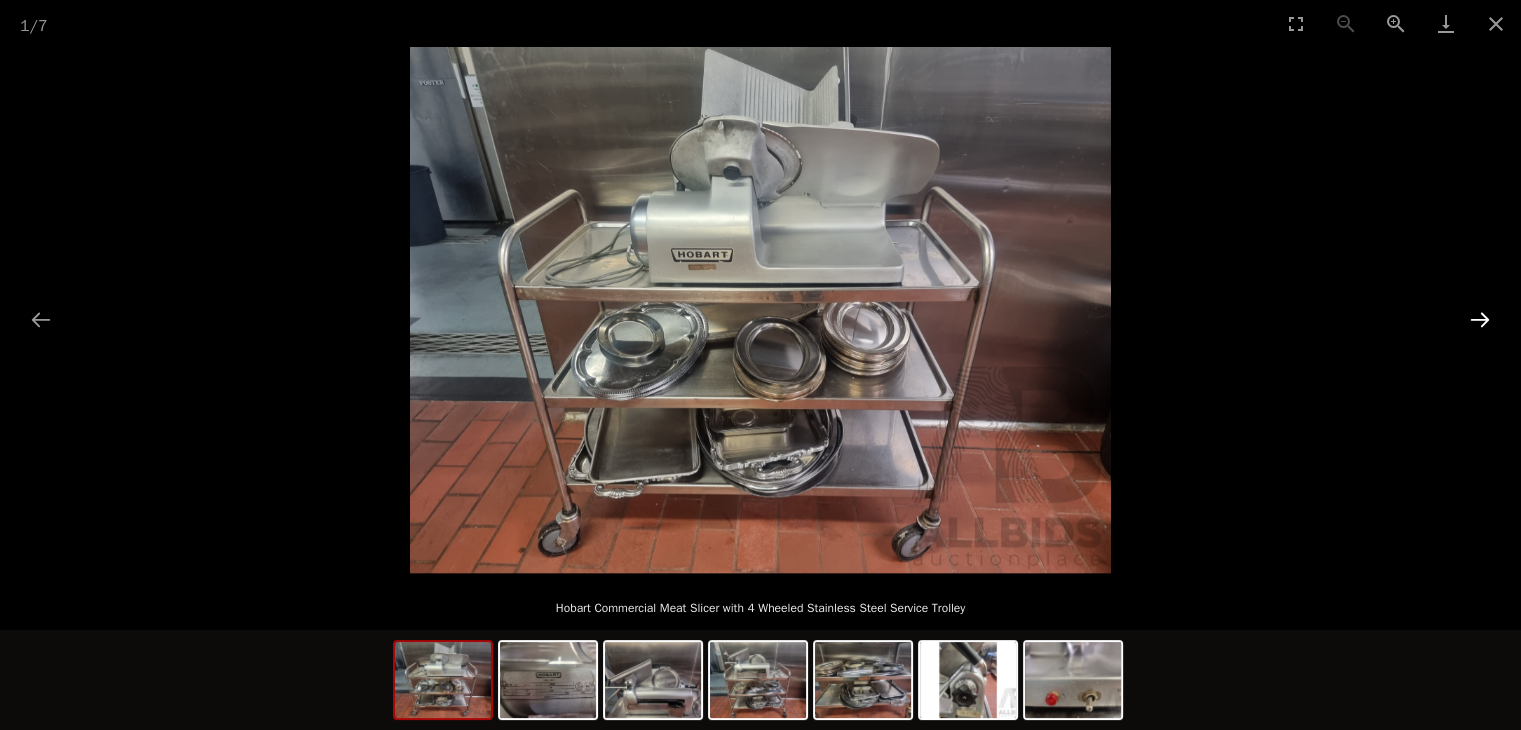 click at bounding box center [1480, 319] 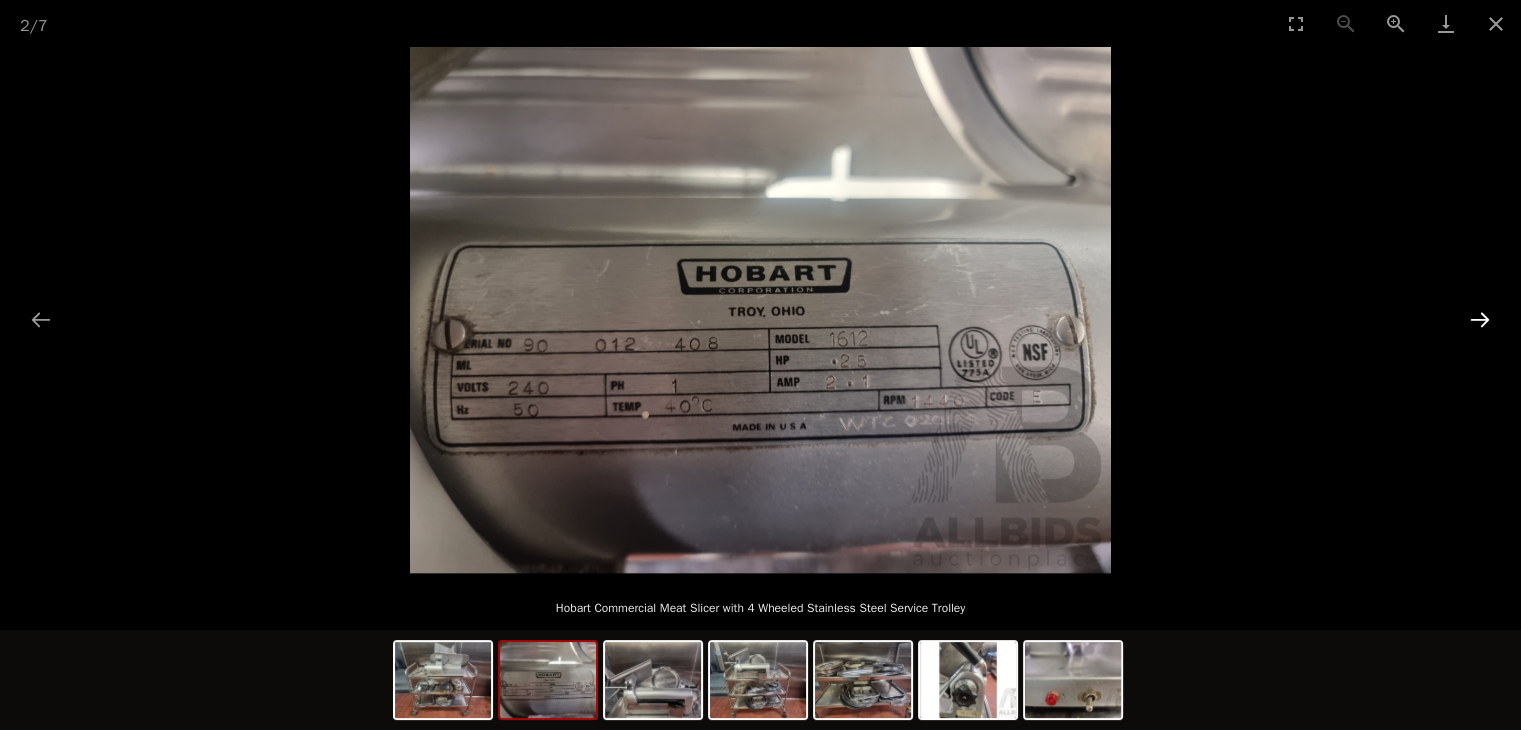 click at bounding box center [1480, 319] 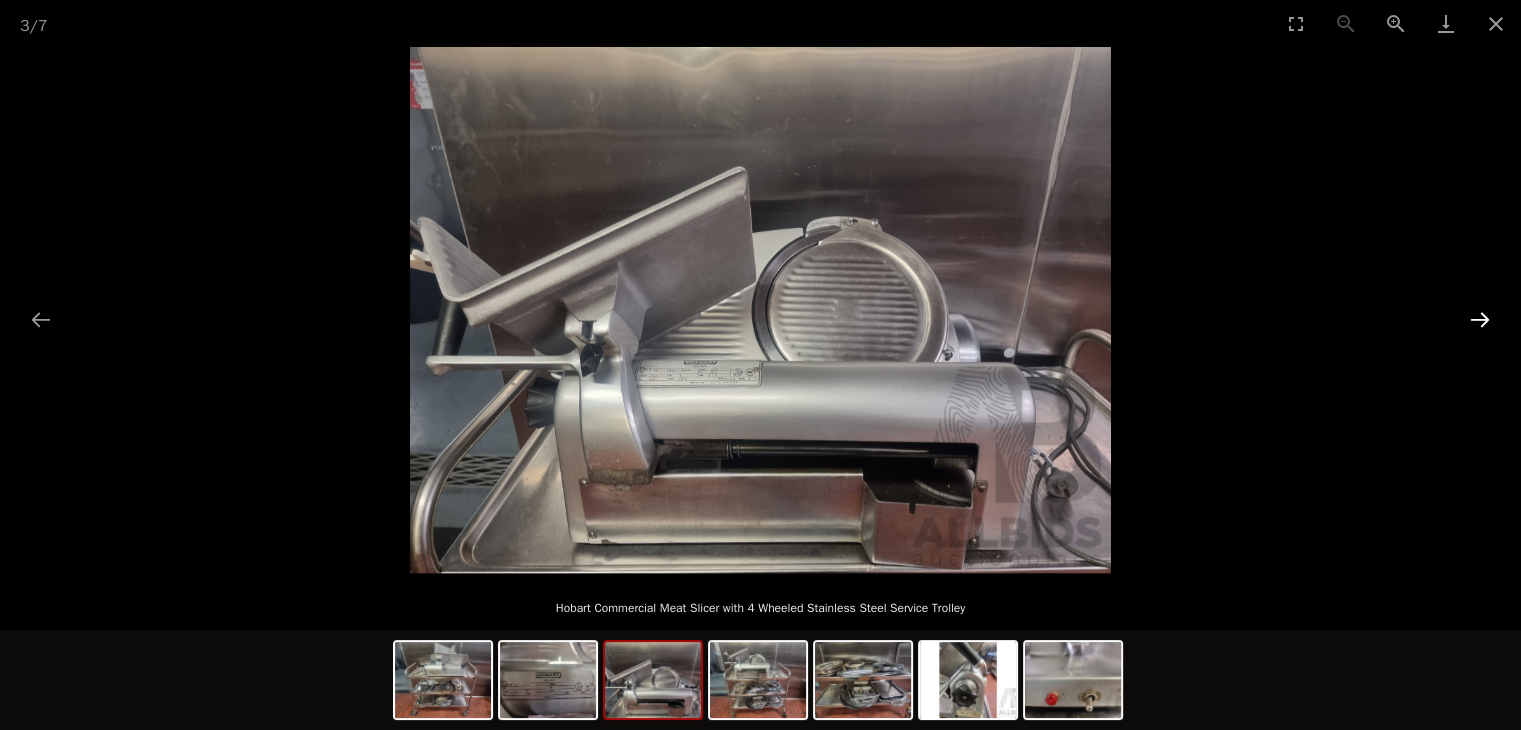 click at bounding box center [1480, 319] 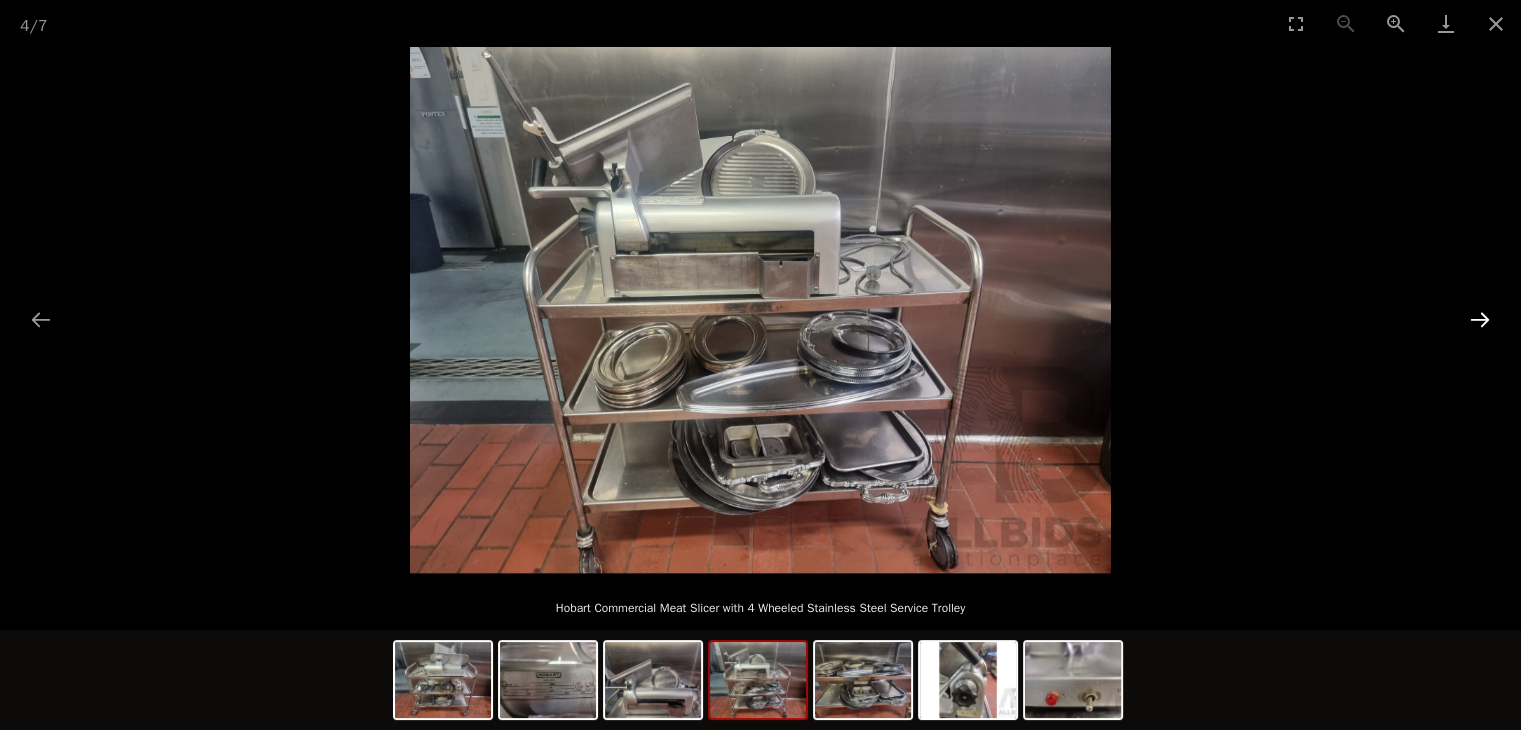 click at bounding box center [1480, 319] 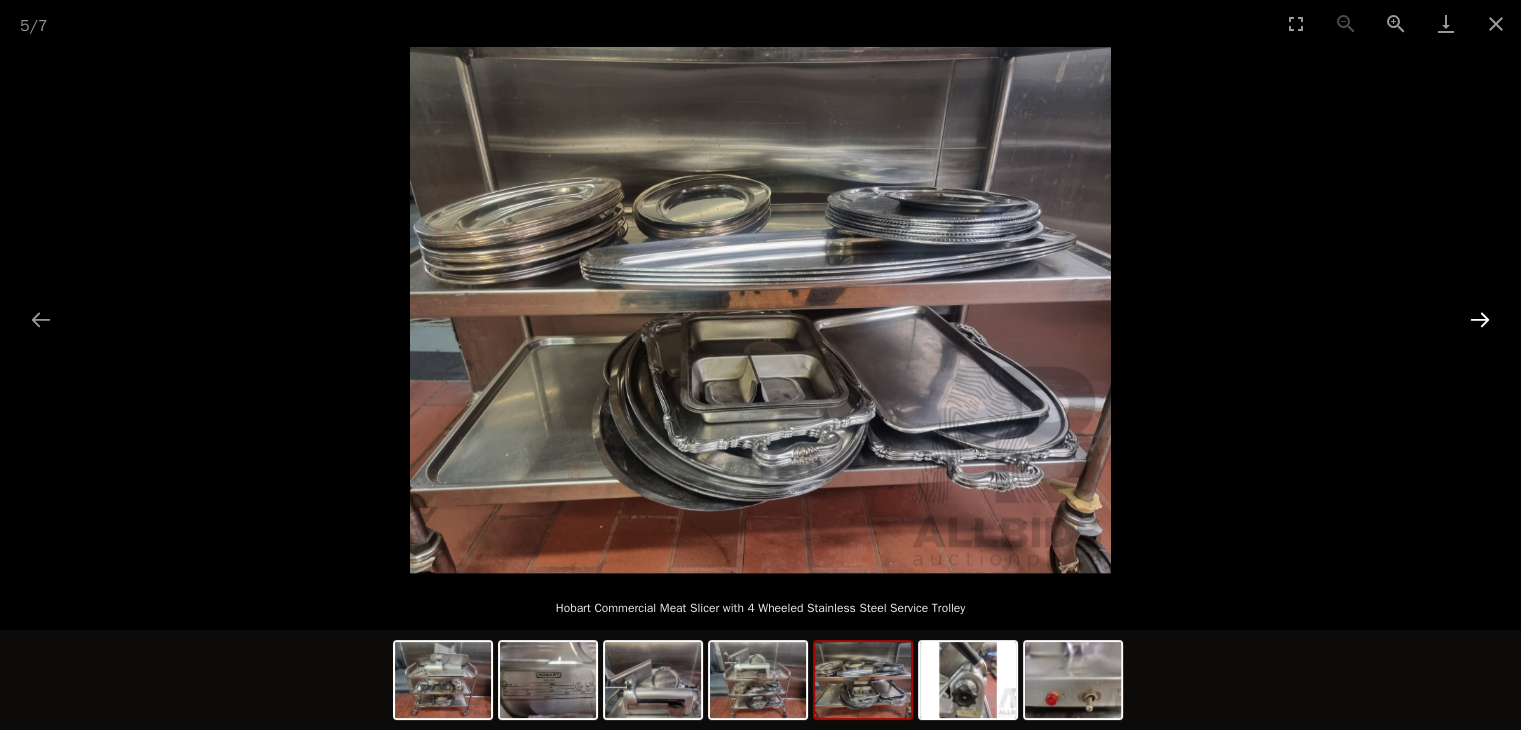 click at bounding box center [1480, 319] 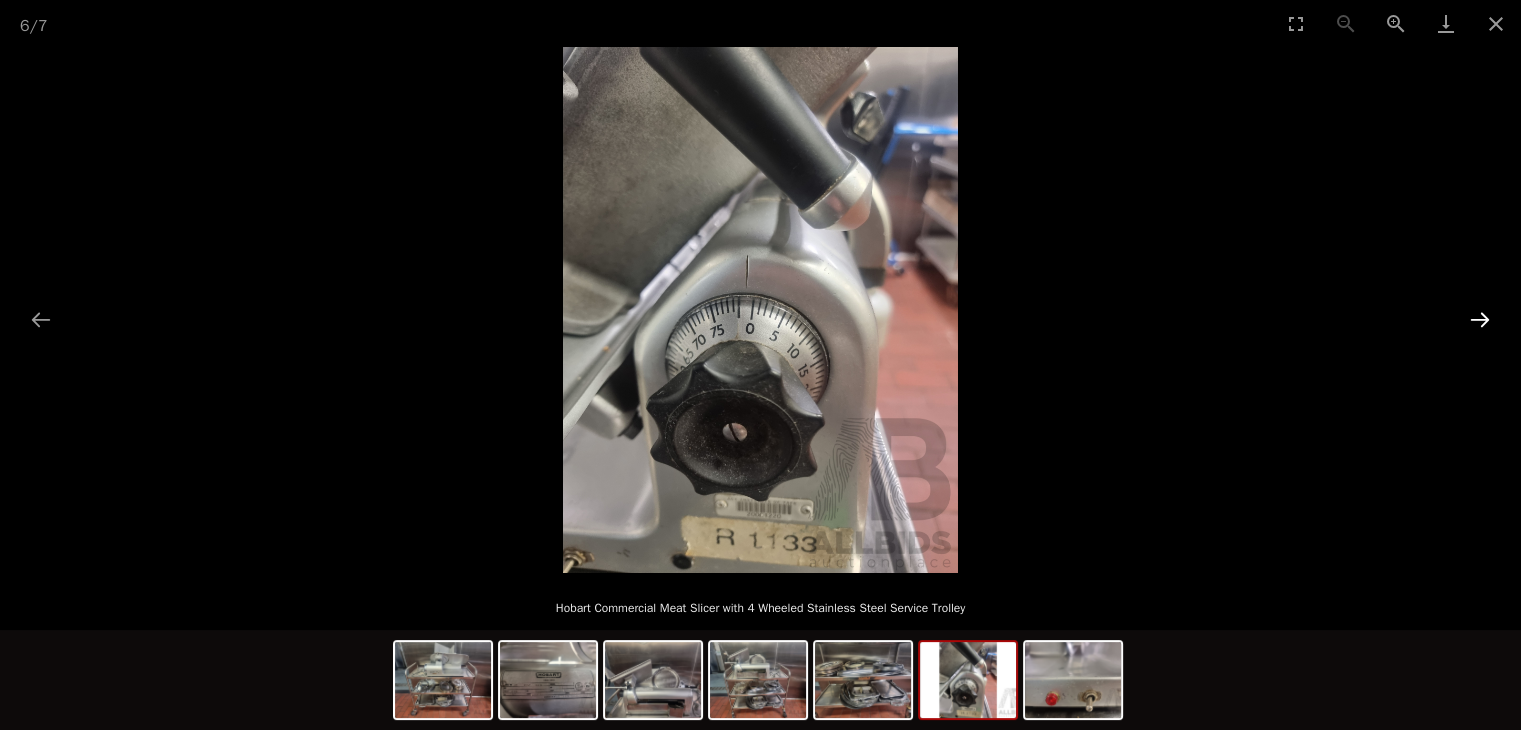 click at bounding box center [1480, 319] 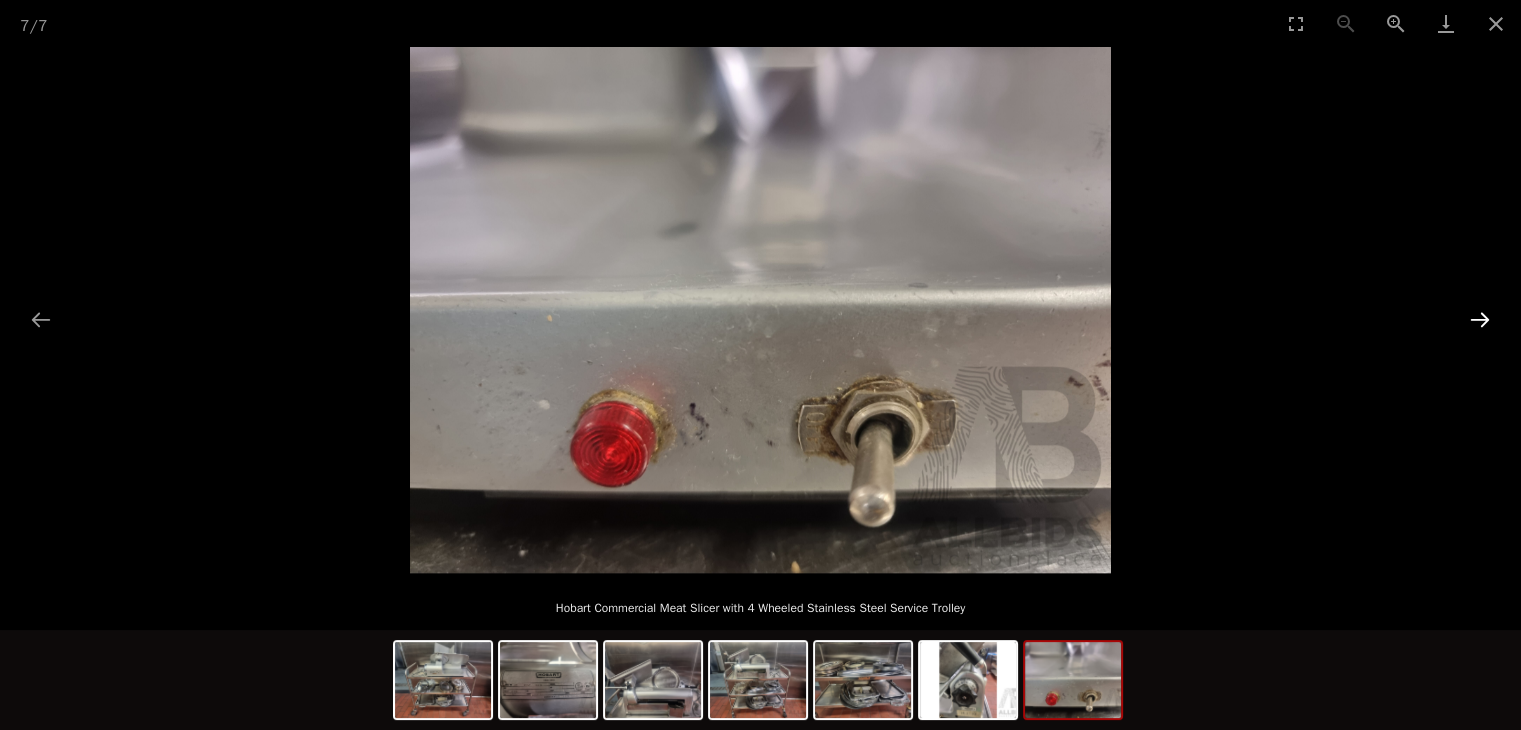 click at bounding box center [1480, 319] 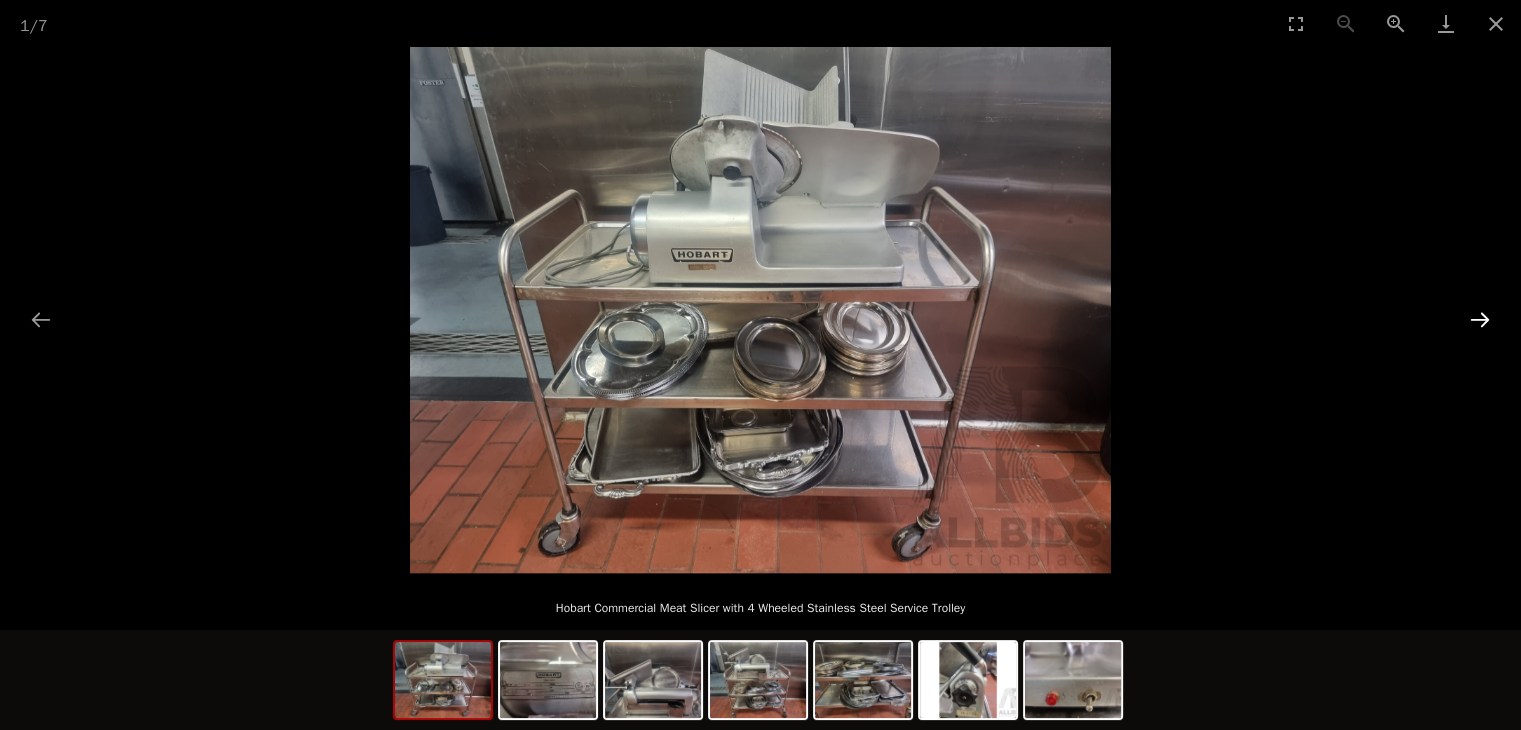 click at bounding box center (1480, 319) 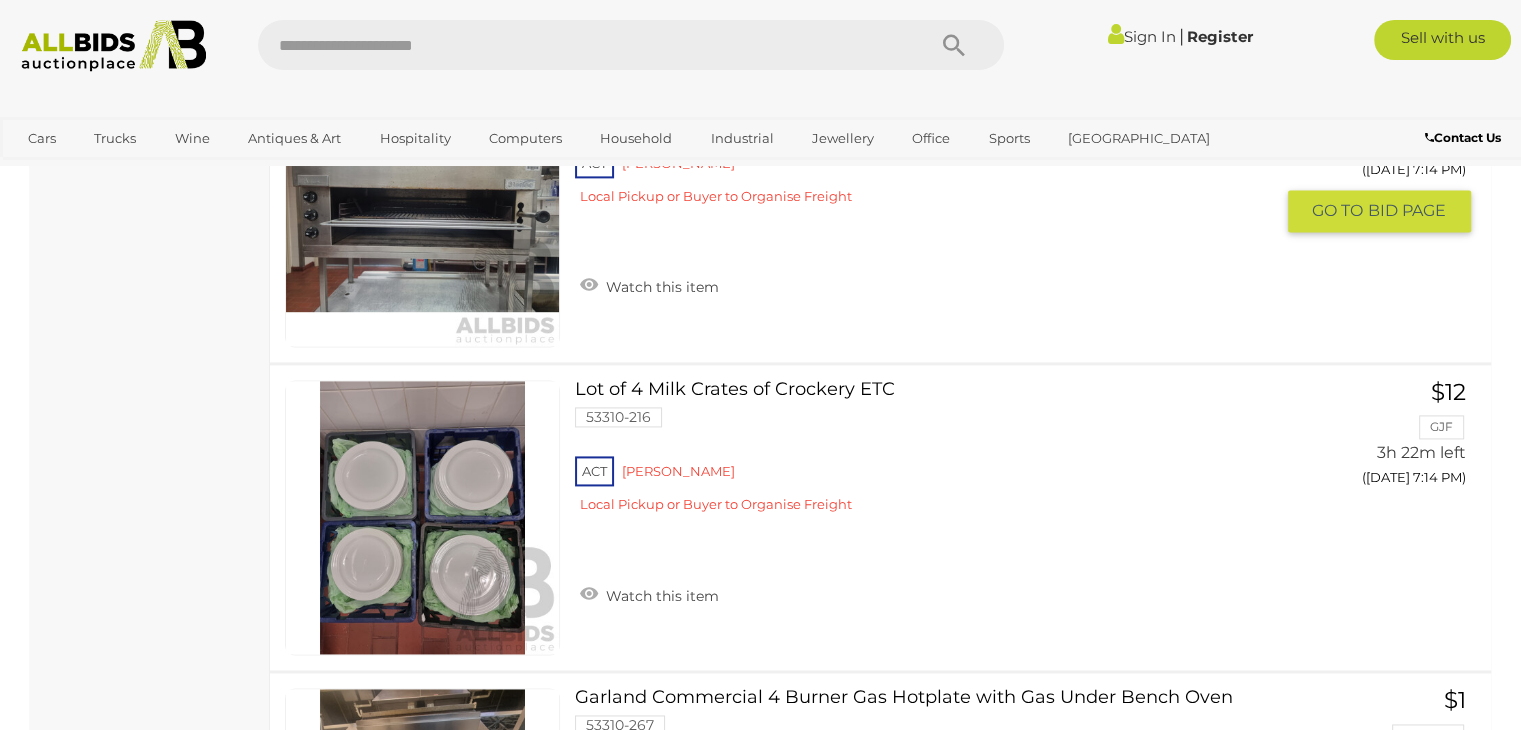 scroll, scrollTop: 2751, scrollLeft: 0, axis: vertical 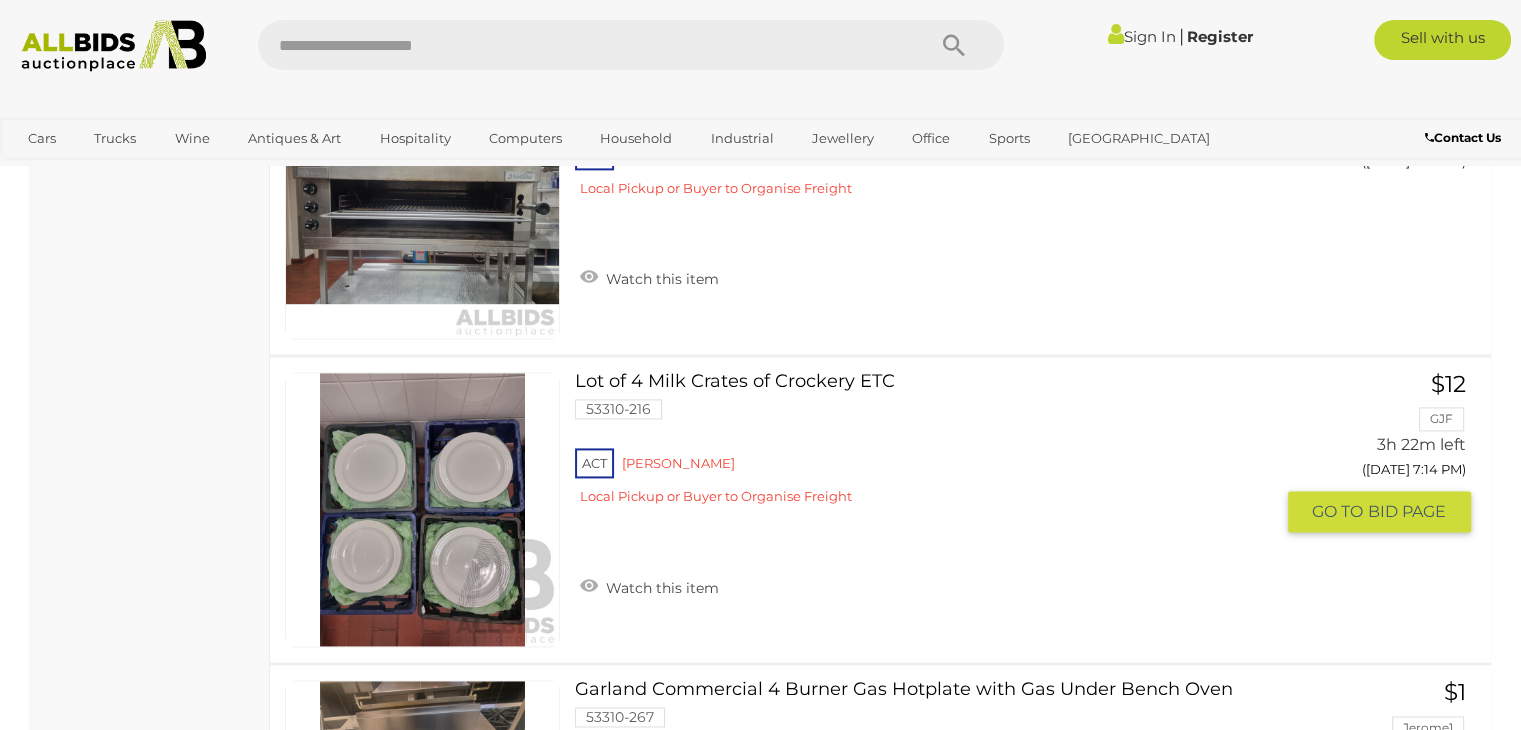 click on "ACT
[PERSON_NAME]
Local Pickup or Buyer to Organise Freight" at bounding box center [923, 482] 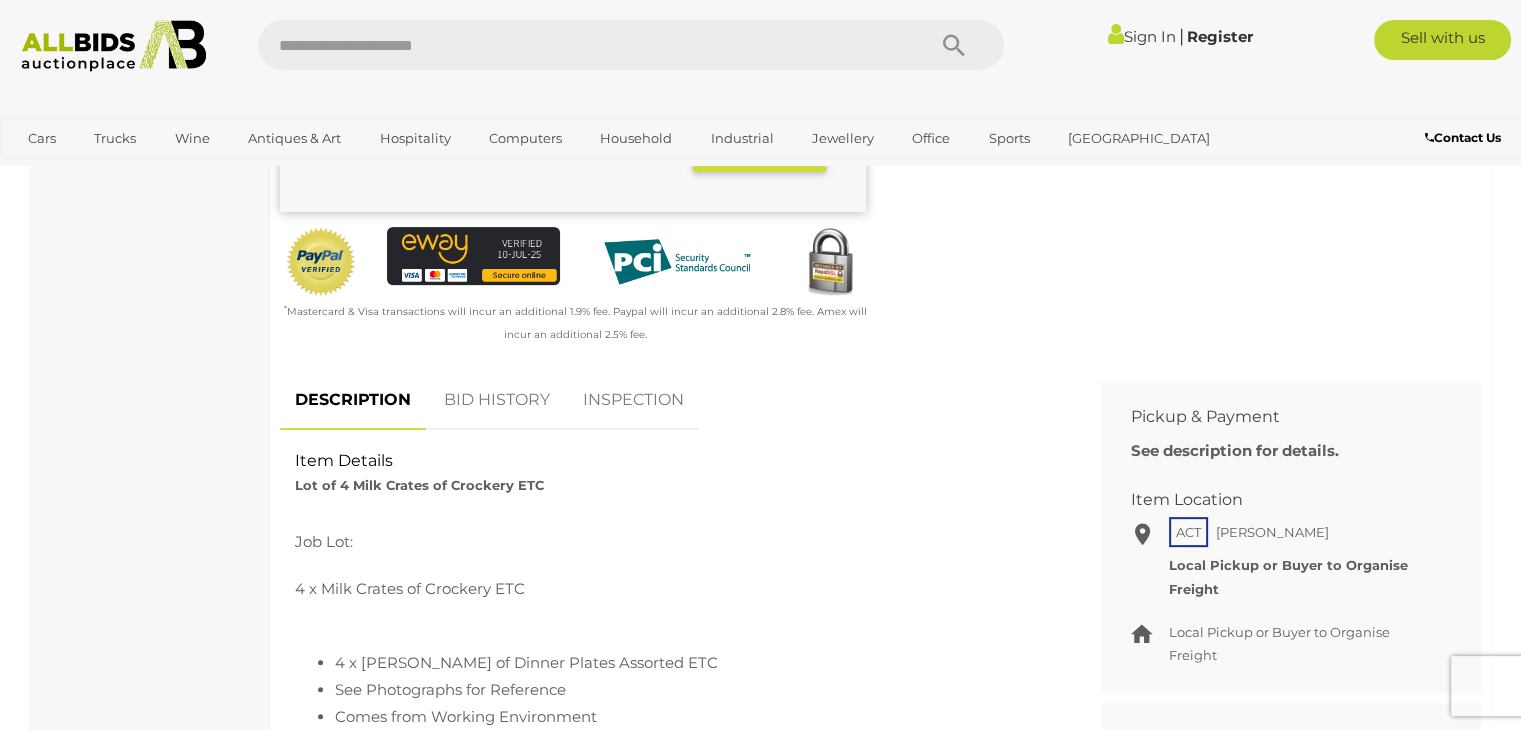 scroll, scrollTop: 700, scrollLeft: 0, axis: vertical 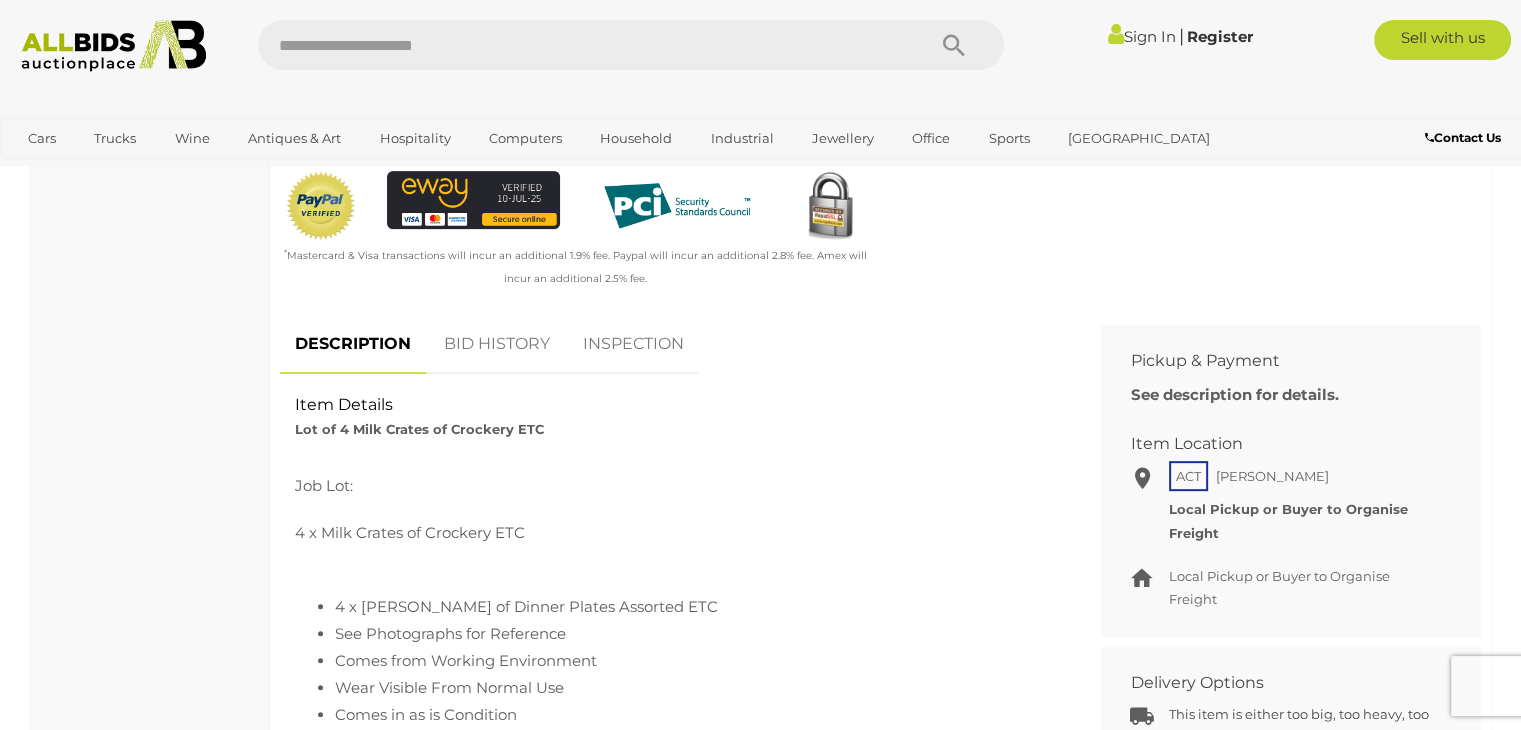 click on "BID HISTORY" at bounding box center [497, 344] 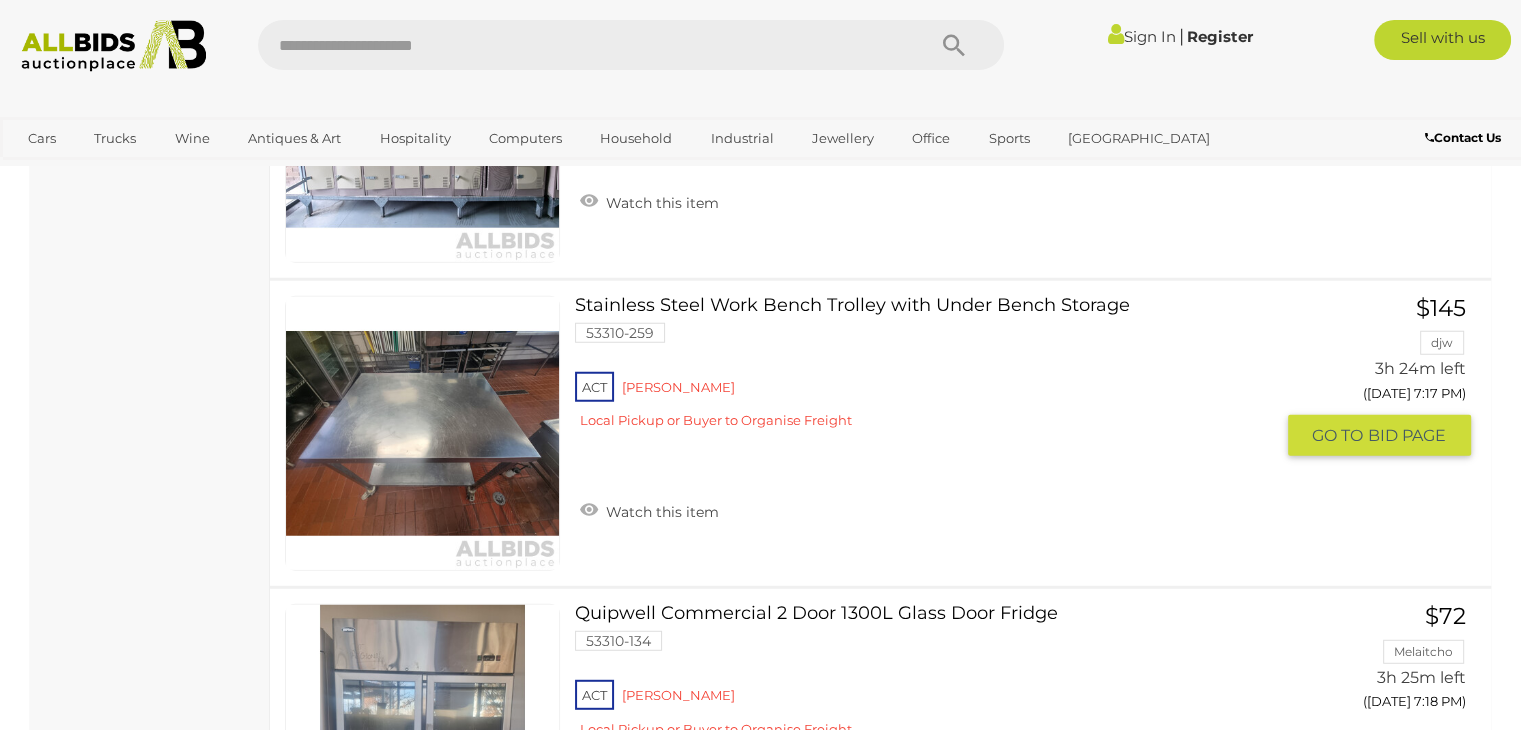 scroll, scrollTop: 5296, scrollLeft: 0, axis: vertical 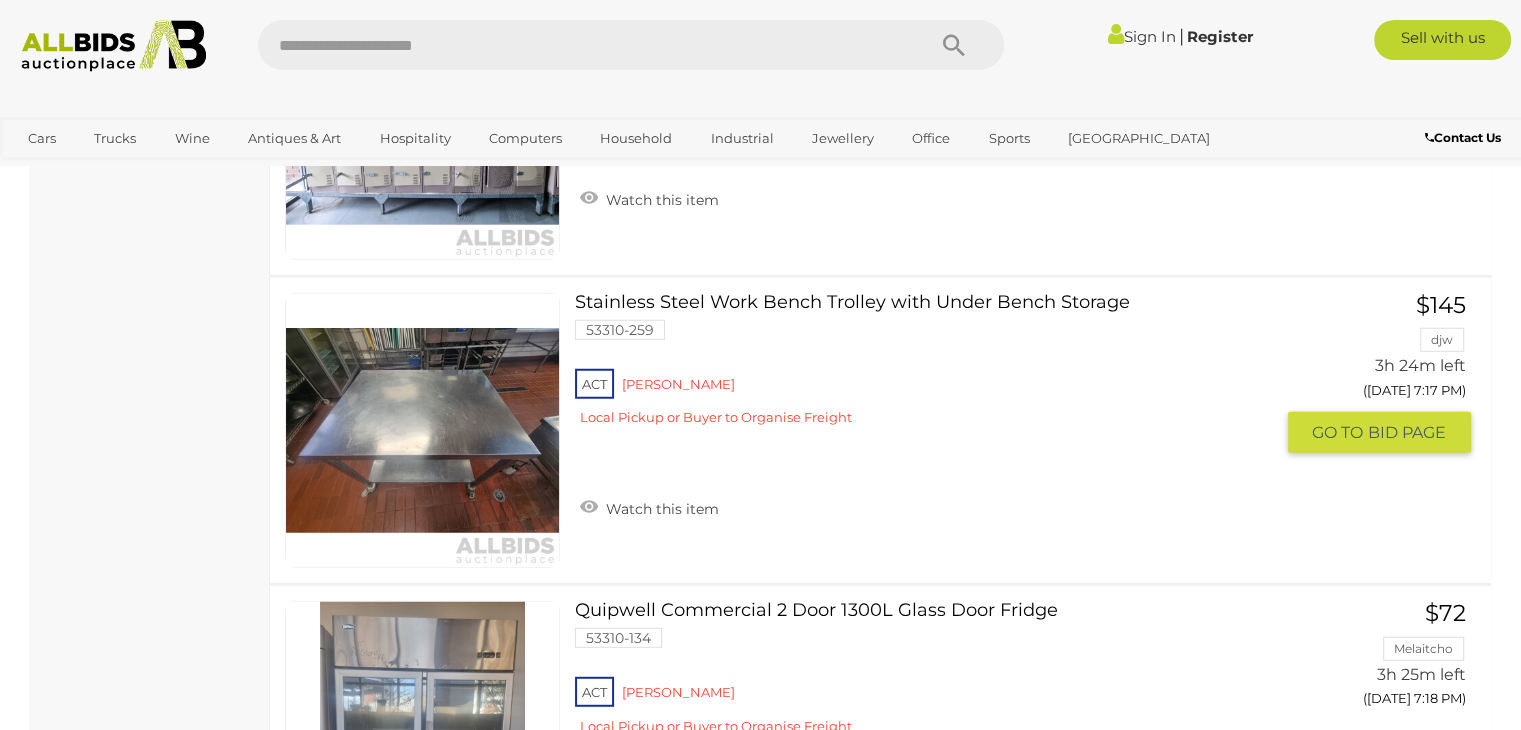 click on "ACT
Reid
Local Pickup or Buyer to Organise Freight" at bounding box center (923, 403) 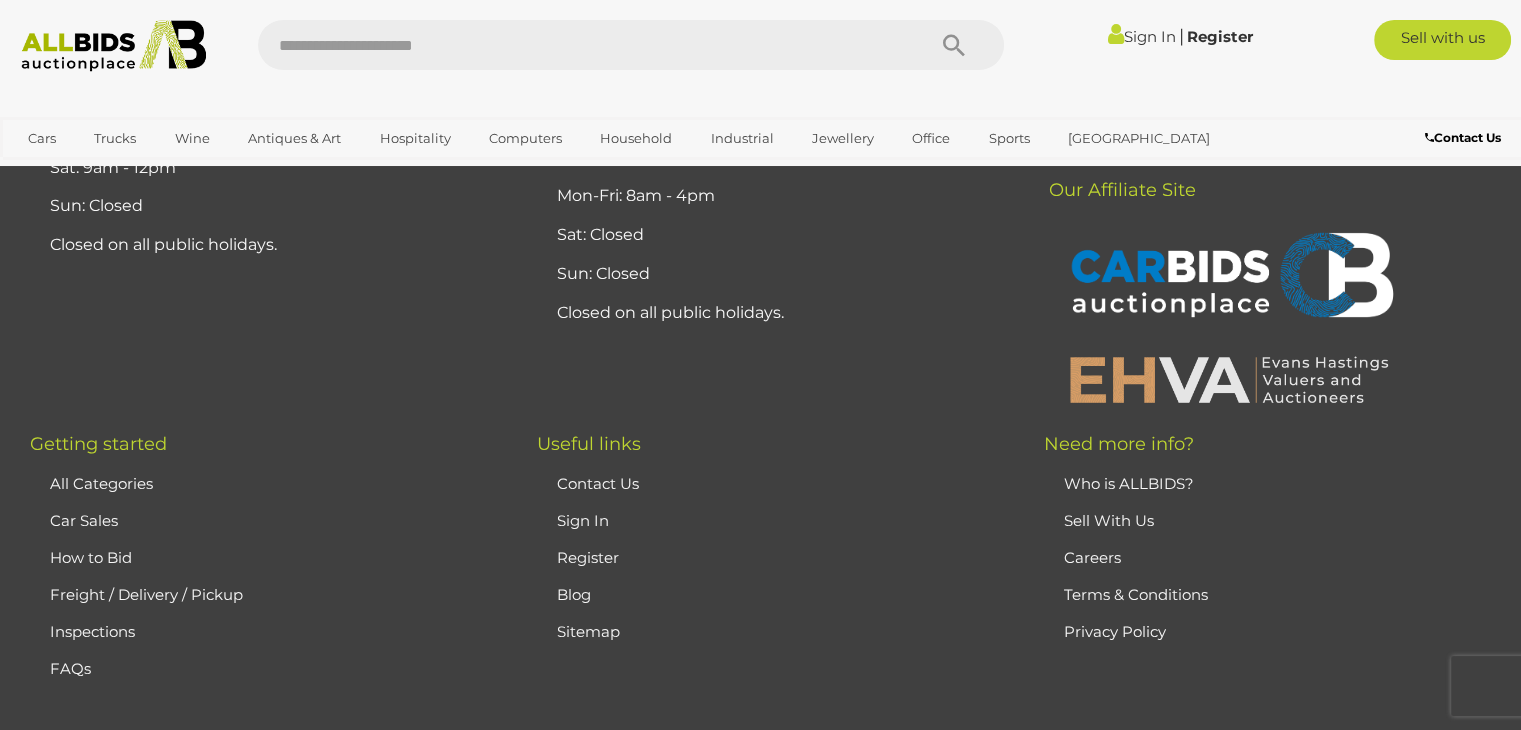 scroll, scrollTop: 2800, scrollLeft: 0, axis: vertical 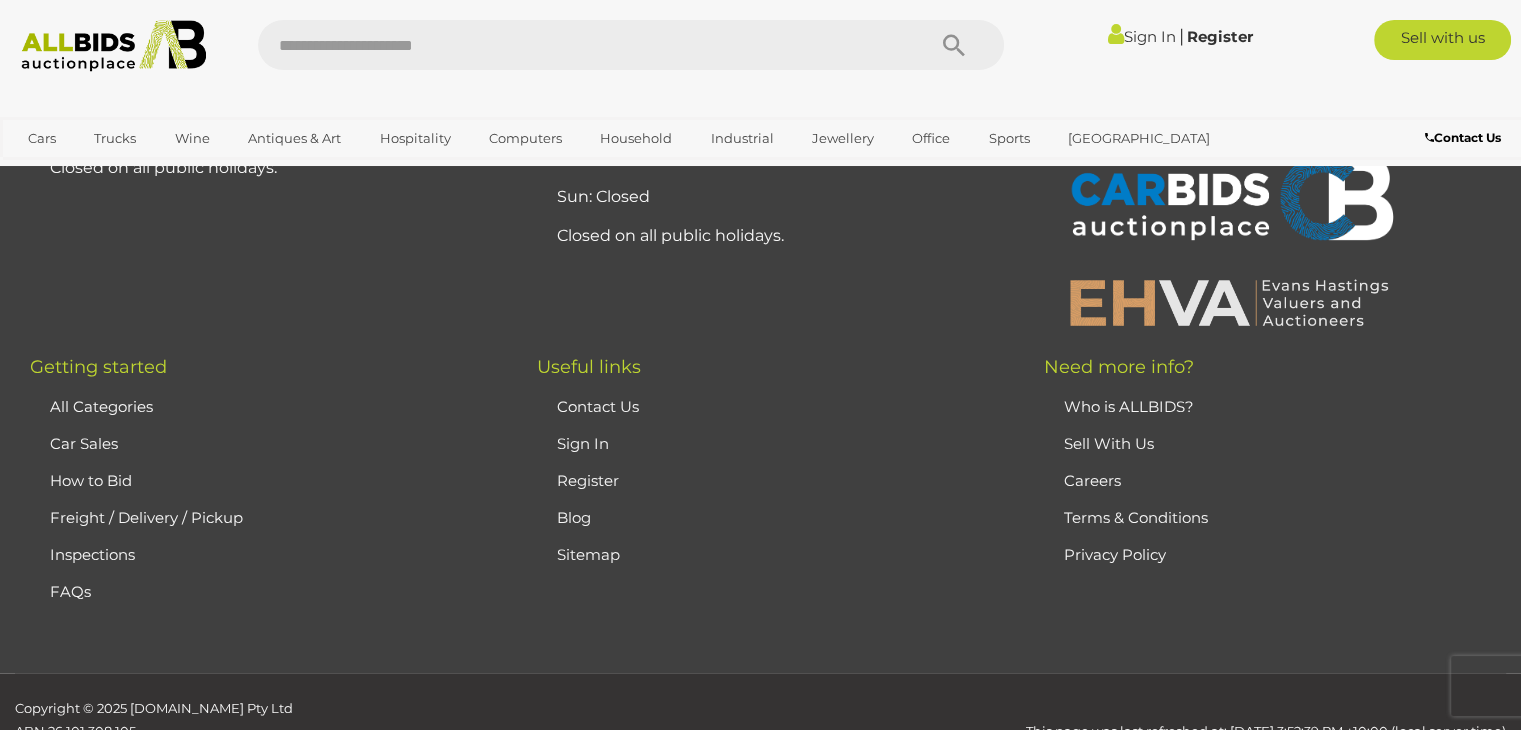 click on "FAQs" at bounding box center (70, 591) 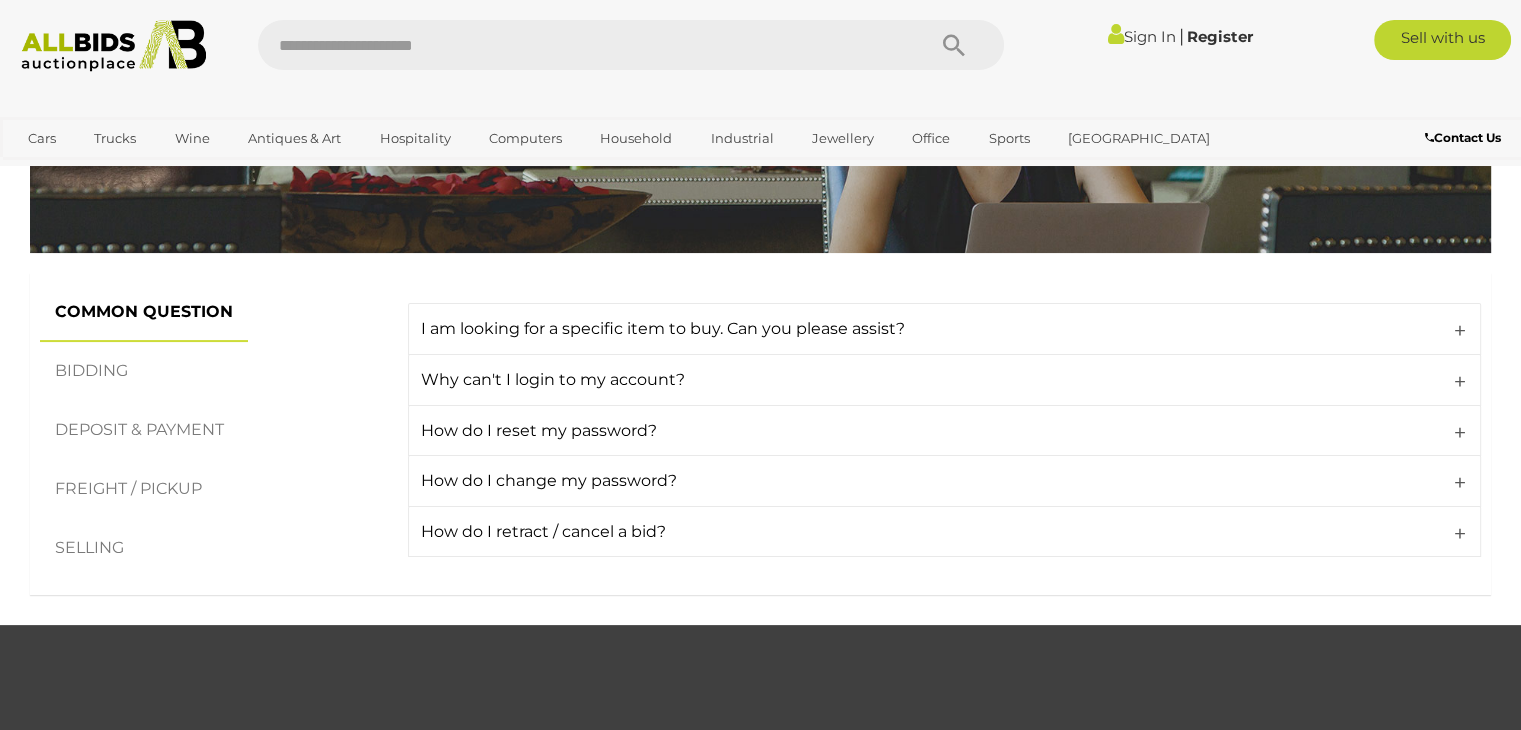 scroll, scrollTop: 300, scrollLeft: 0, axis: vertical 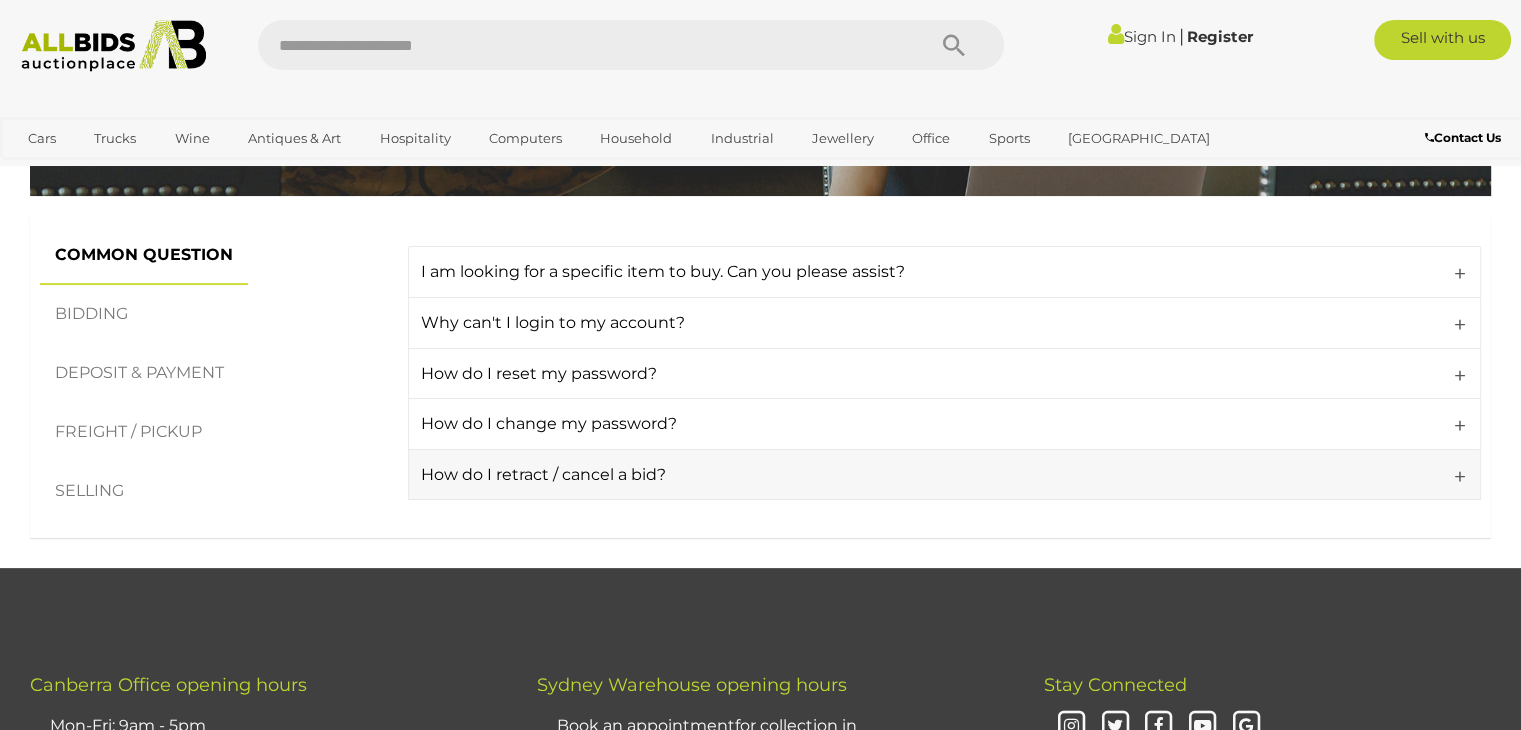 click on "How do I retract / cancel a bid?" at bounding box center (940, 475) 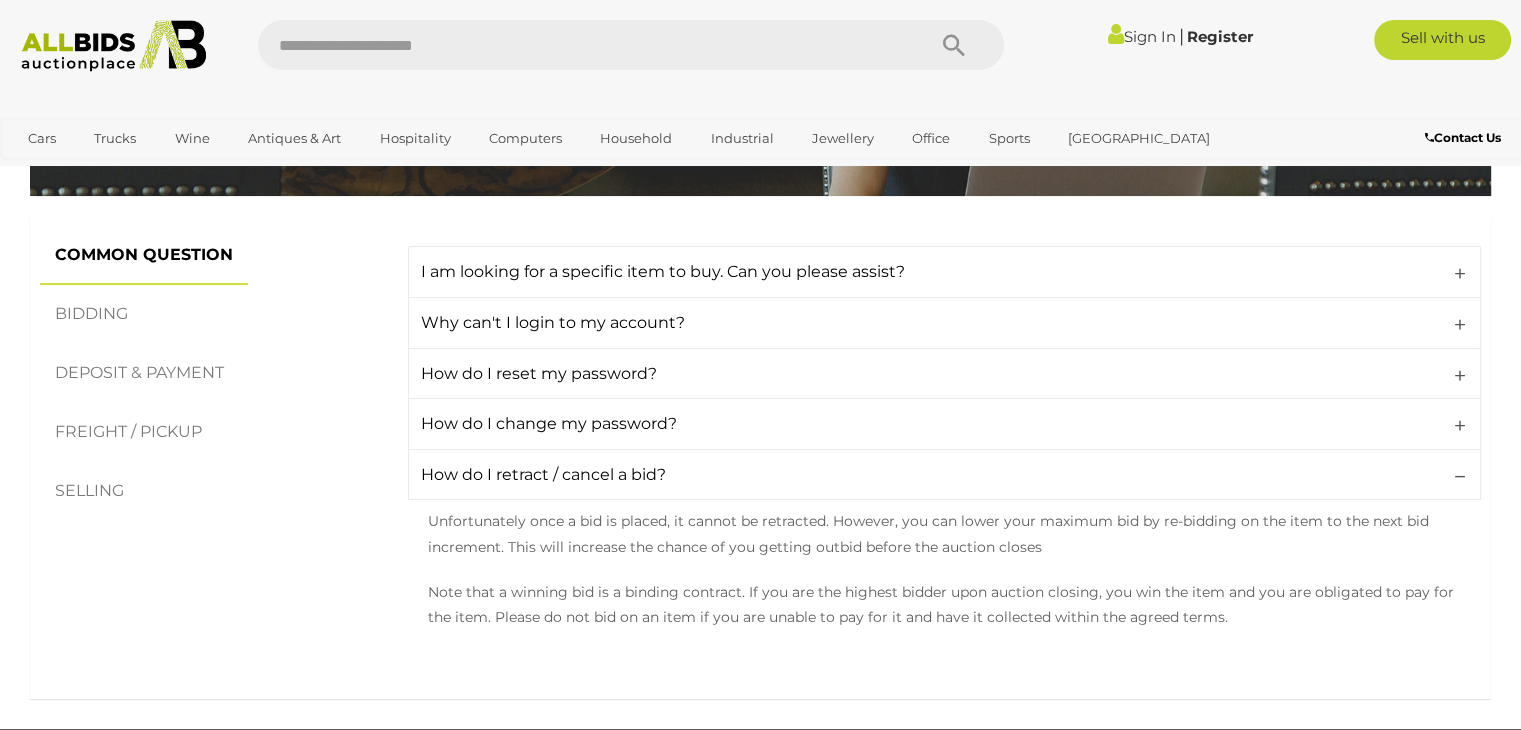 click on "BIDDING" at bounding box center [91, 314] 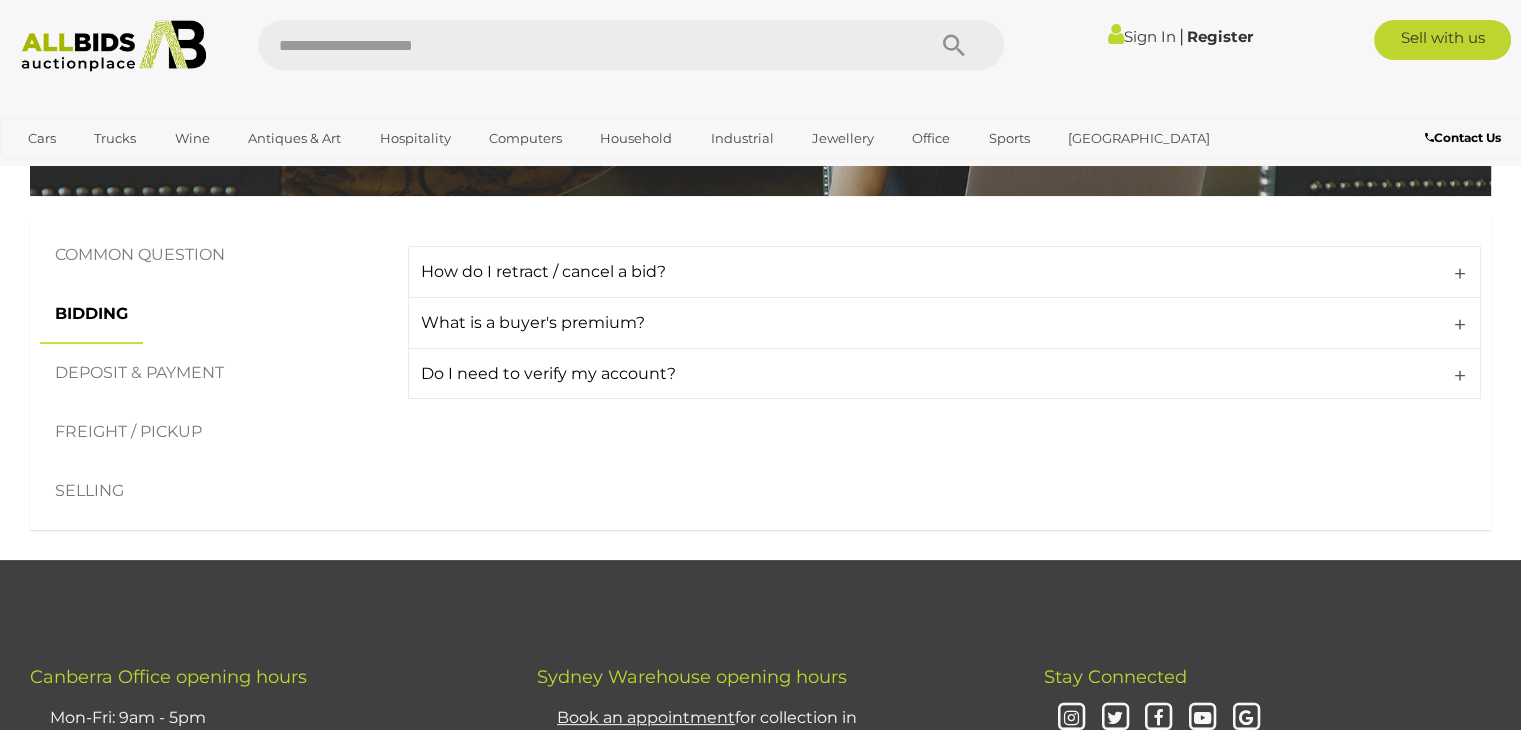 click on "DEPOSIT & PAYMENT" at bounding box center [139, 373] 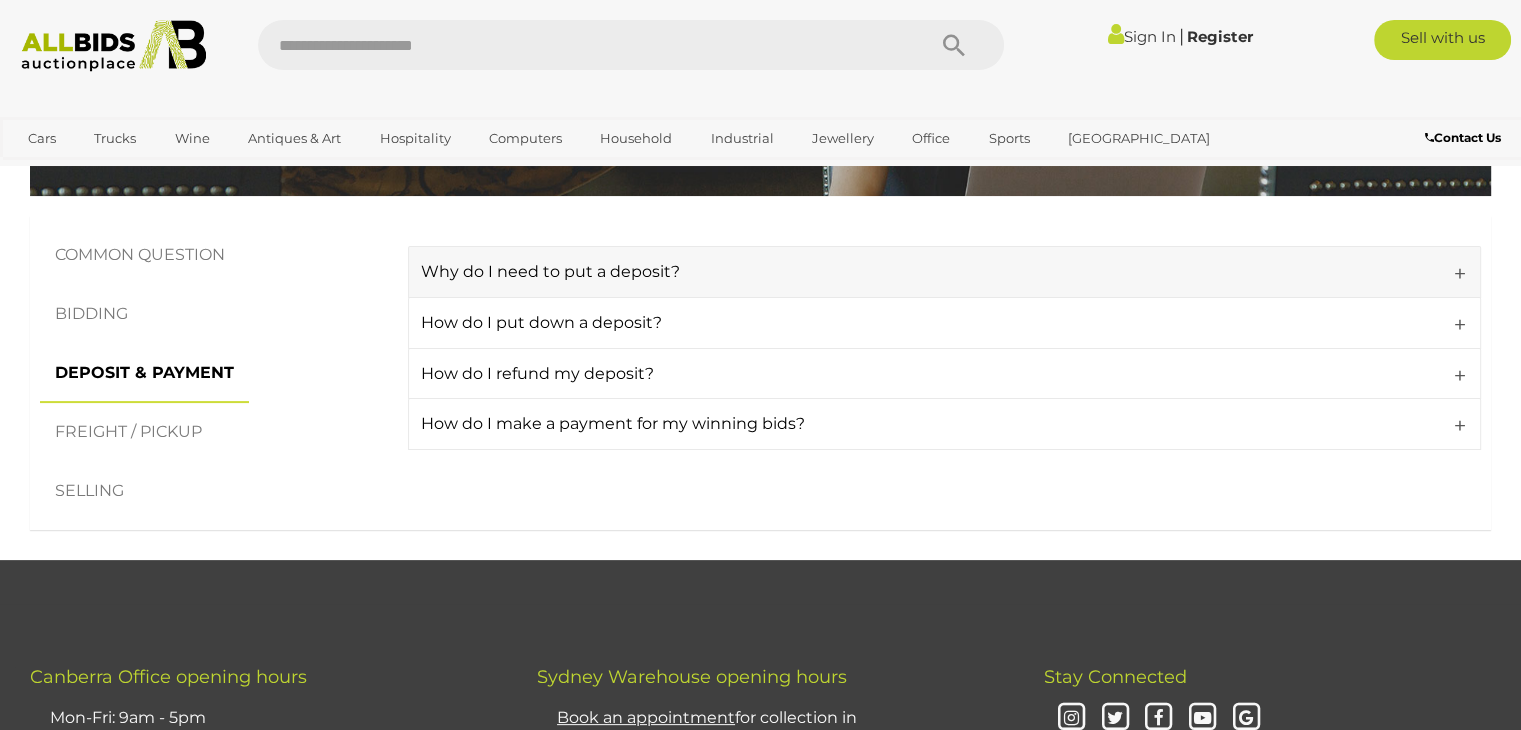 click on "Why do I need to put a deposit?" at bounding box center (940, 272) 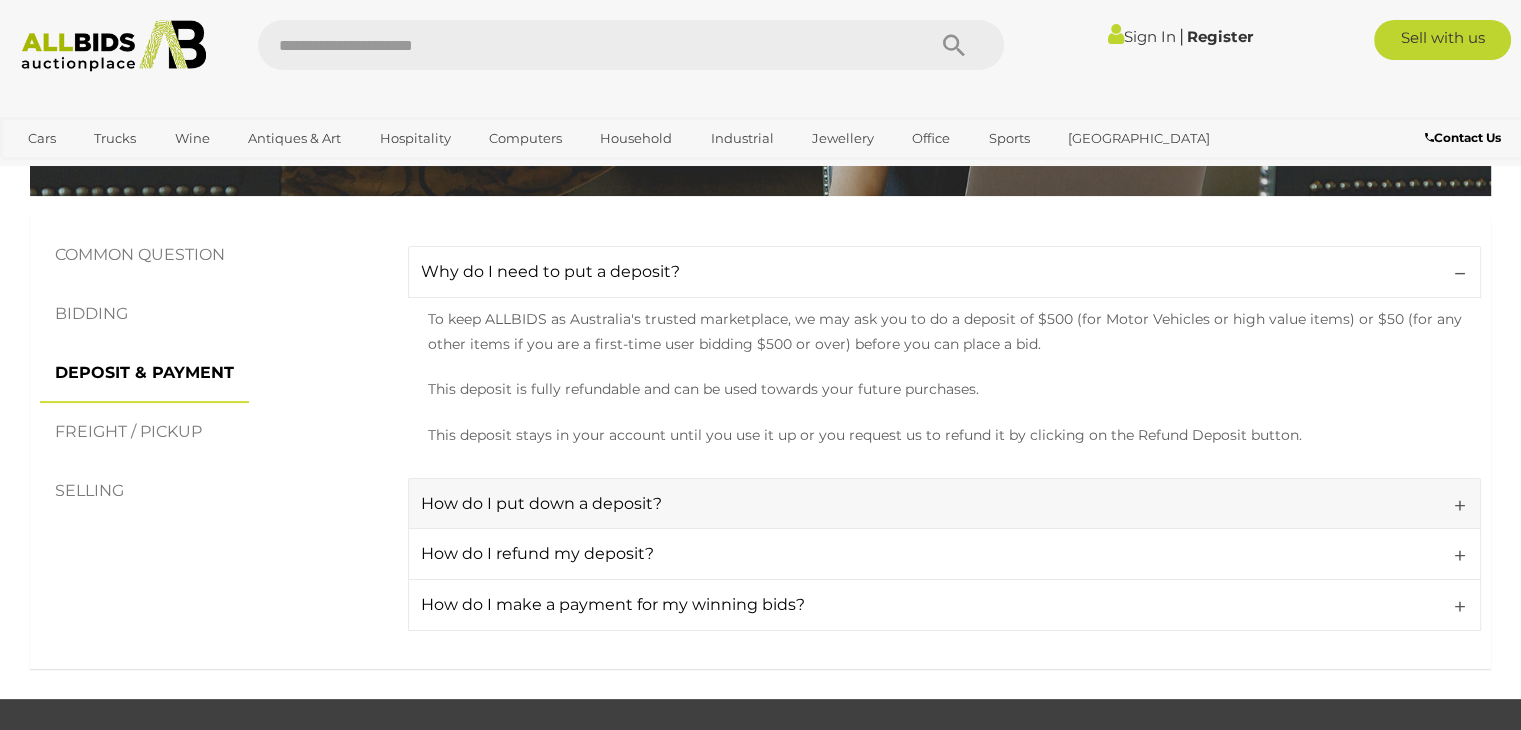 click on "How do I put down a deposit?" at bounding box center (940, 504) 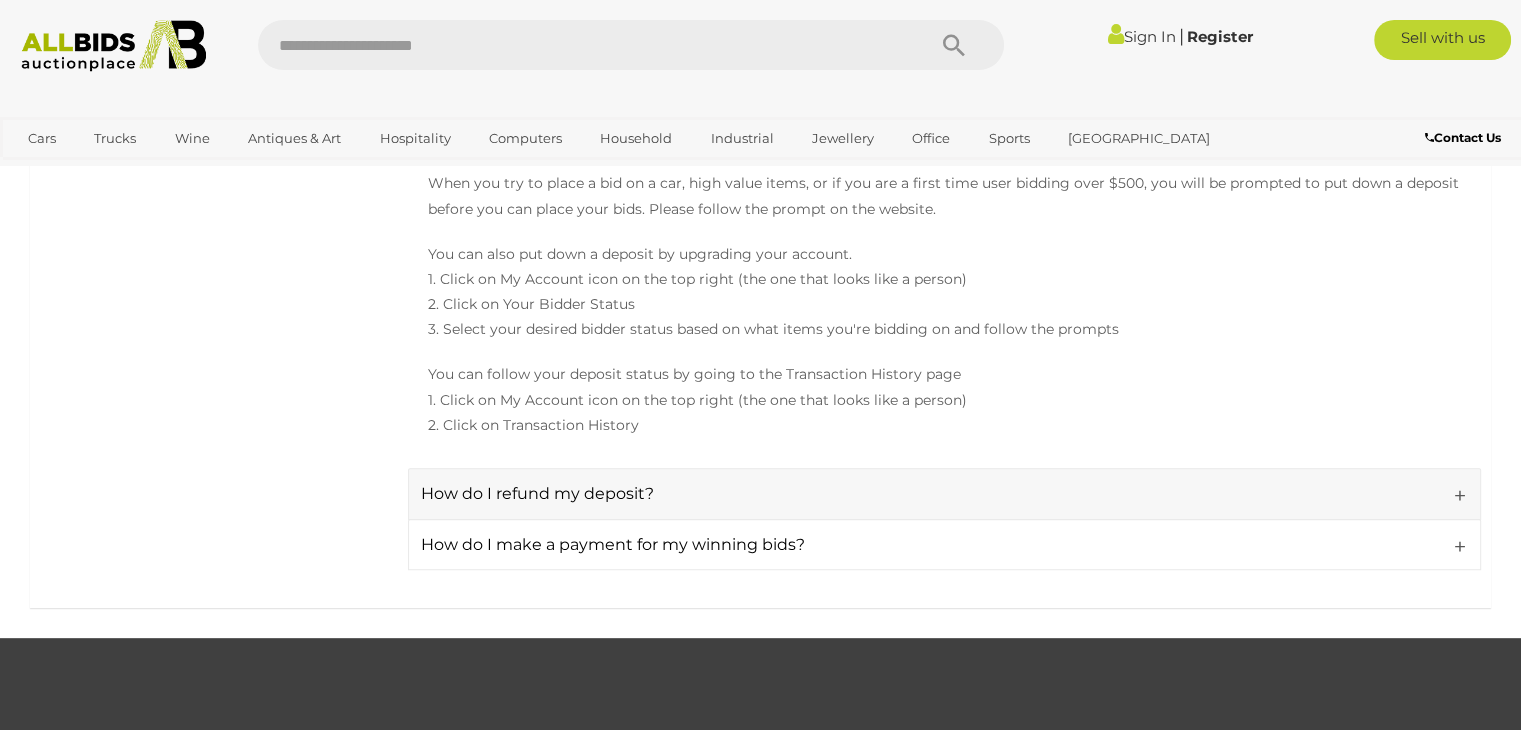 scroll, scrollTop: 700, scrollLeft: 0, axis: vertical 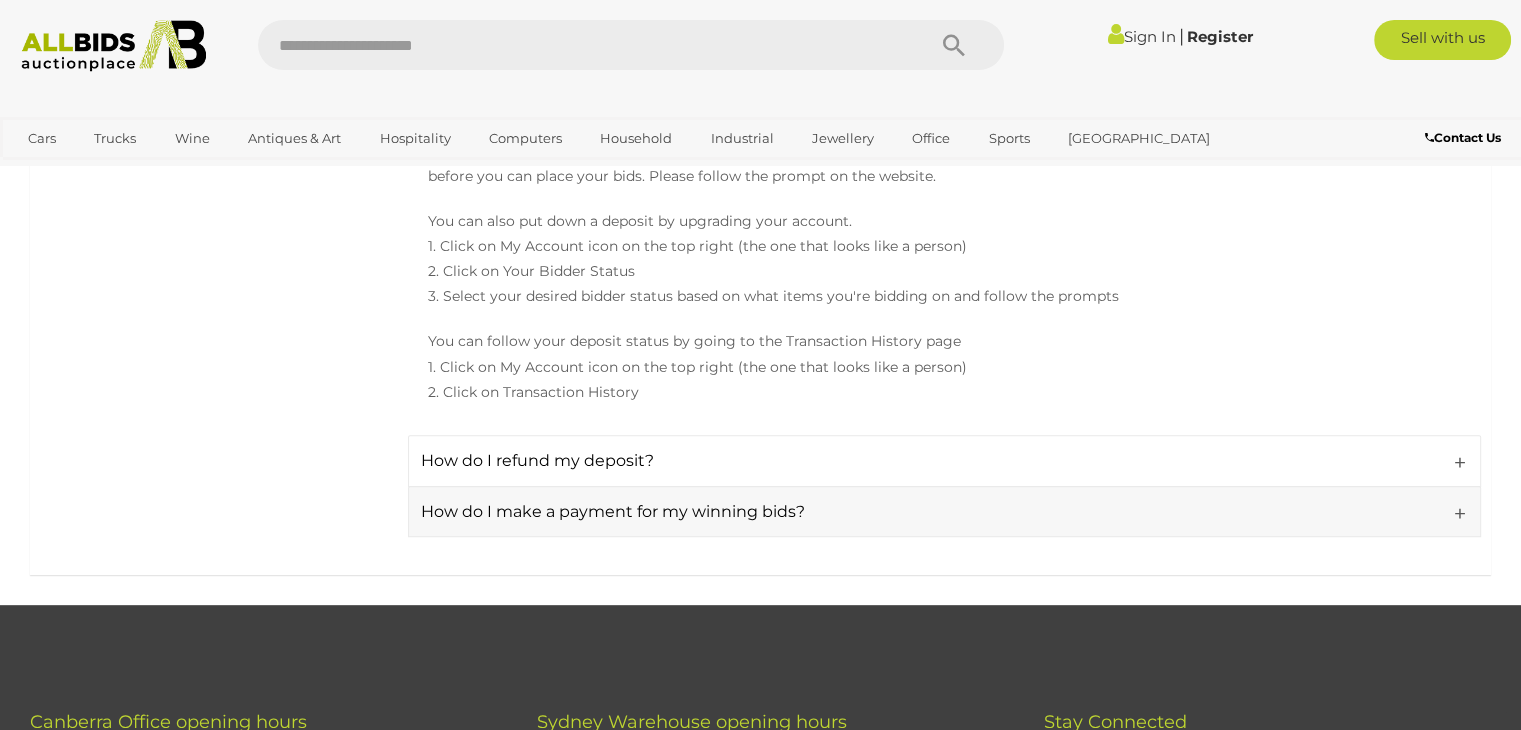 click on "How do I make a payment for my winning bids?" at bounding box center [940, 512] 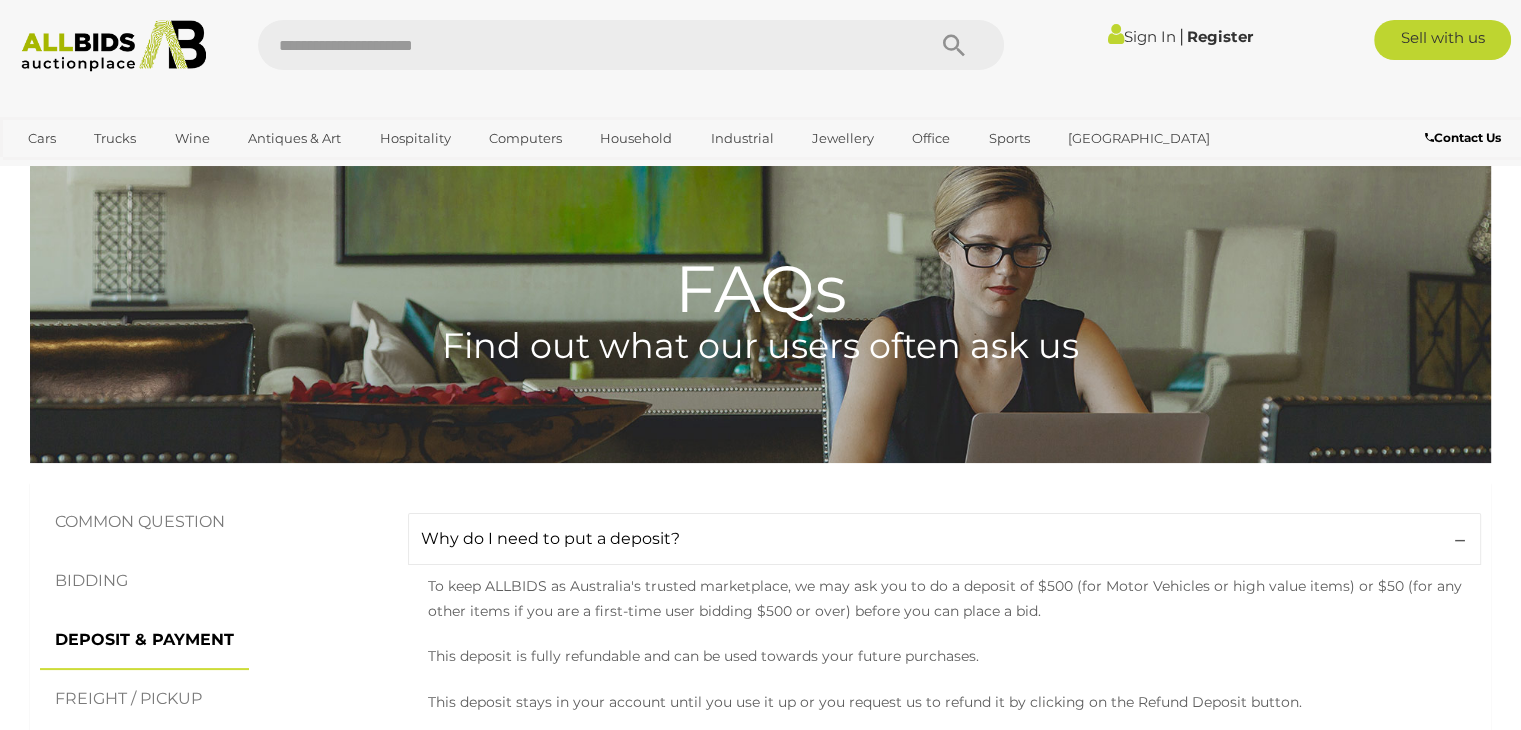 scroll, scrollTop: 0, scrollLeft: 0, axis: both 